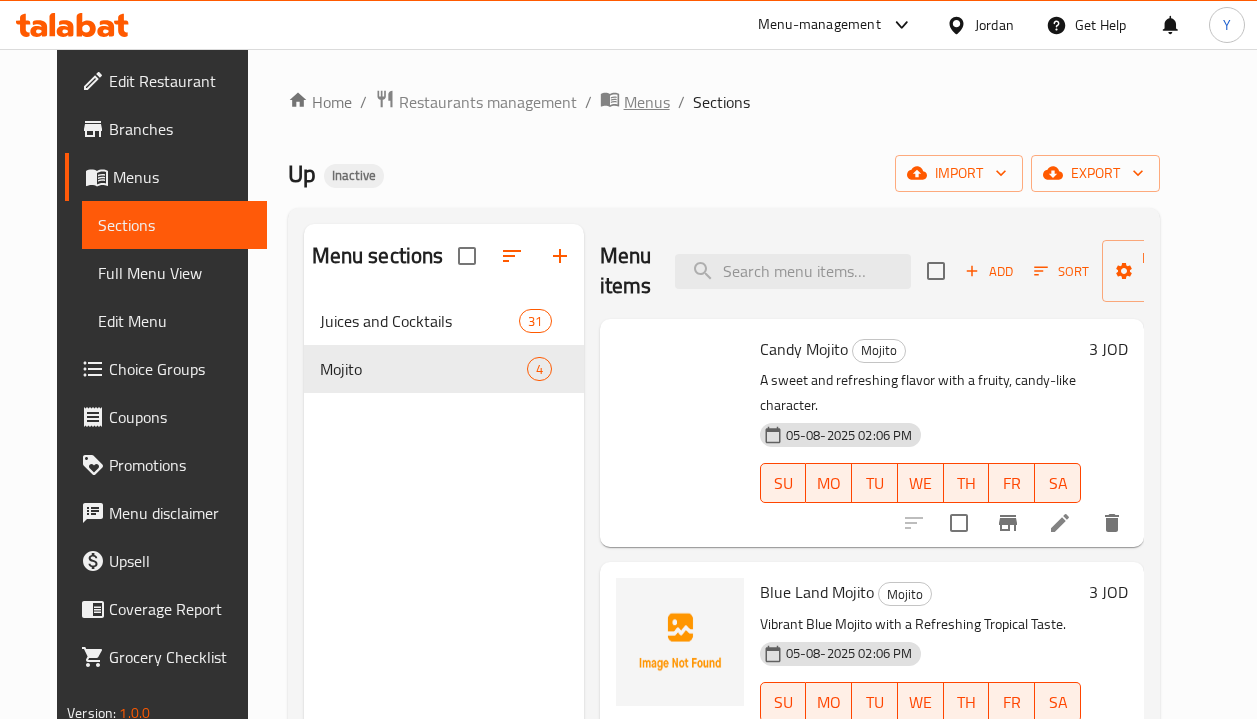 scroll, scrollTop: 0, scrollLeft: 0, axis: both 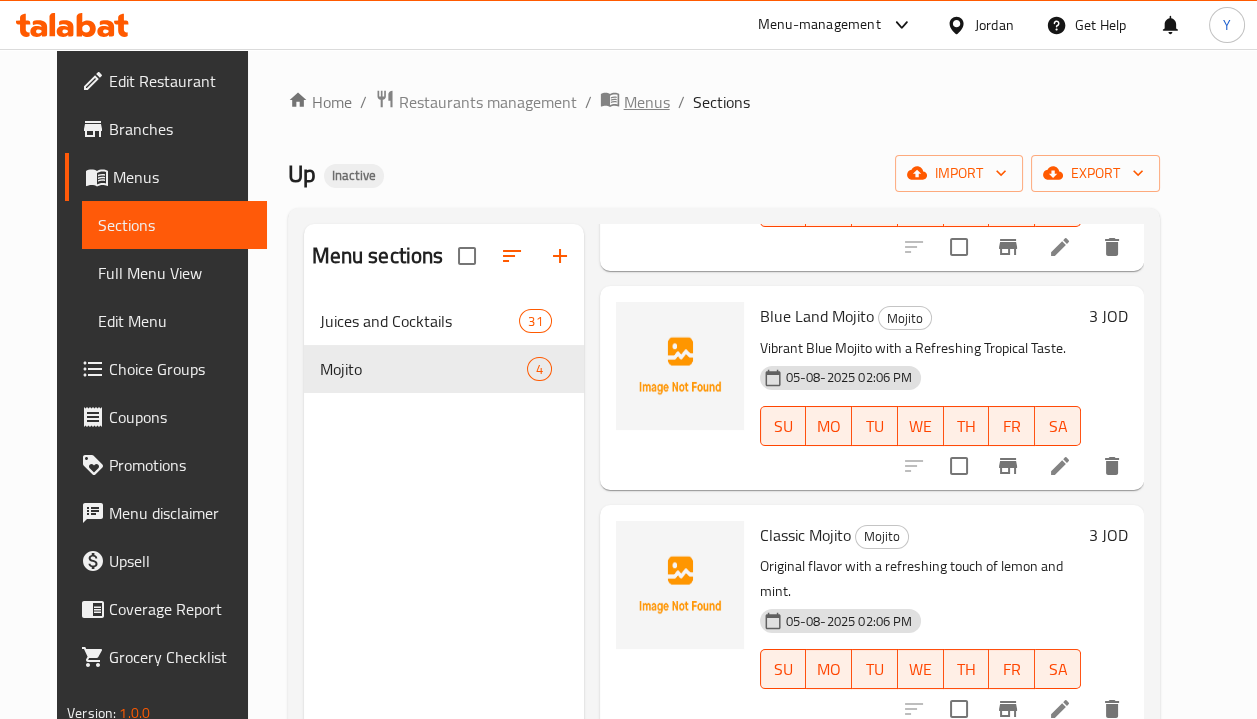 click on "Menus" at bounding box center (647, 102) 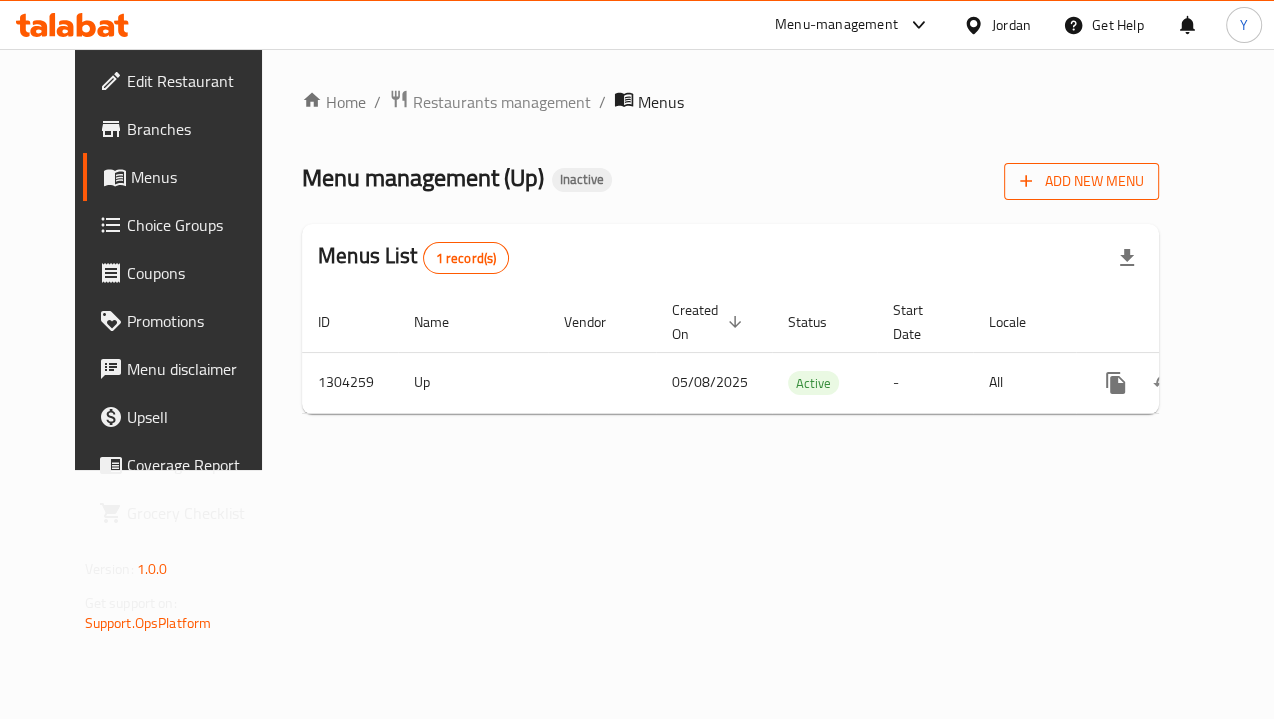 click 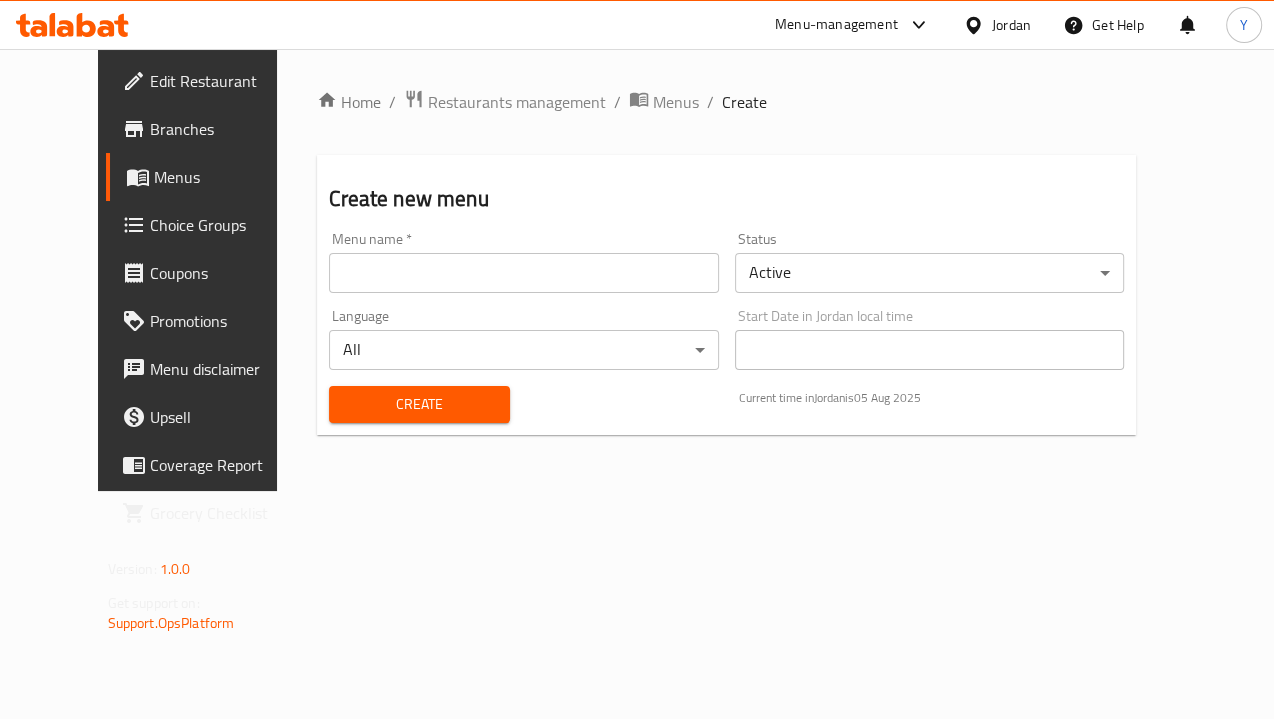 click at bounding box center (524, 273) 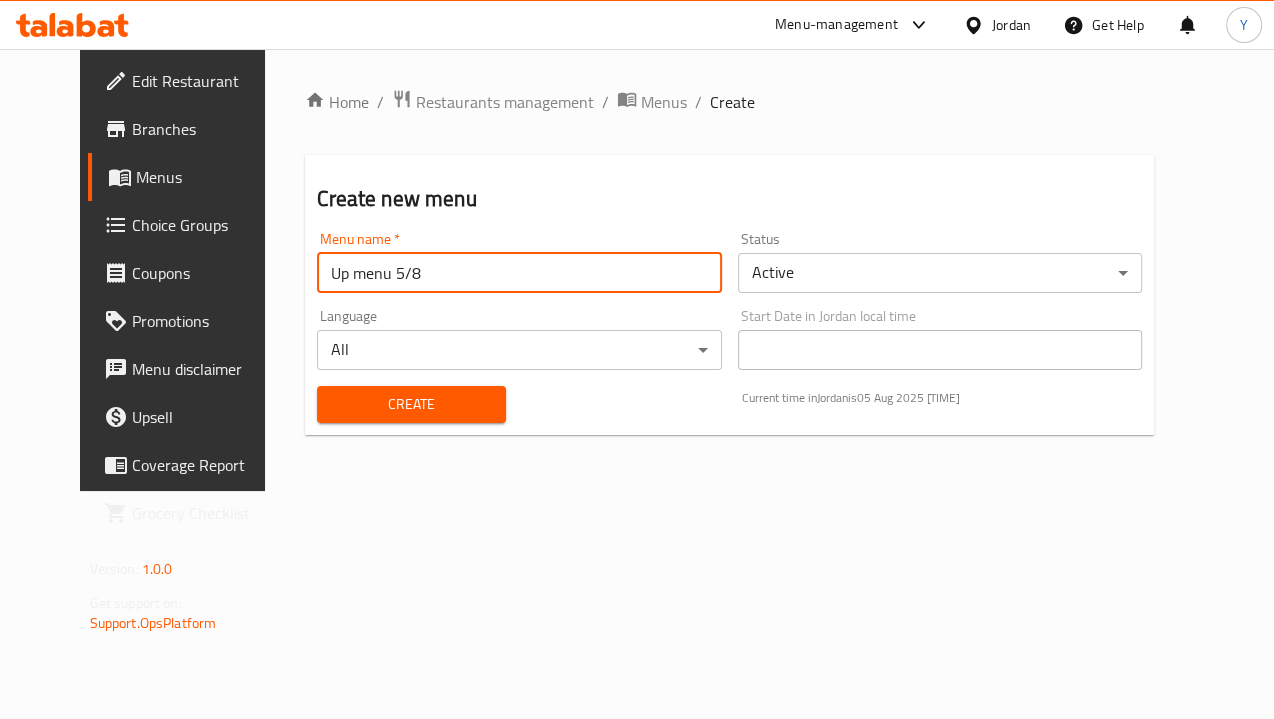 type on "Up menu 5/8" 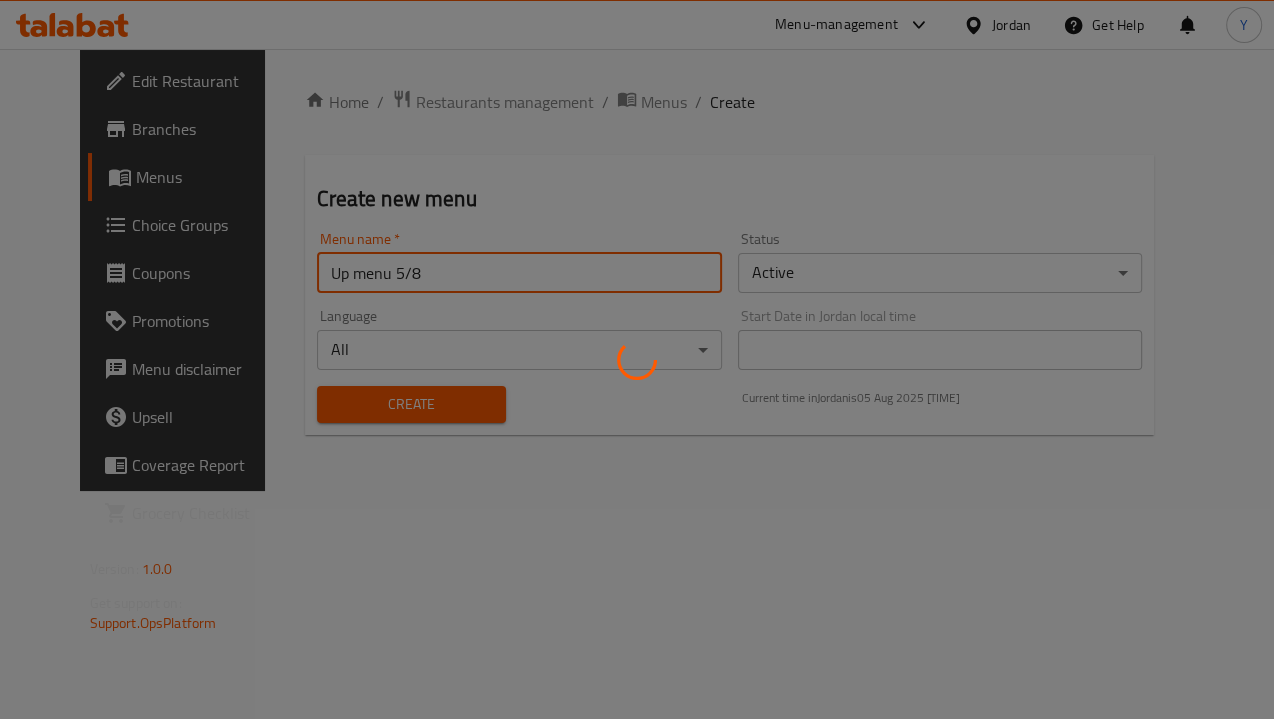 type 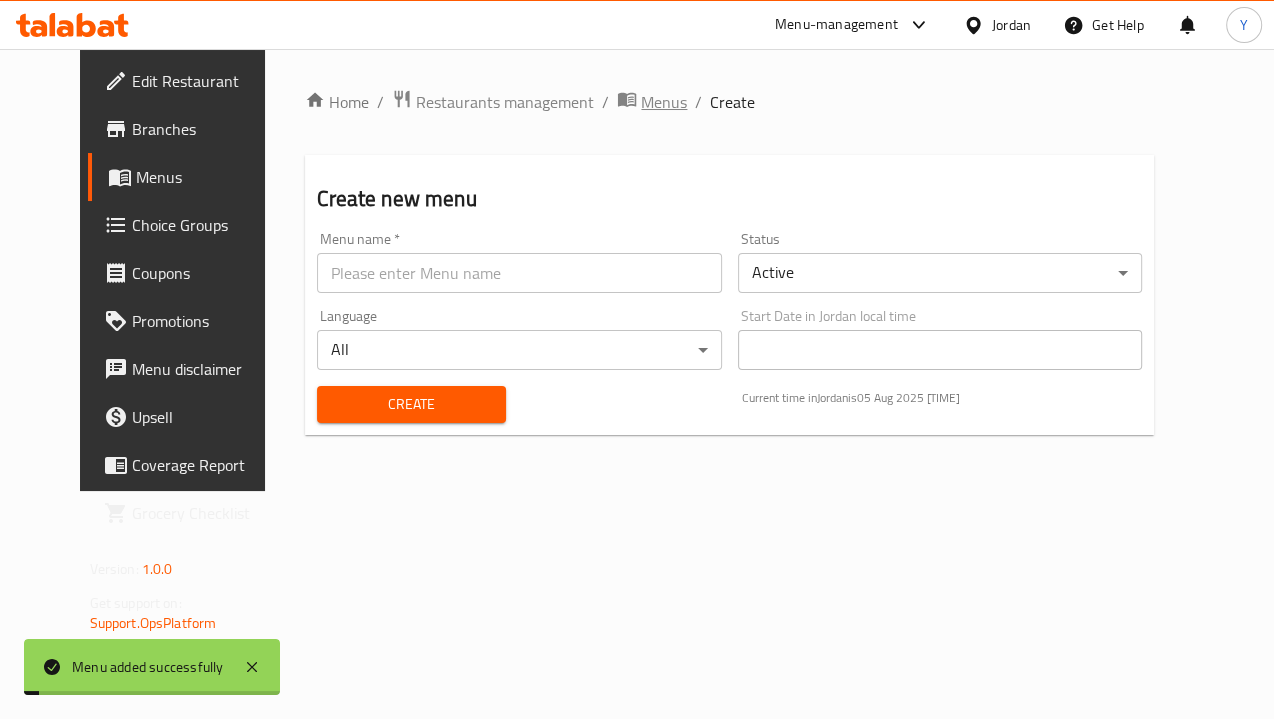 click on "Menus" at bounding box center [664, 102] 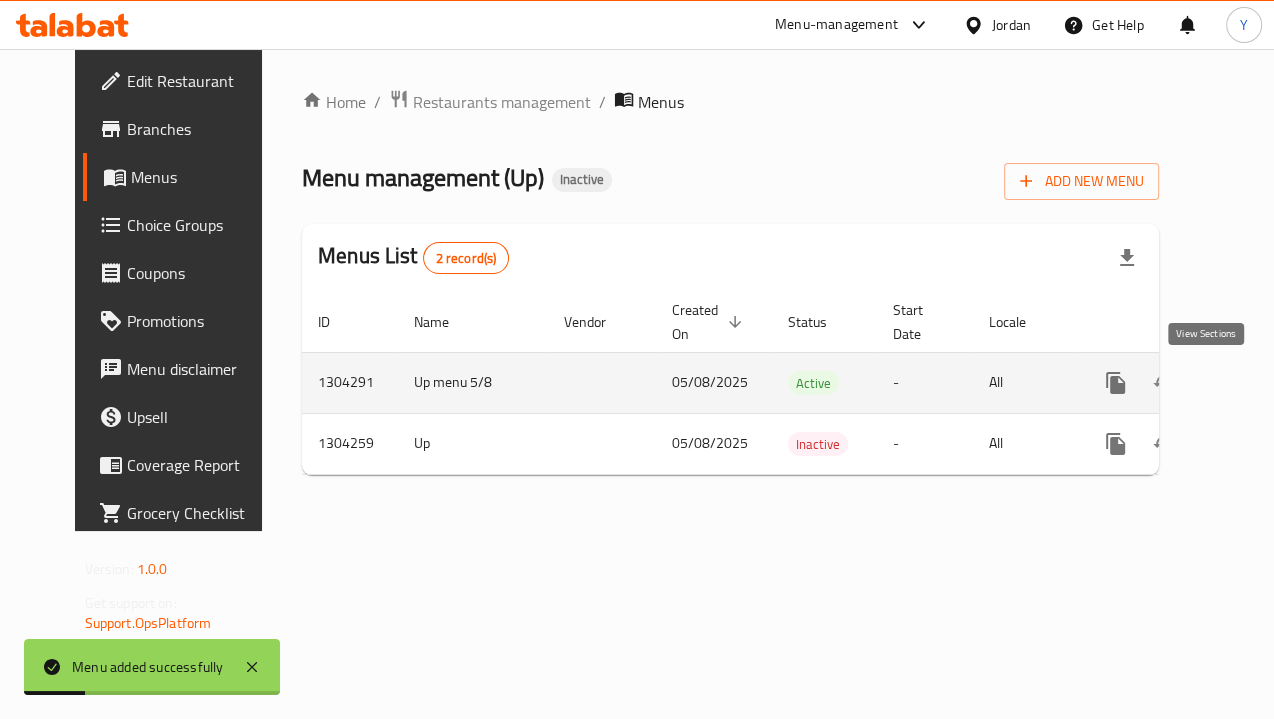 click 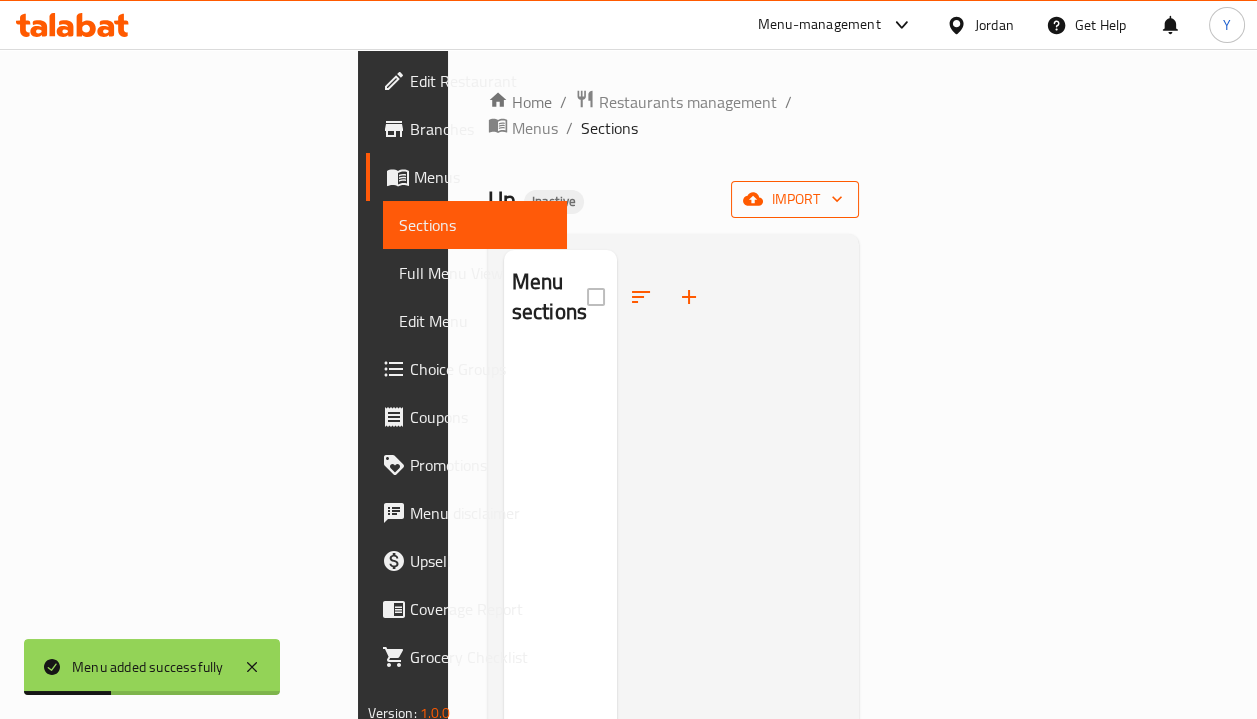 click on "import" at bounding box center [795, 199] 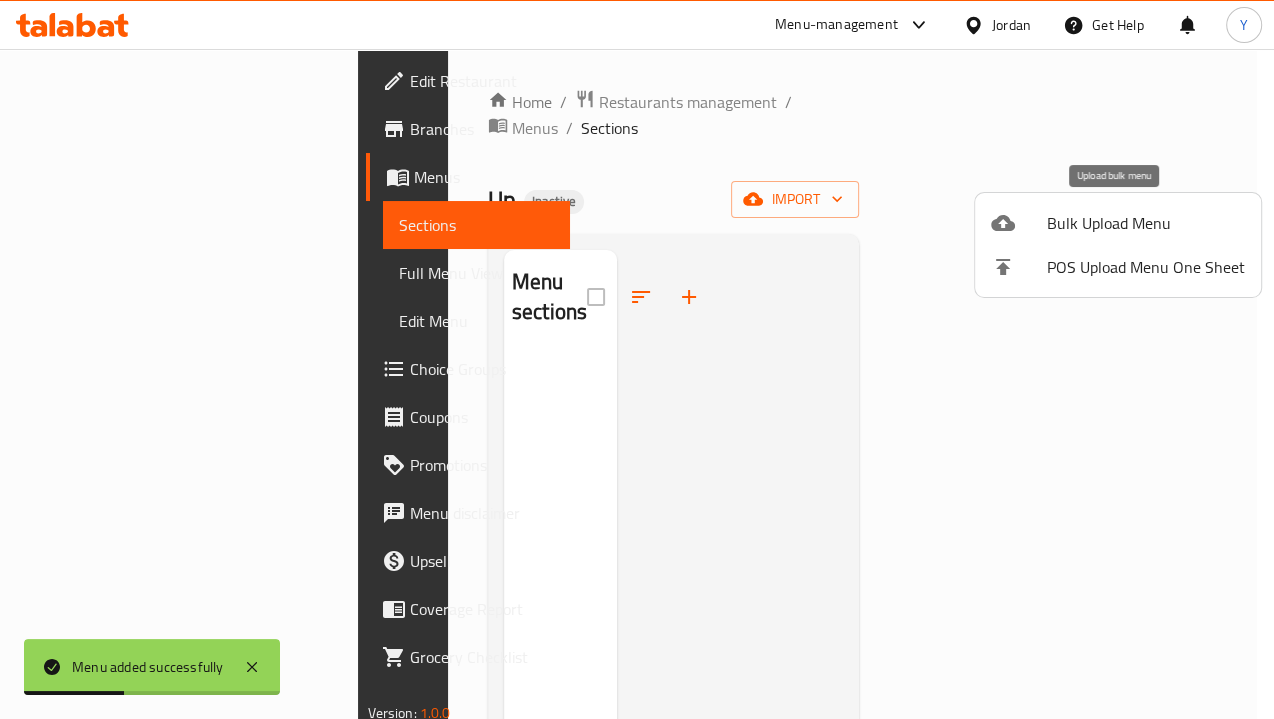 click on "Bulk Upload Menu" at bounding box center (1146, 223) 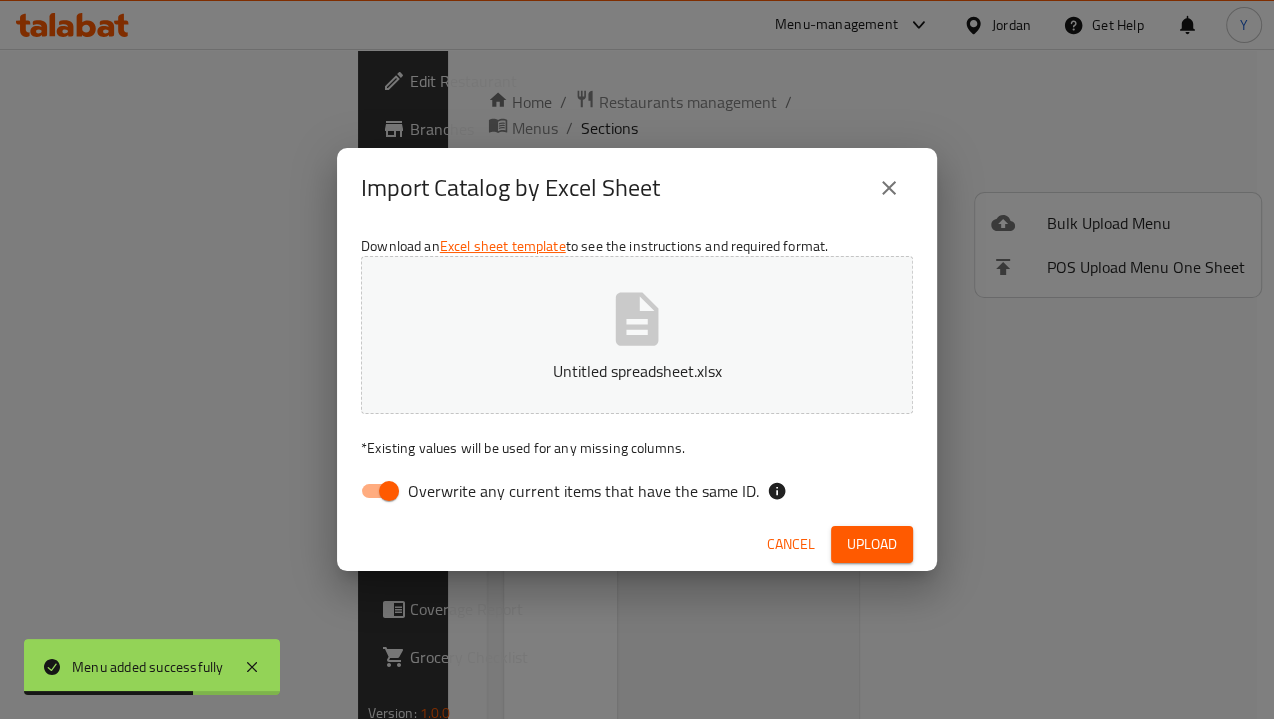 drag, startPoint x: 362, startPoint y: 489, endPoint x: 502, endPoint y: 505, distance: 140.91132 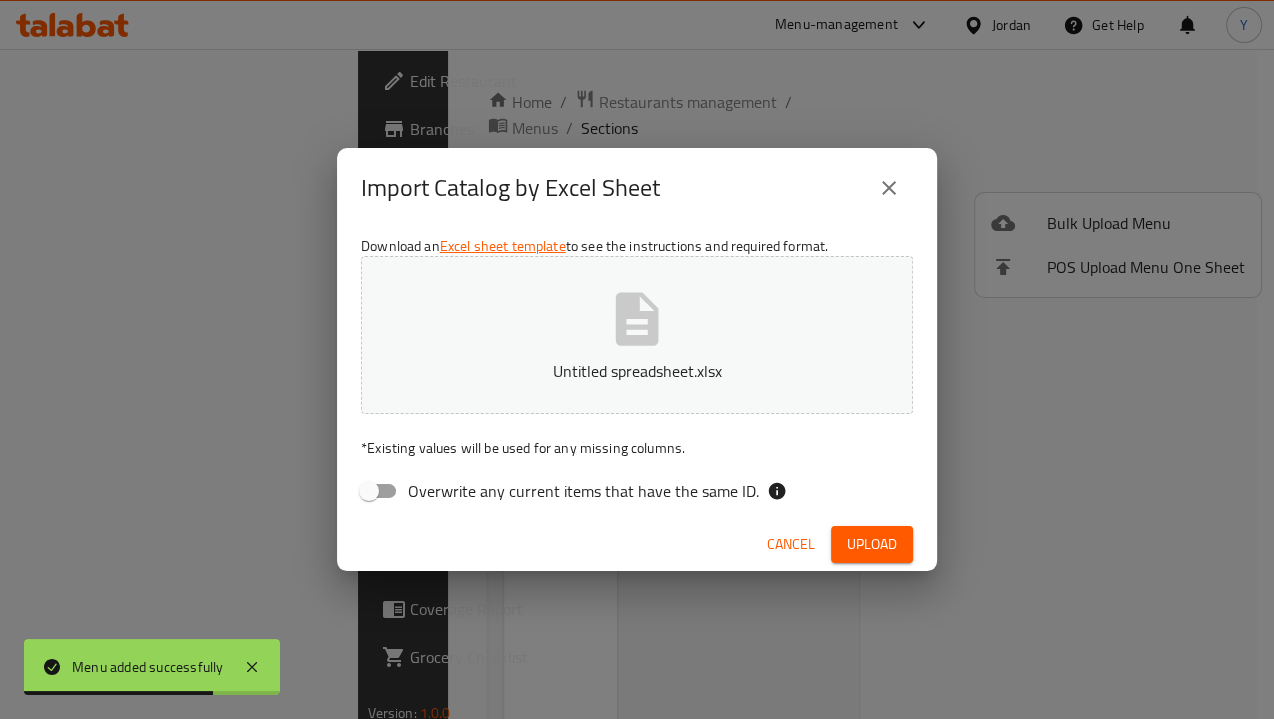 click on "Cancel Upload" at bounding box center [637, 544] 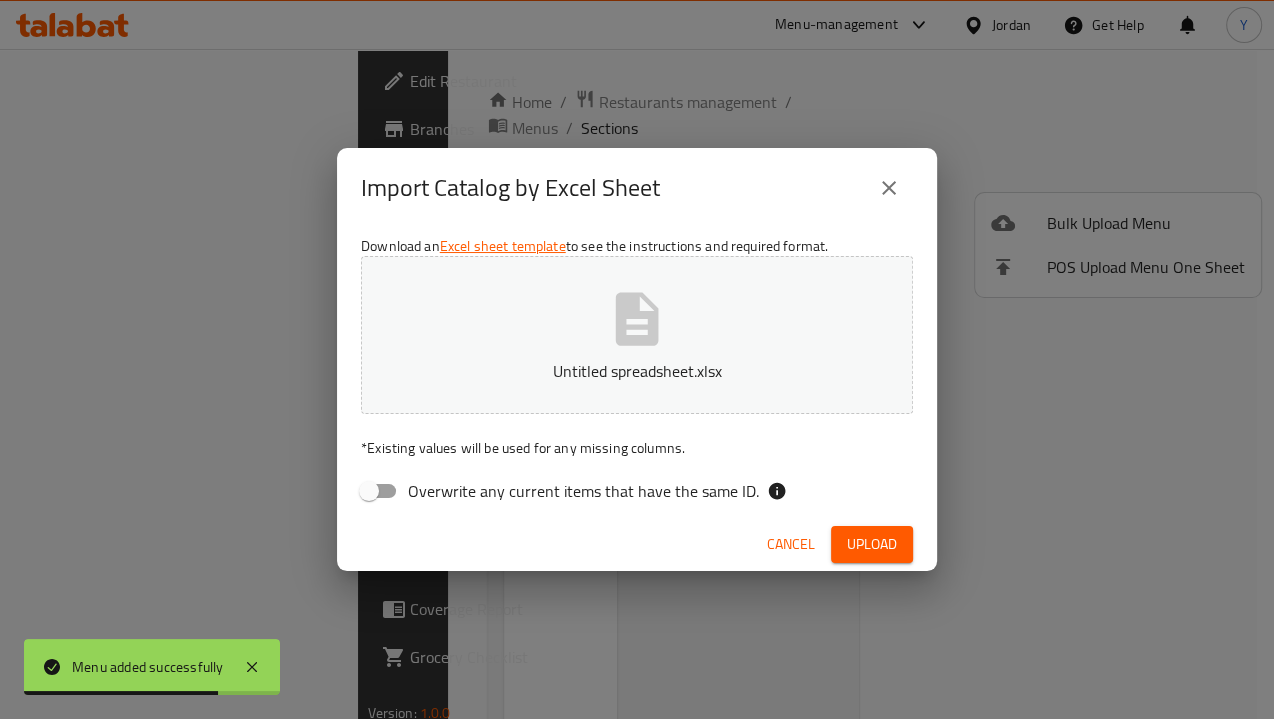 click on "Upload" at bounding box center [872, 544] 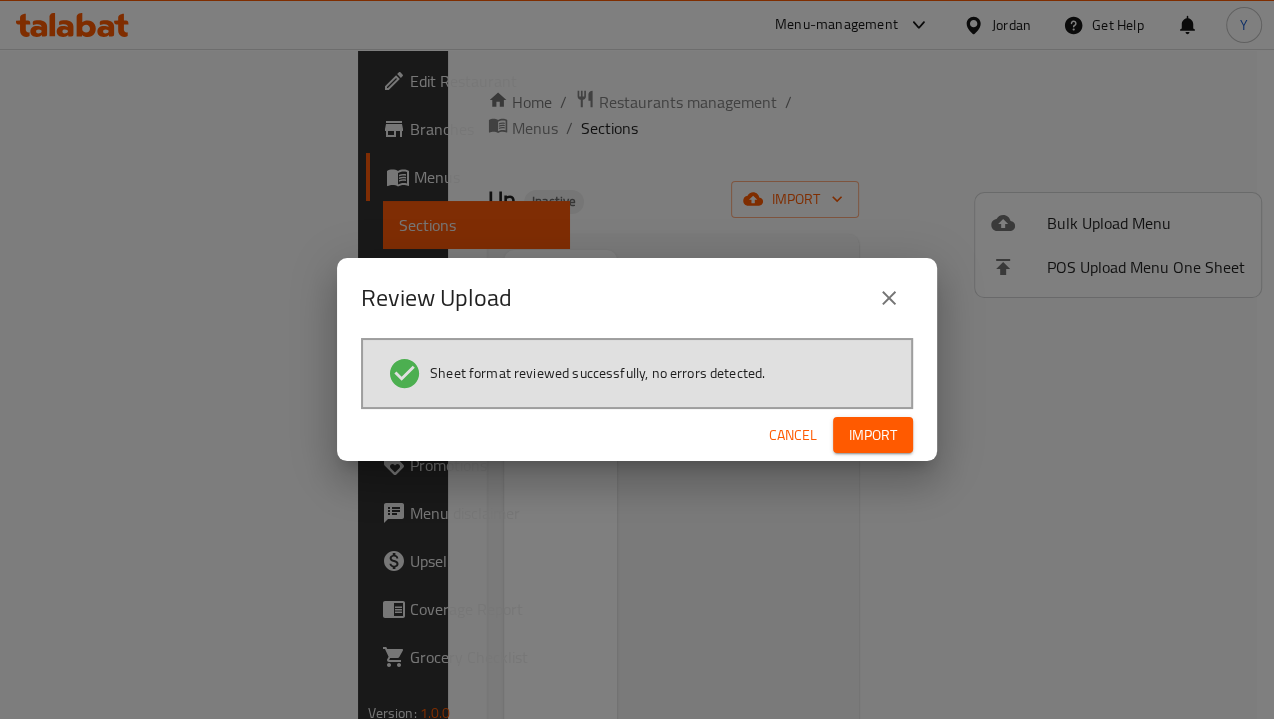 click on "Import" at bounding box center (873, 435) 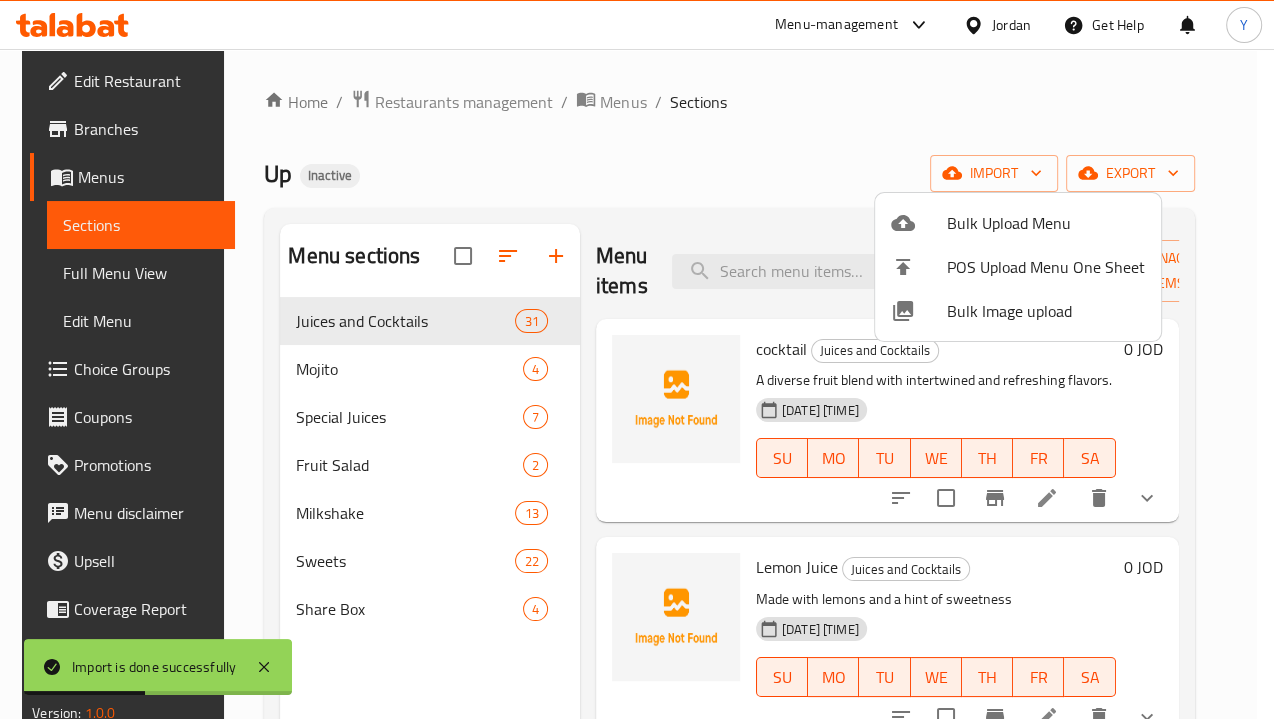 click at bounding box center (637, 359) 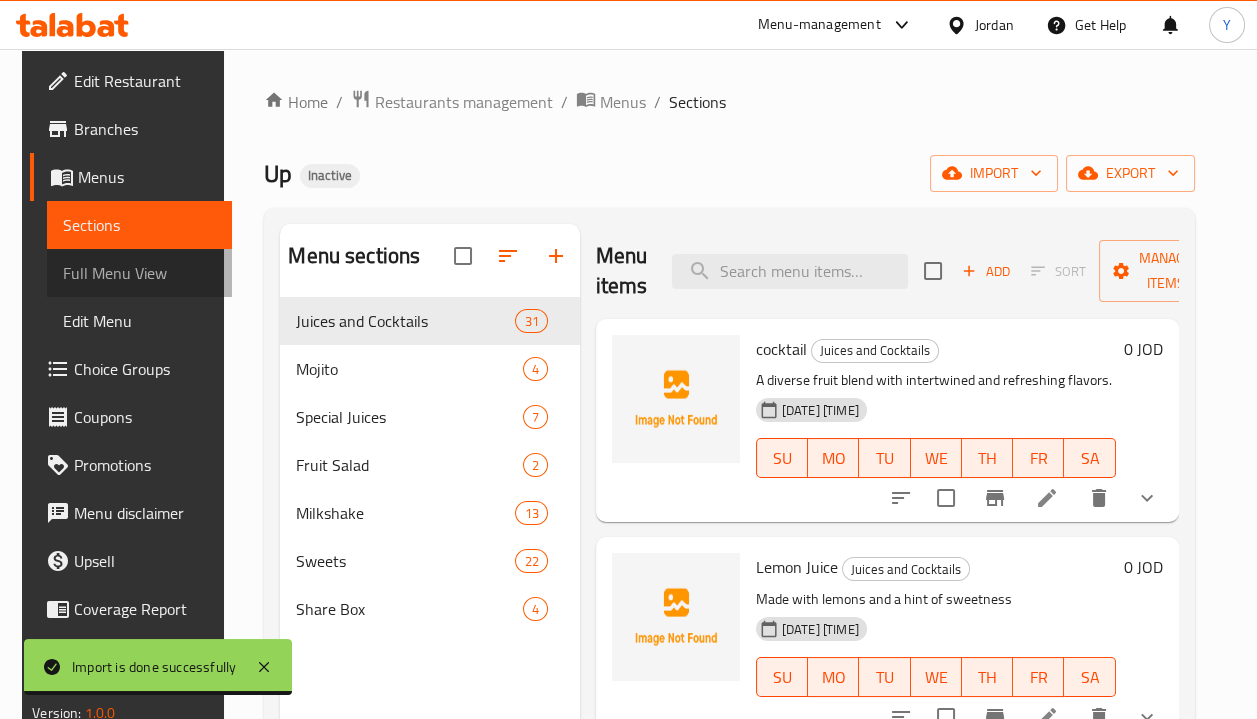 click on "Full Menu View" at bounding box center (139, 273) 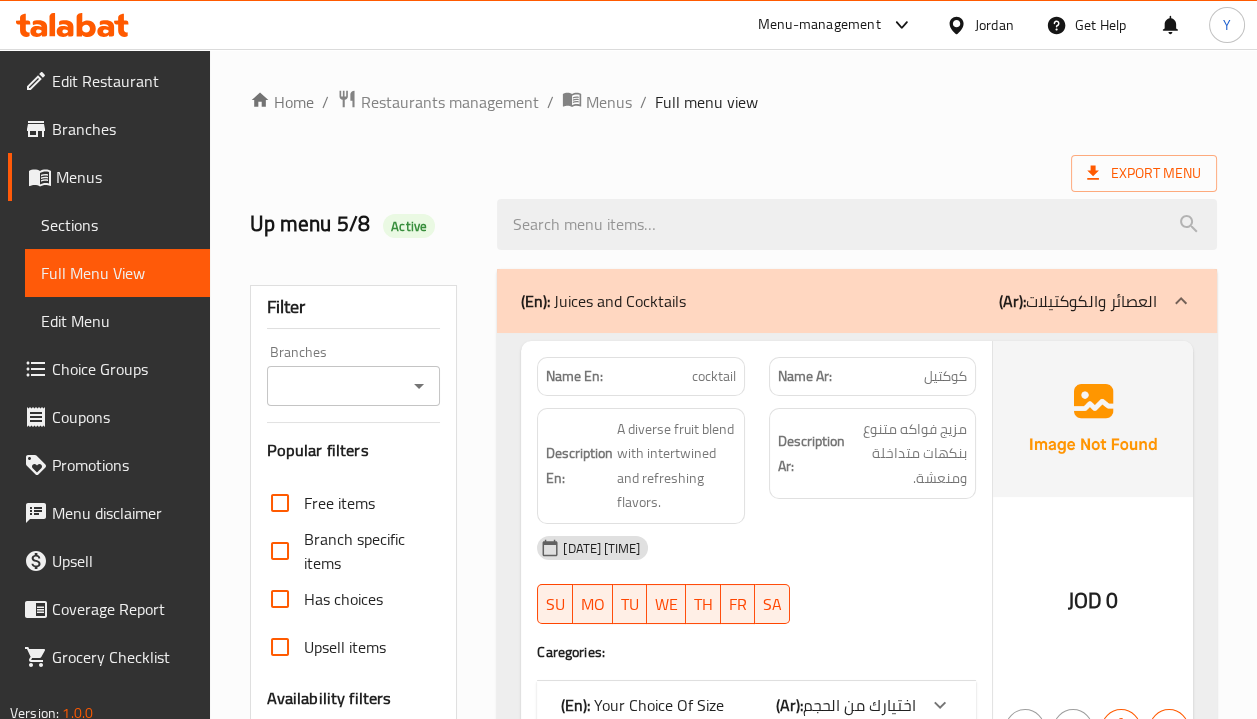 scroll, scrollTop: 628, scrollLeft: 0, axis: vertical 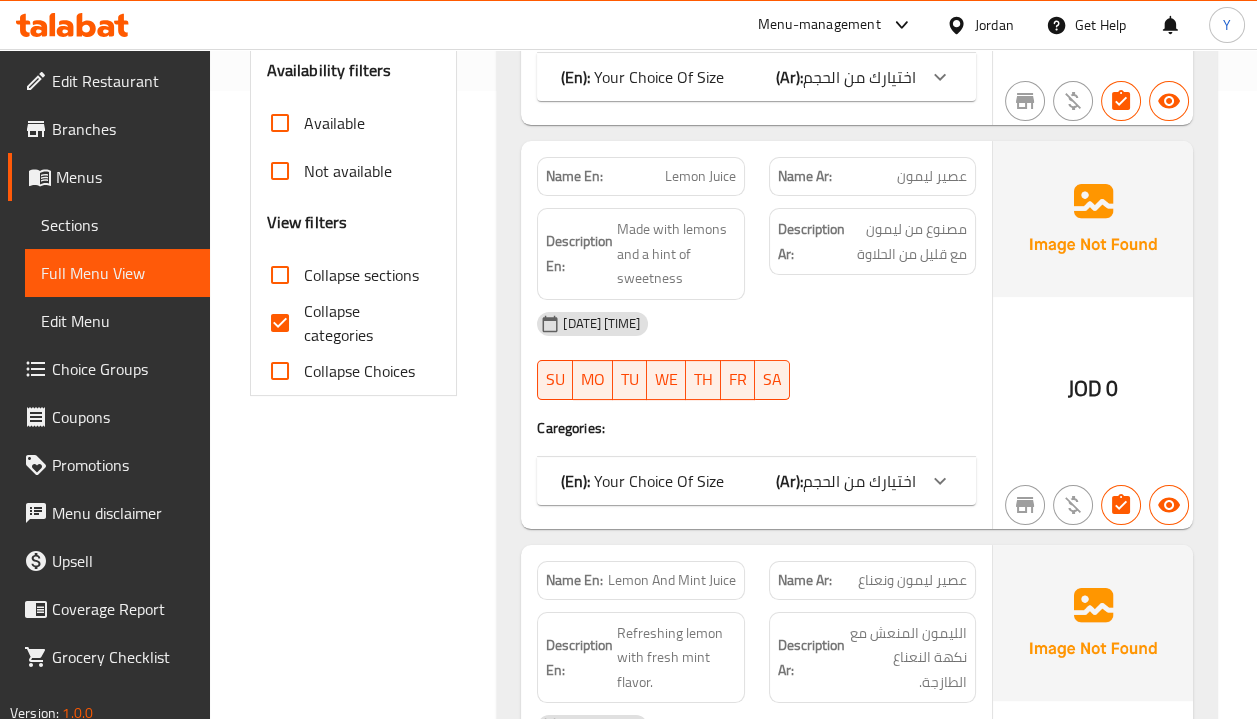 click on "Collapse categories" at bounding box center [364, 323] 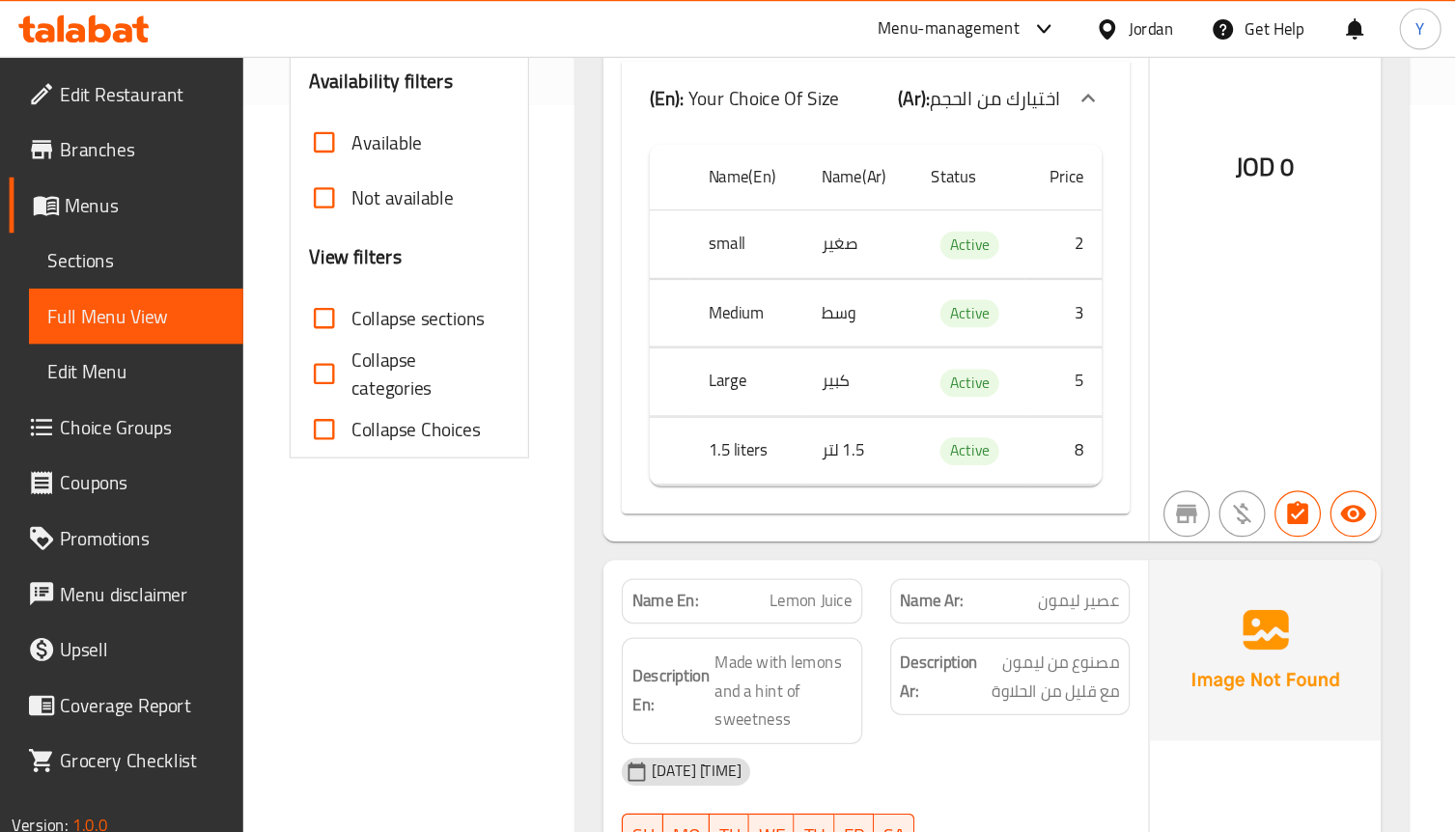 scroll, scrollTop: 606, scrollLeft: 0, axis: vertical 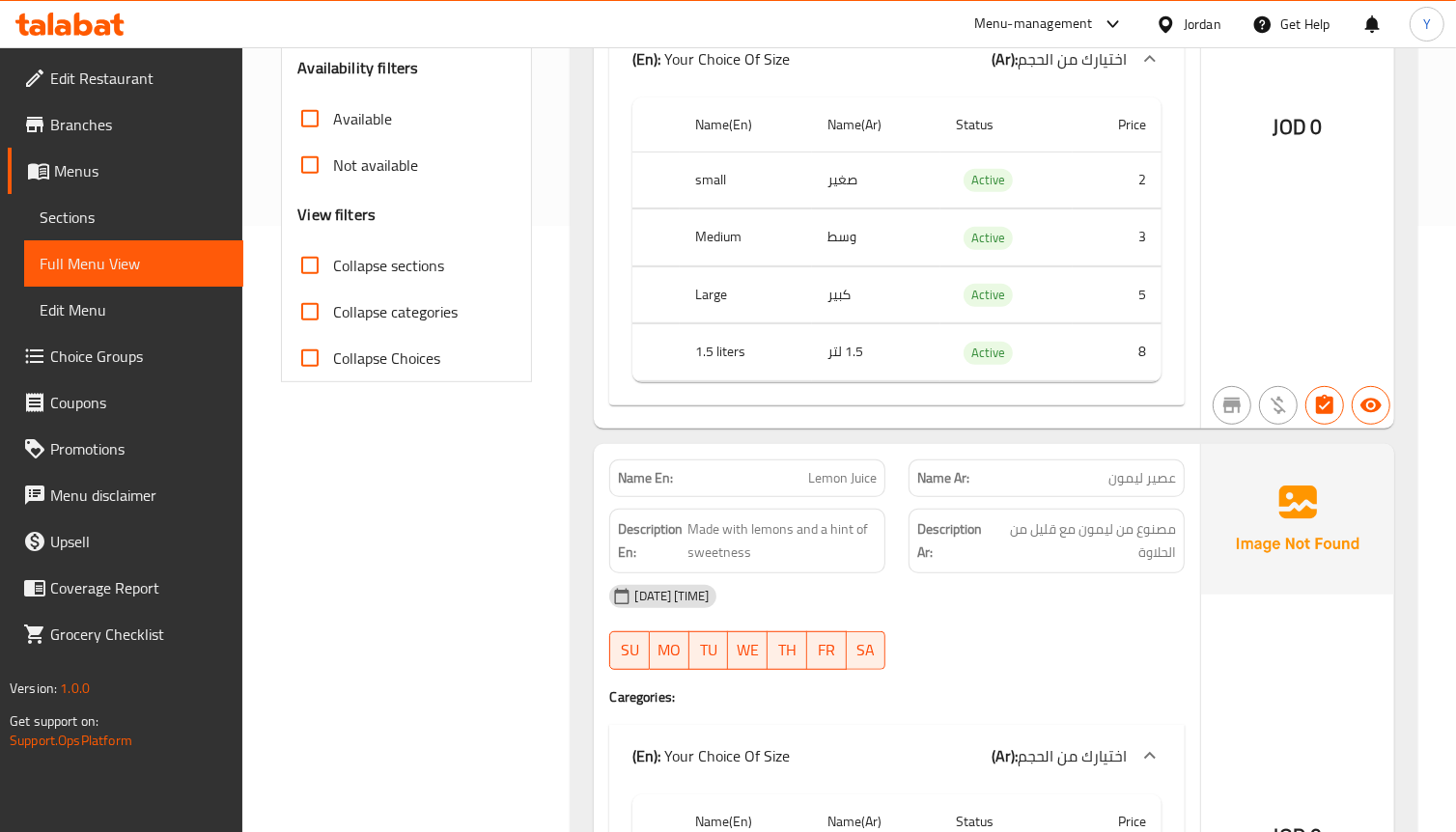 drag, startPoint x: 1165, startPoint y: 19, endPoint x: 317, endPoint y: 278, distance: 886.67074 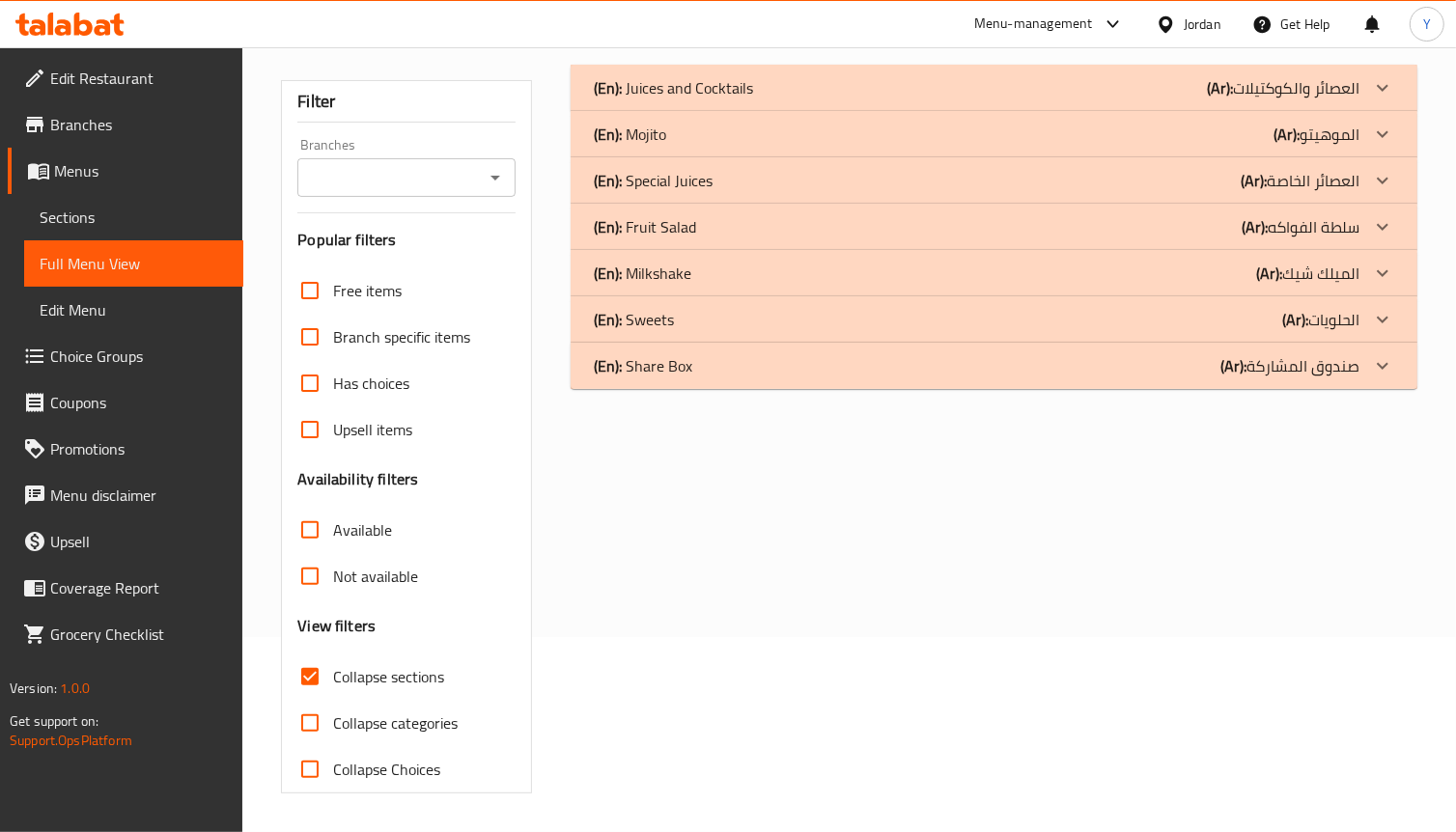 scroll, scrollTop: 0, scrollLeft: 0, axis: both 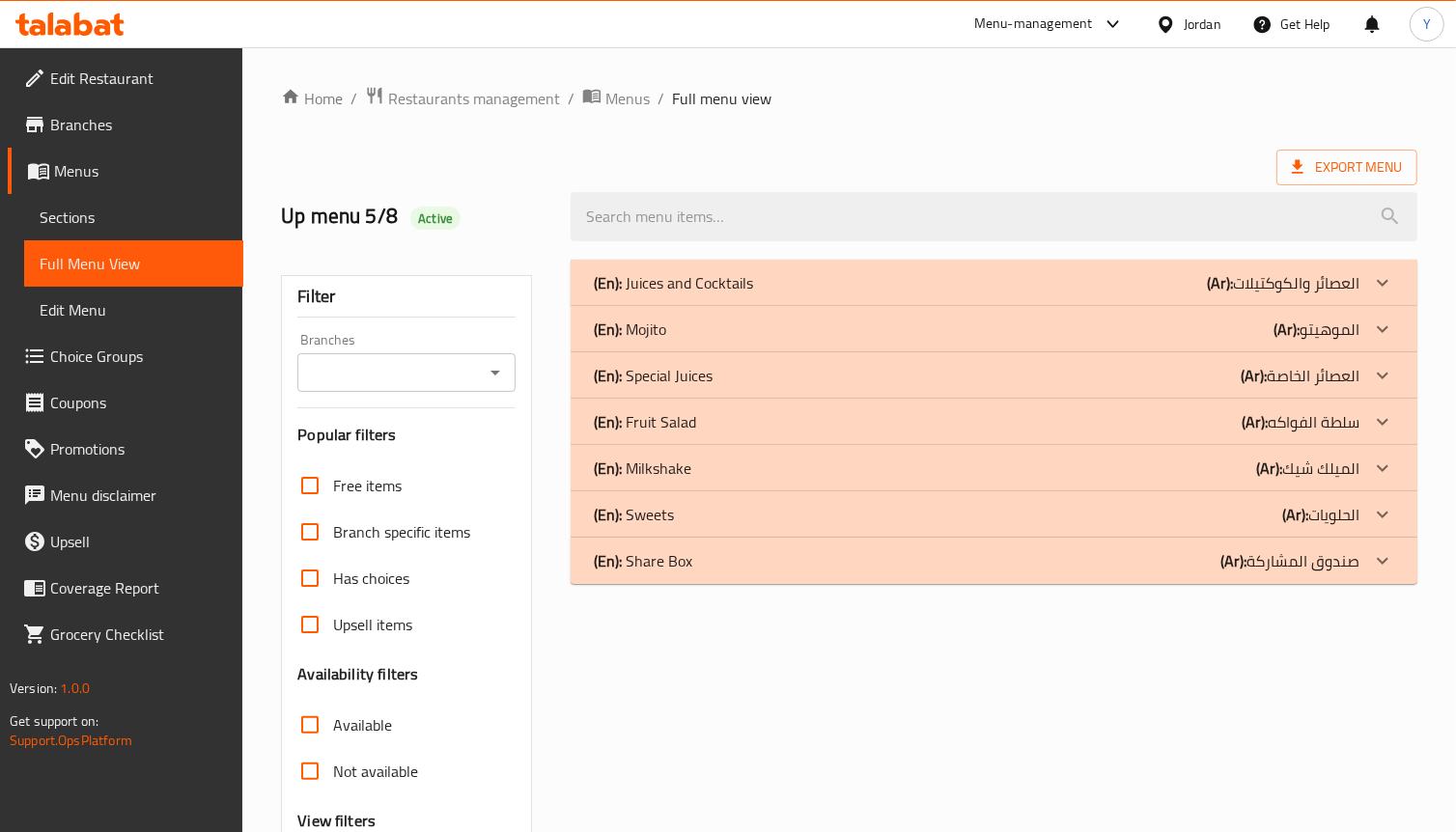 click on "(Ar): العصائر والكوكتيلات" at bounding box center (1283, 283) 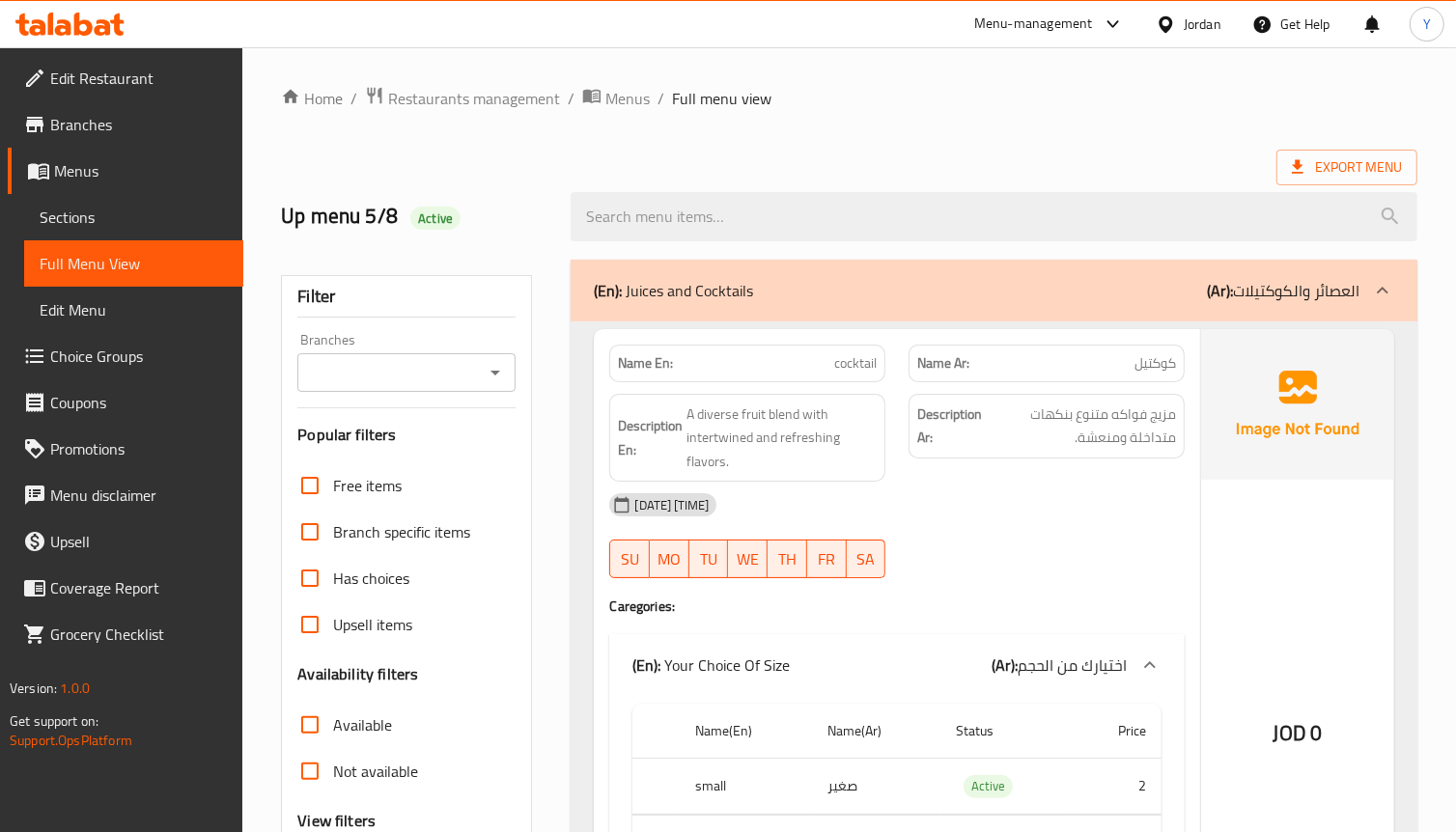 click on "JOD 0" at bounding box center [1298, 681] 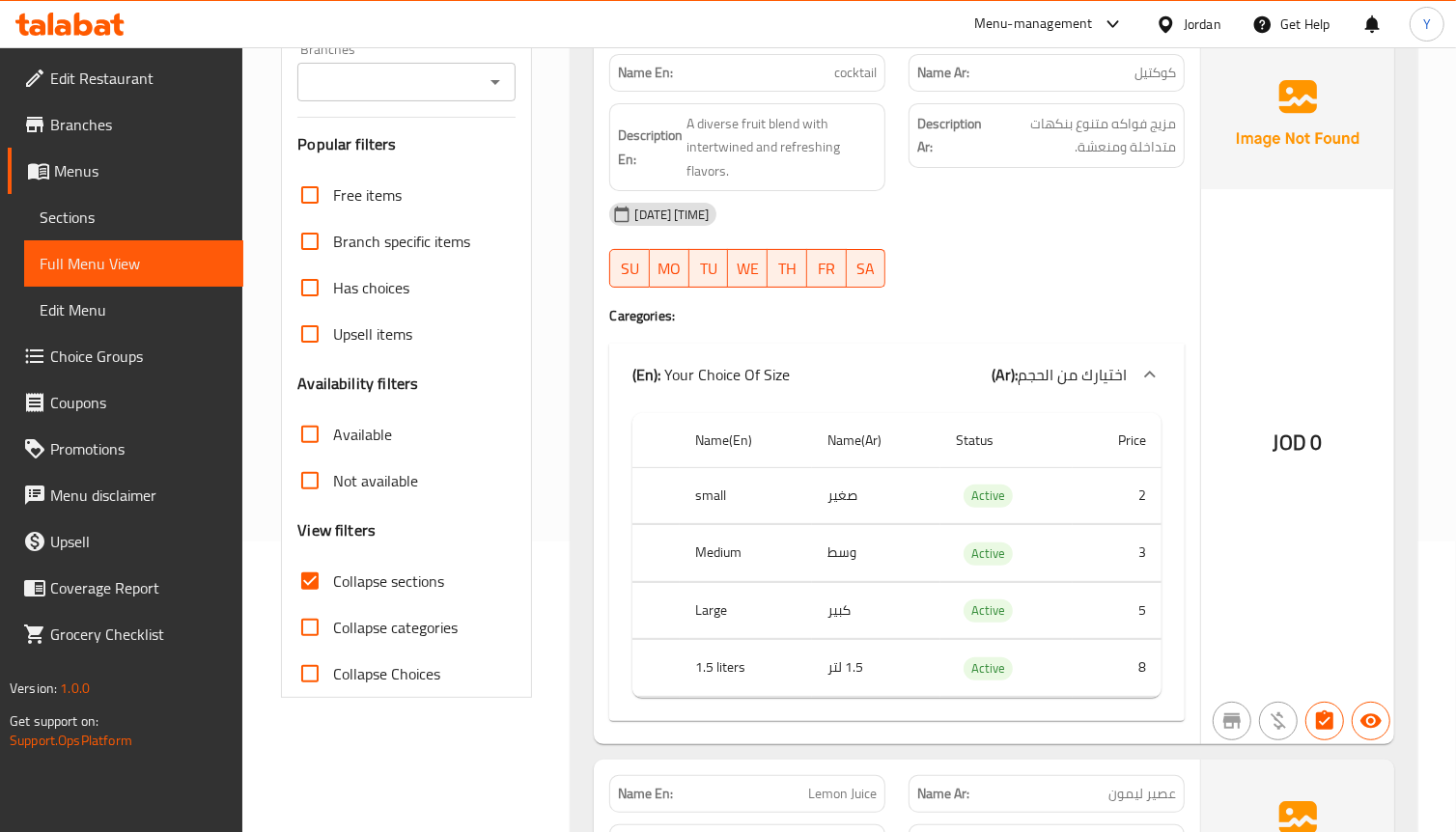 scroll, scrollTop: 309, scrollLeft: 0, axis: vertical 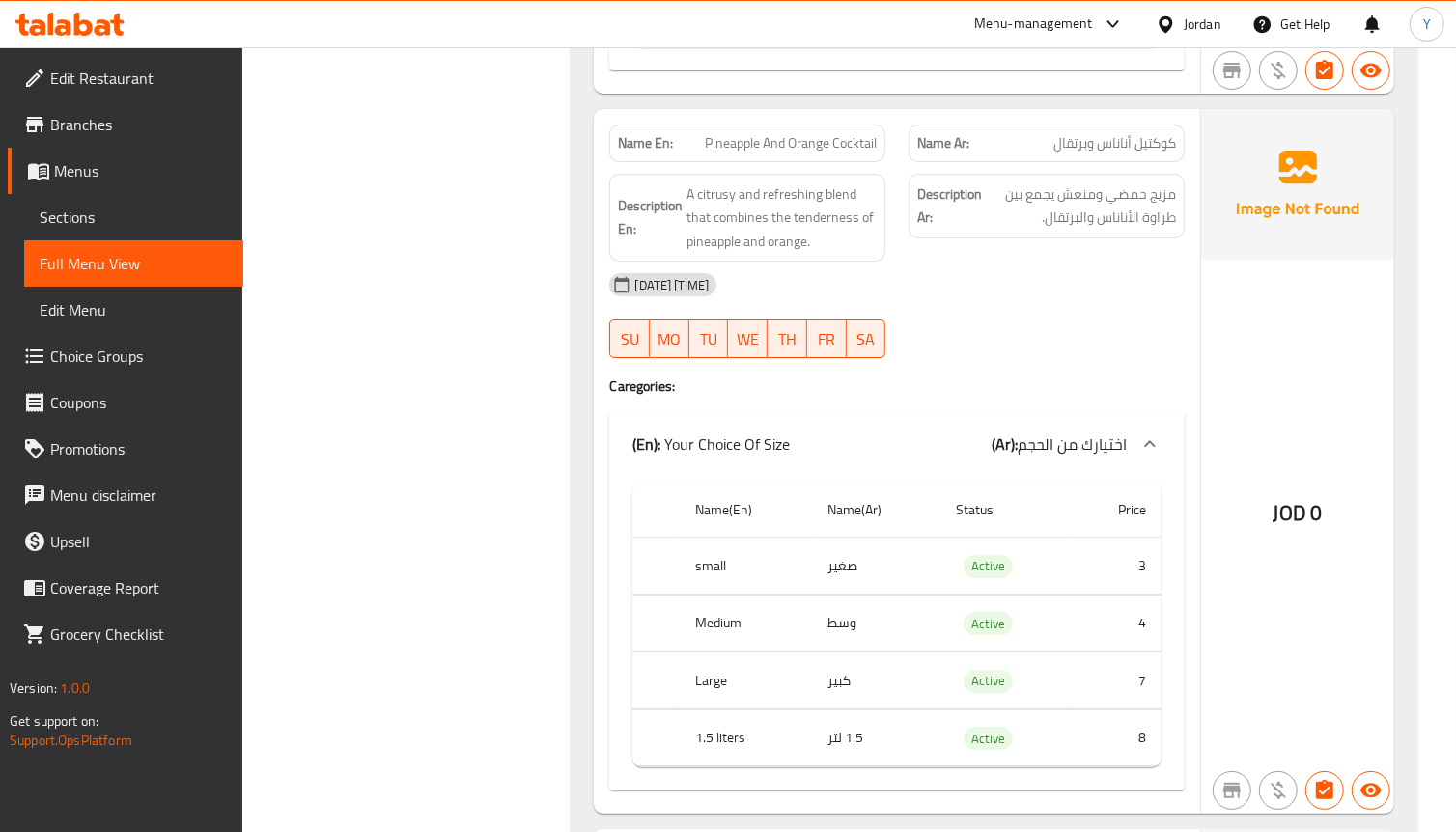 click on "Sections" at bounding box center [133, 217] 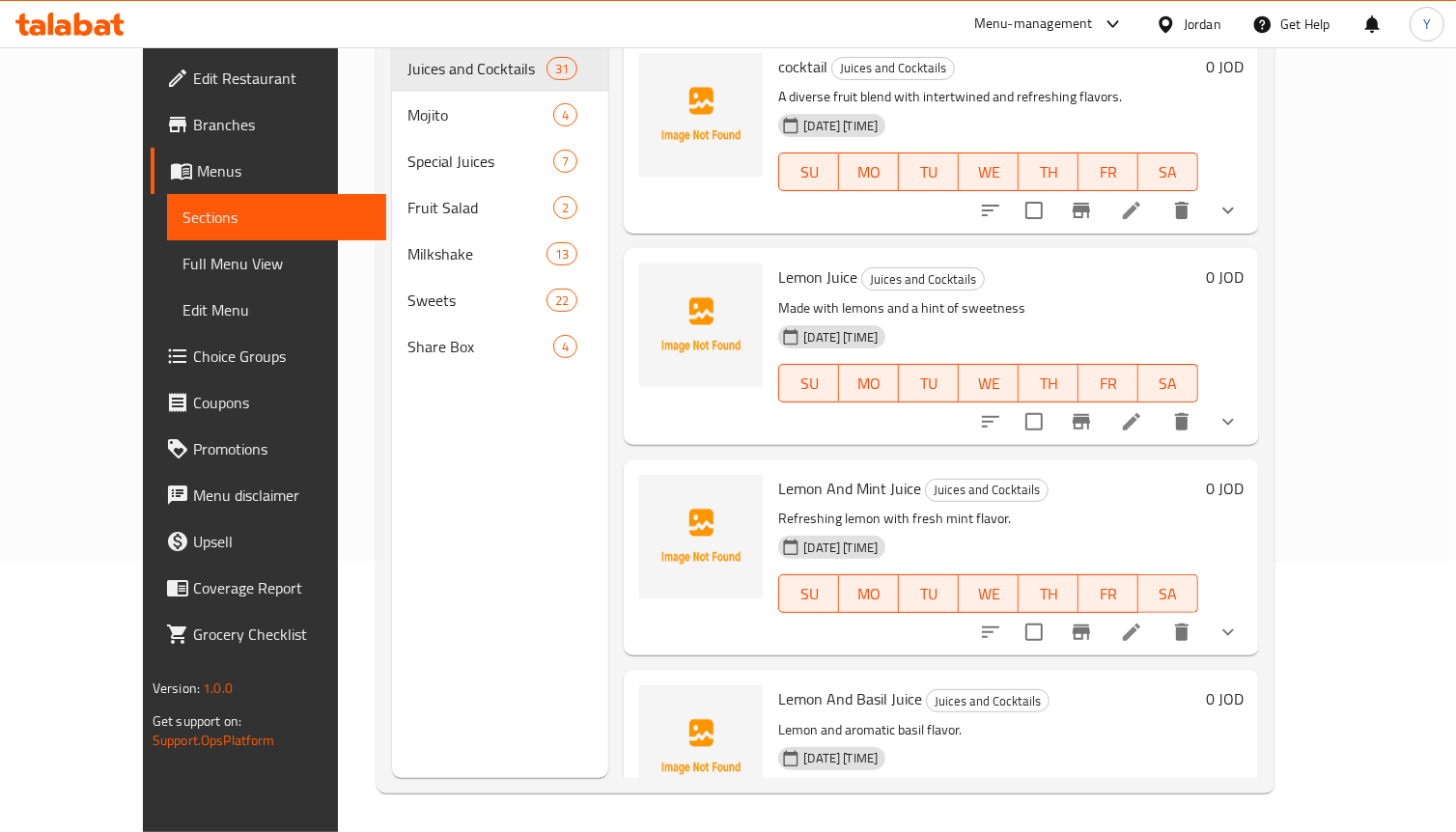scroll, scrollTop: 270, scrollLeft: 0, axis: vertical 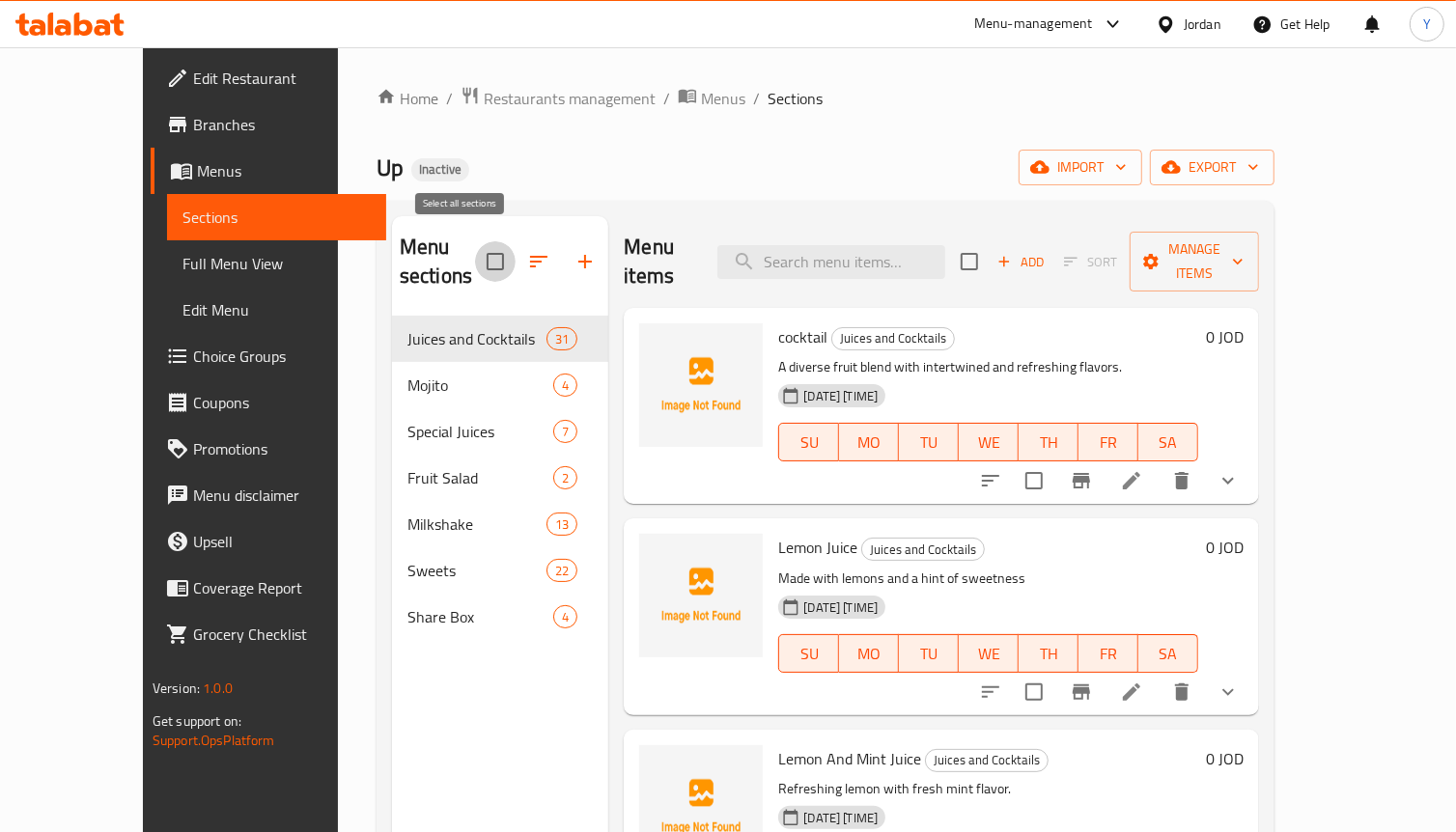 click at bounding box center (495, 262) 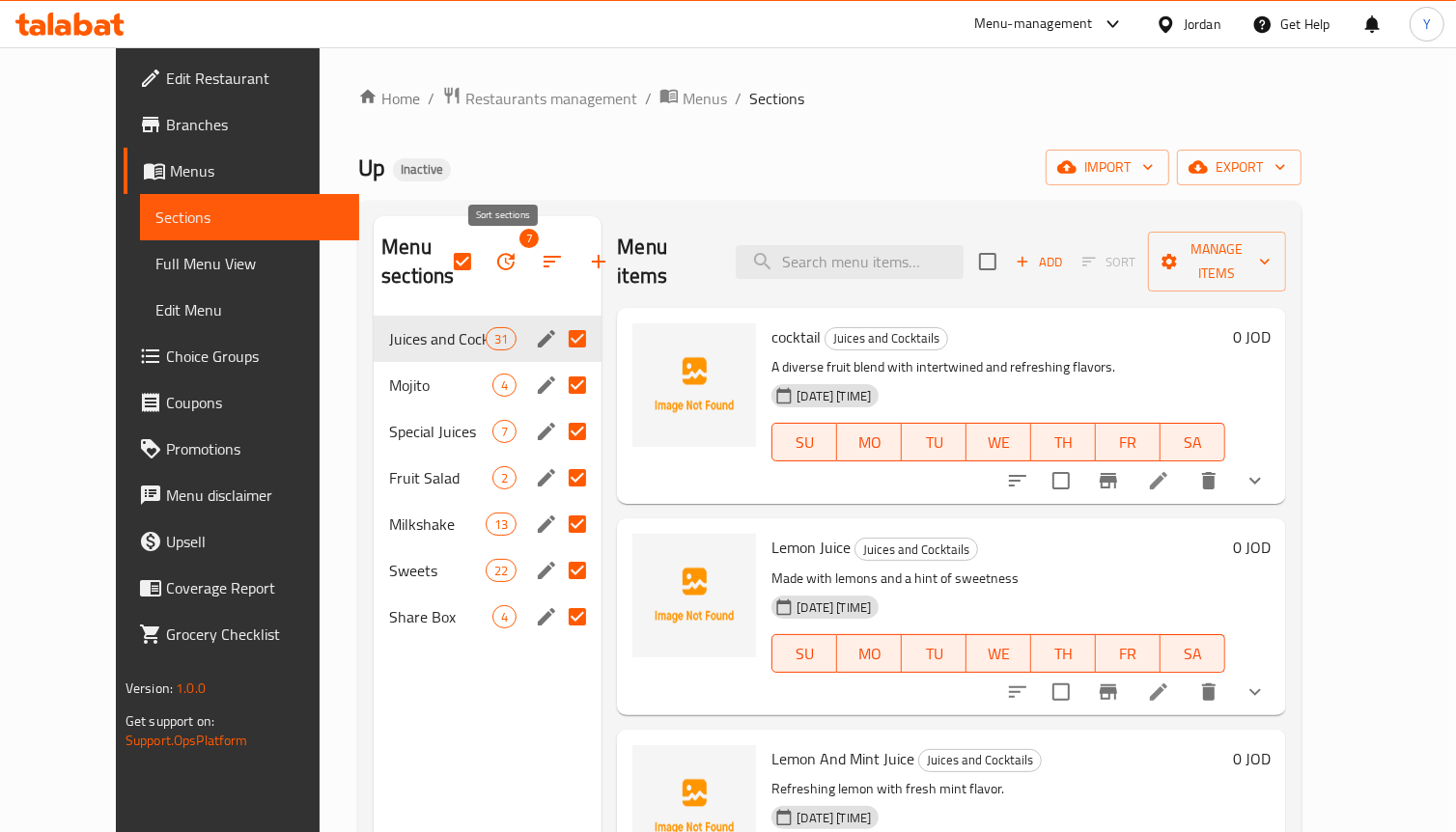 click 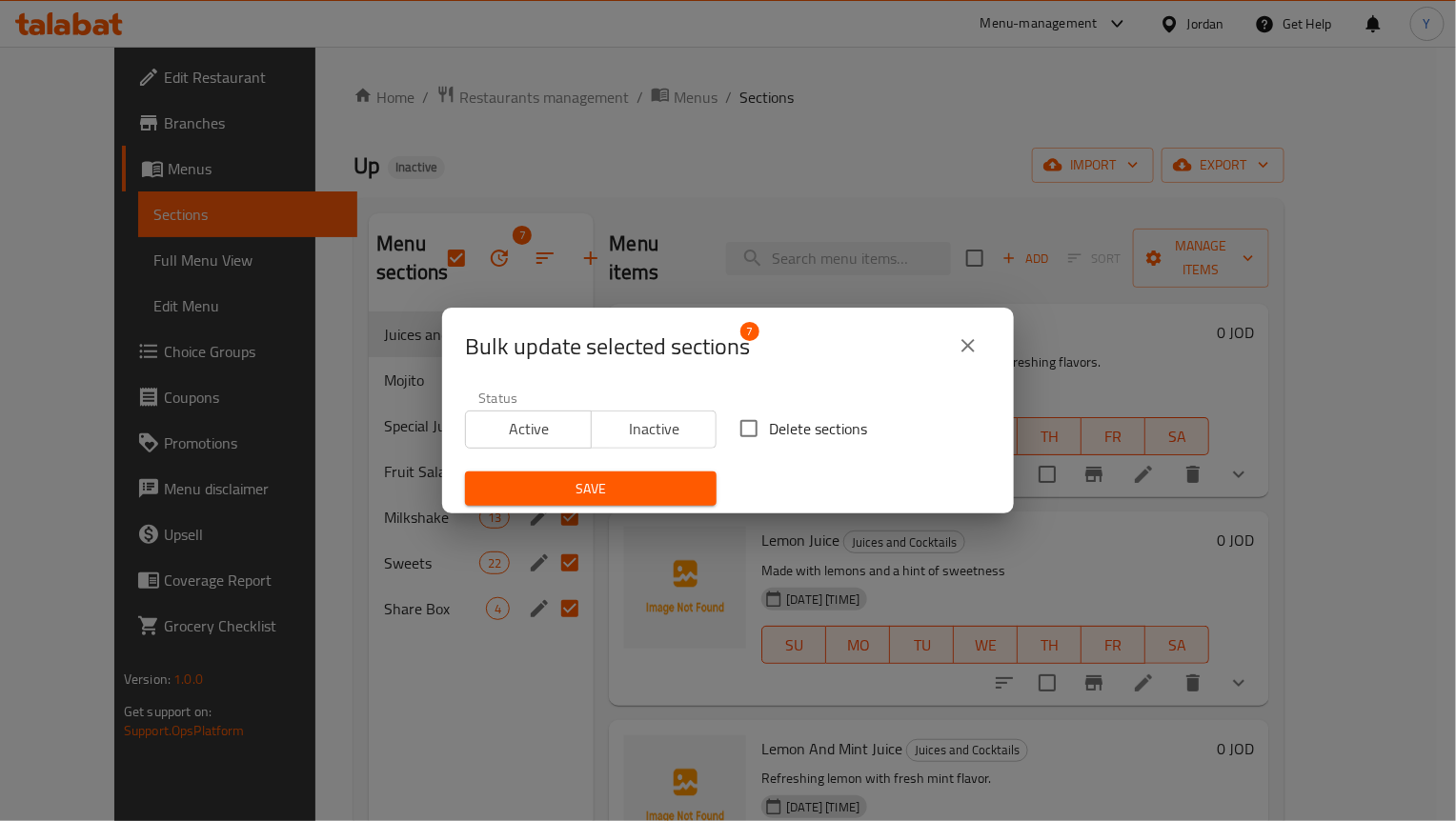 click on "Delete sections" at bounding box center (749, 429) 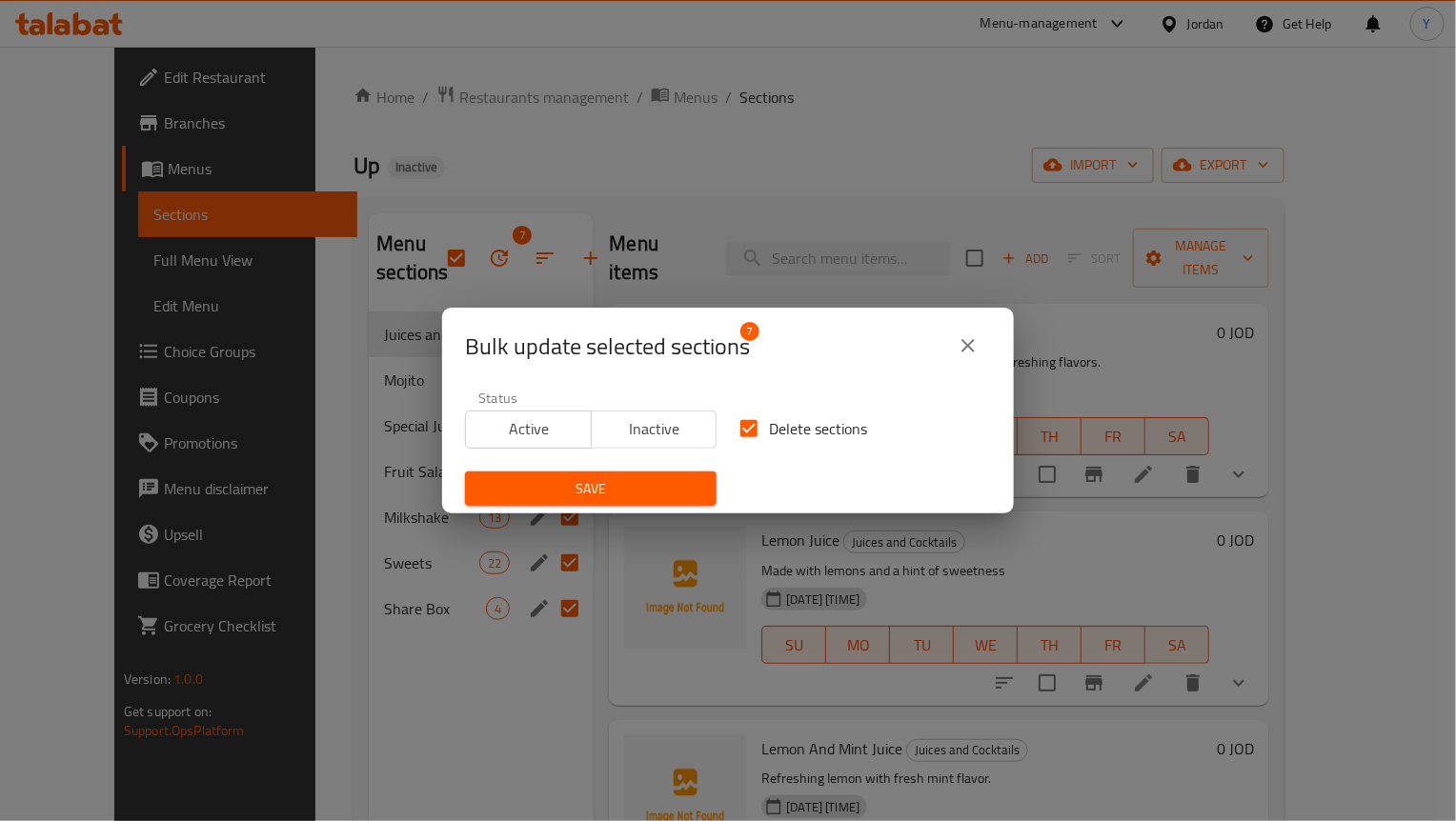click on "Status Active Inactive" at bounding box center [591, 420] 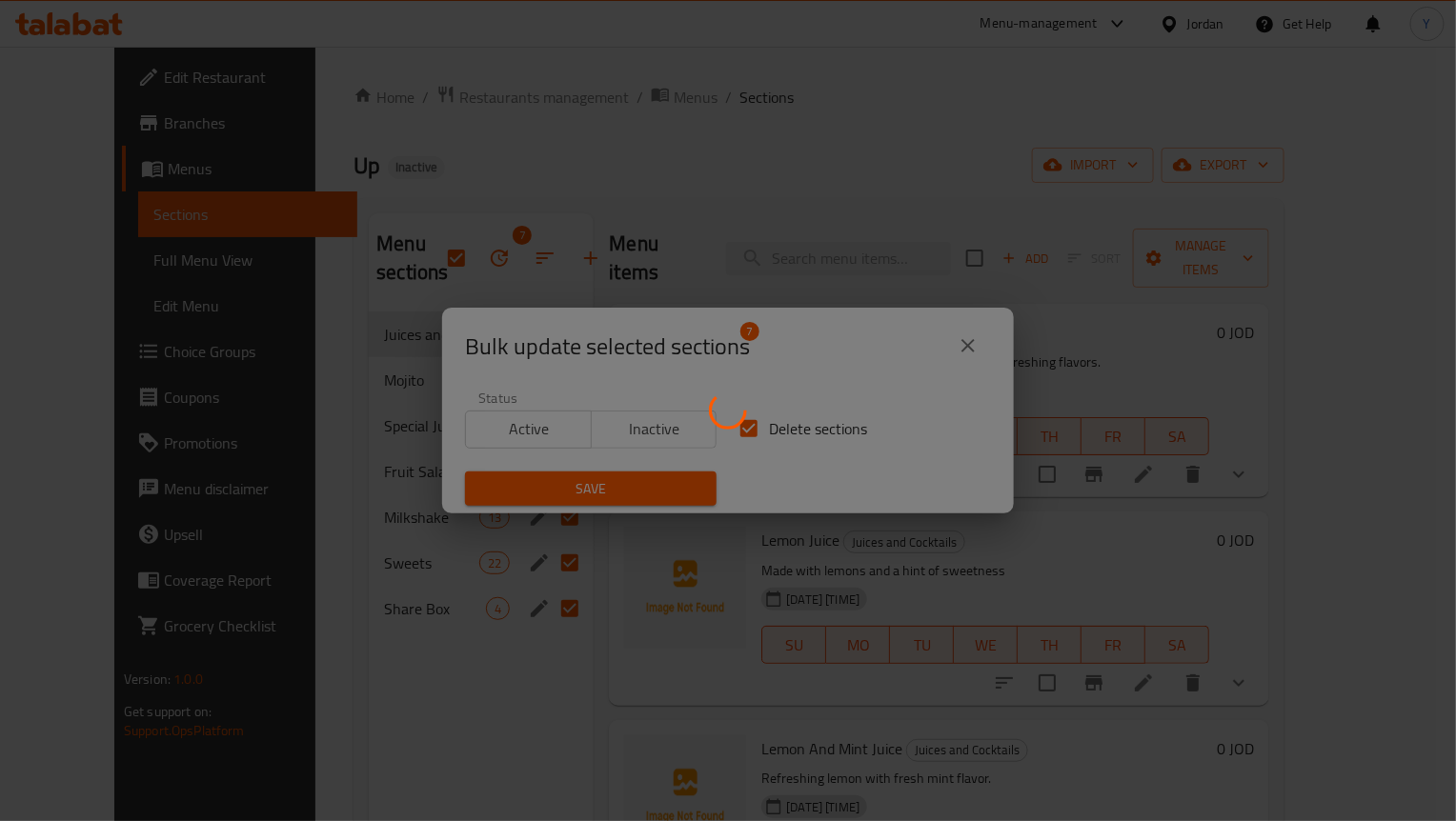 checkbox on "false" 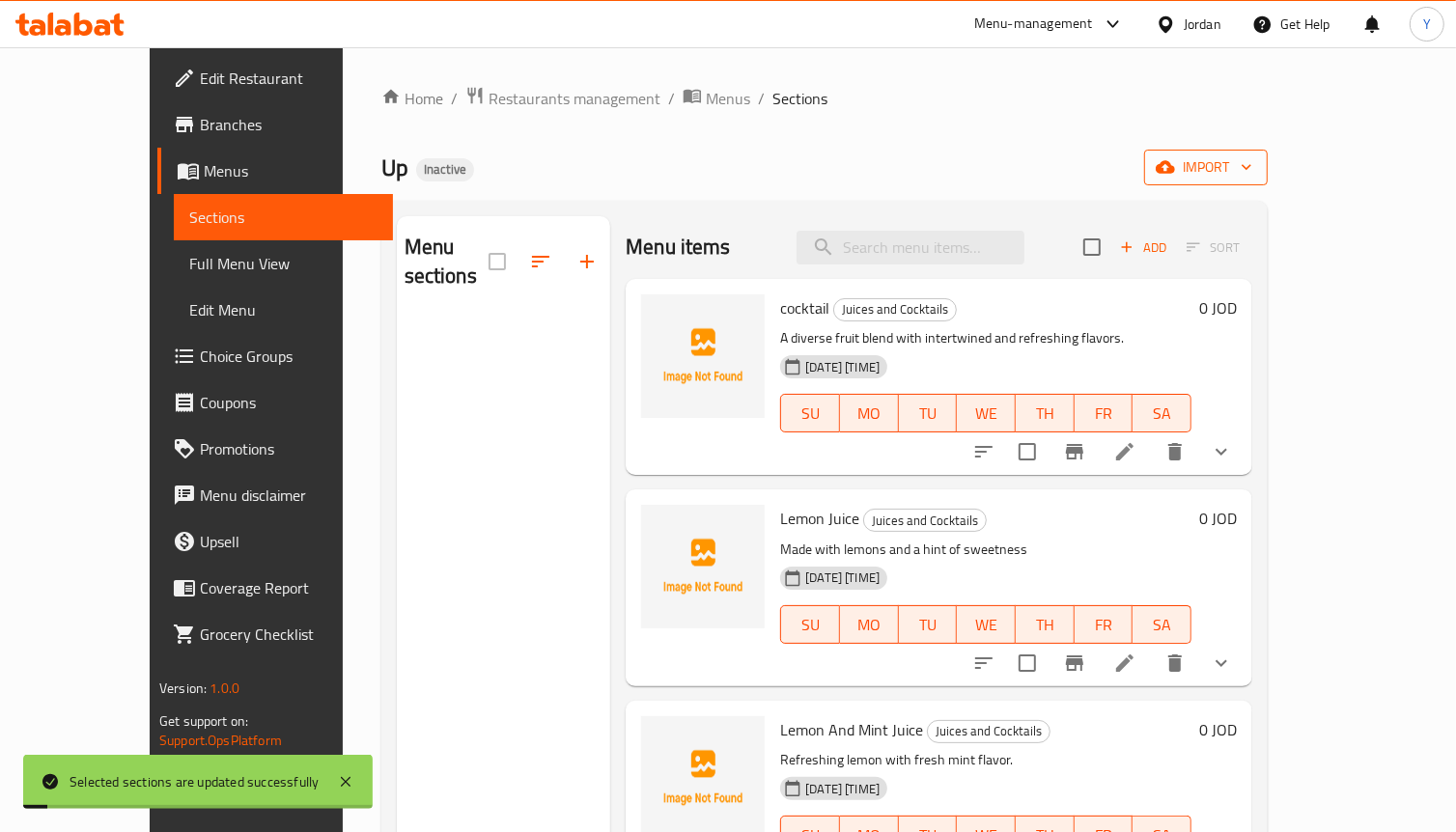 click 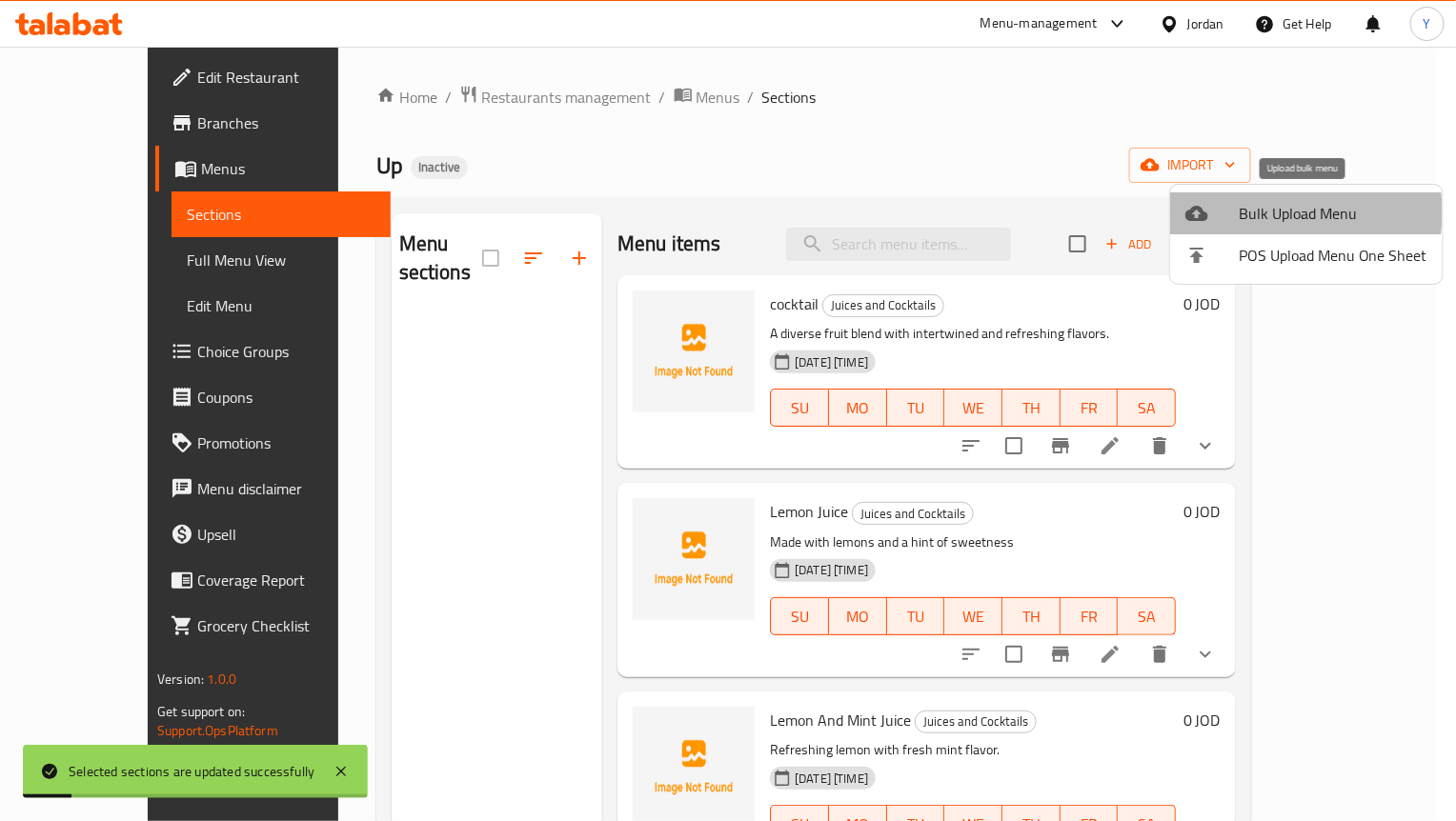 click on "Bulk Upload Menu" at bounding box center [1333, 213] 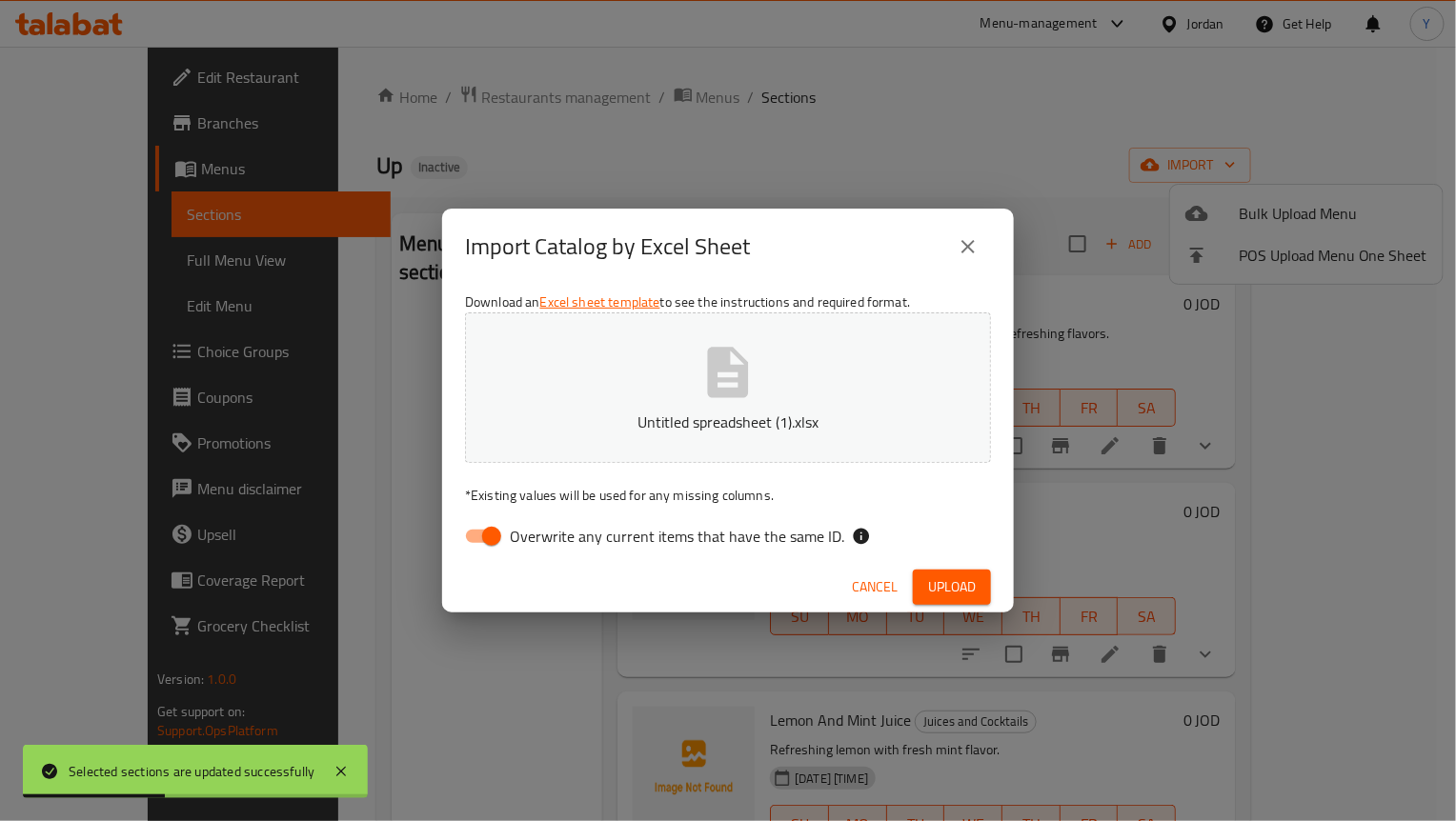 click on "Overwrite any current items that have the same ID." at bounding box center (492, 536) 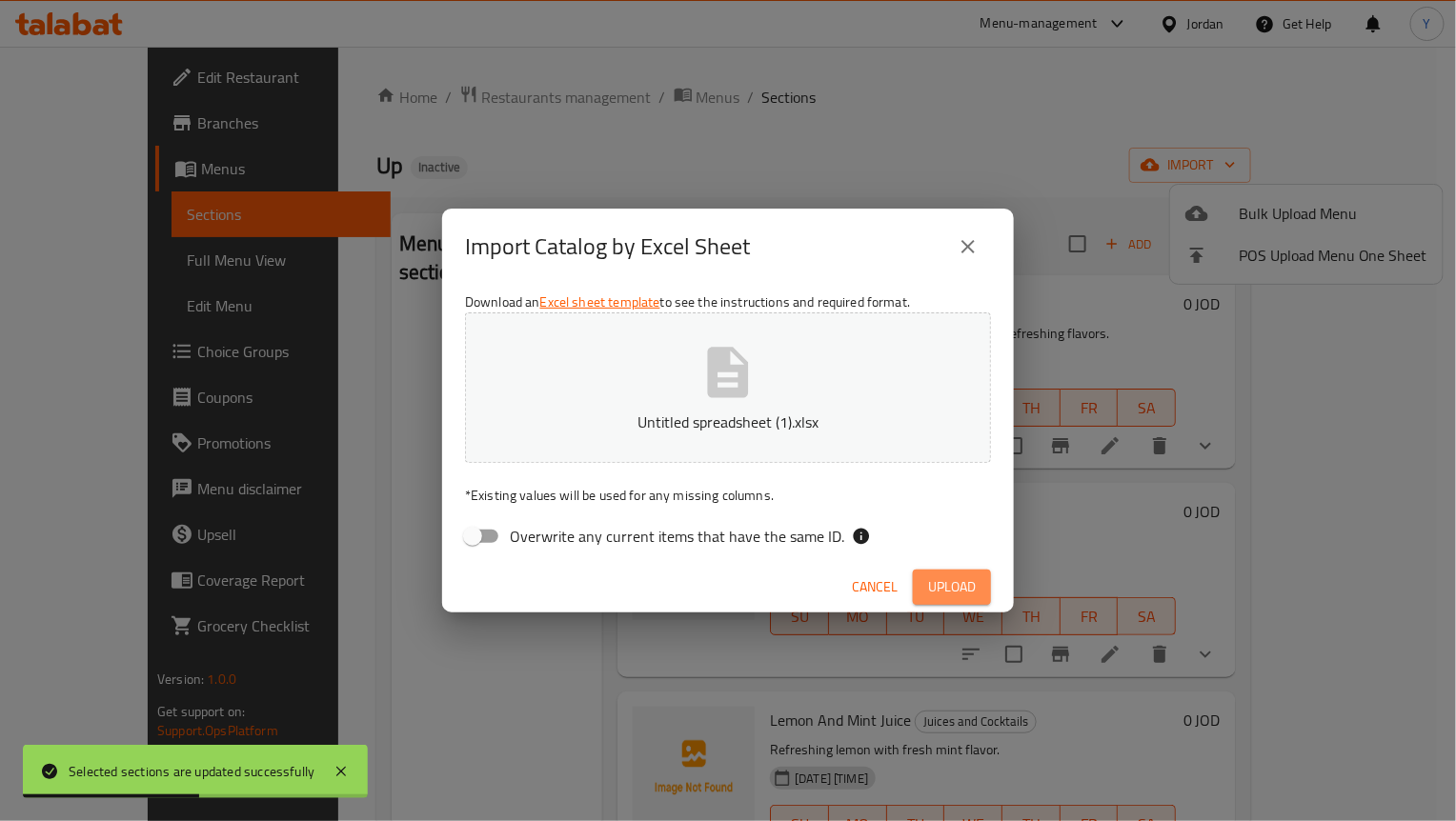 click on "Upload" at bounding box center (952, 587) 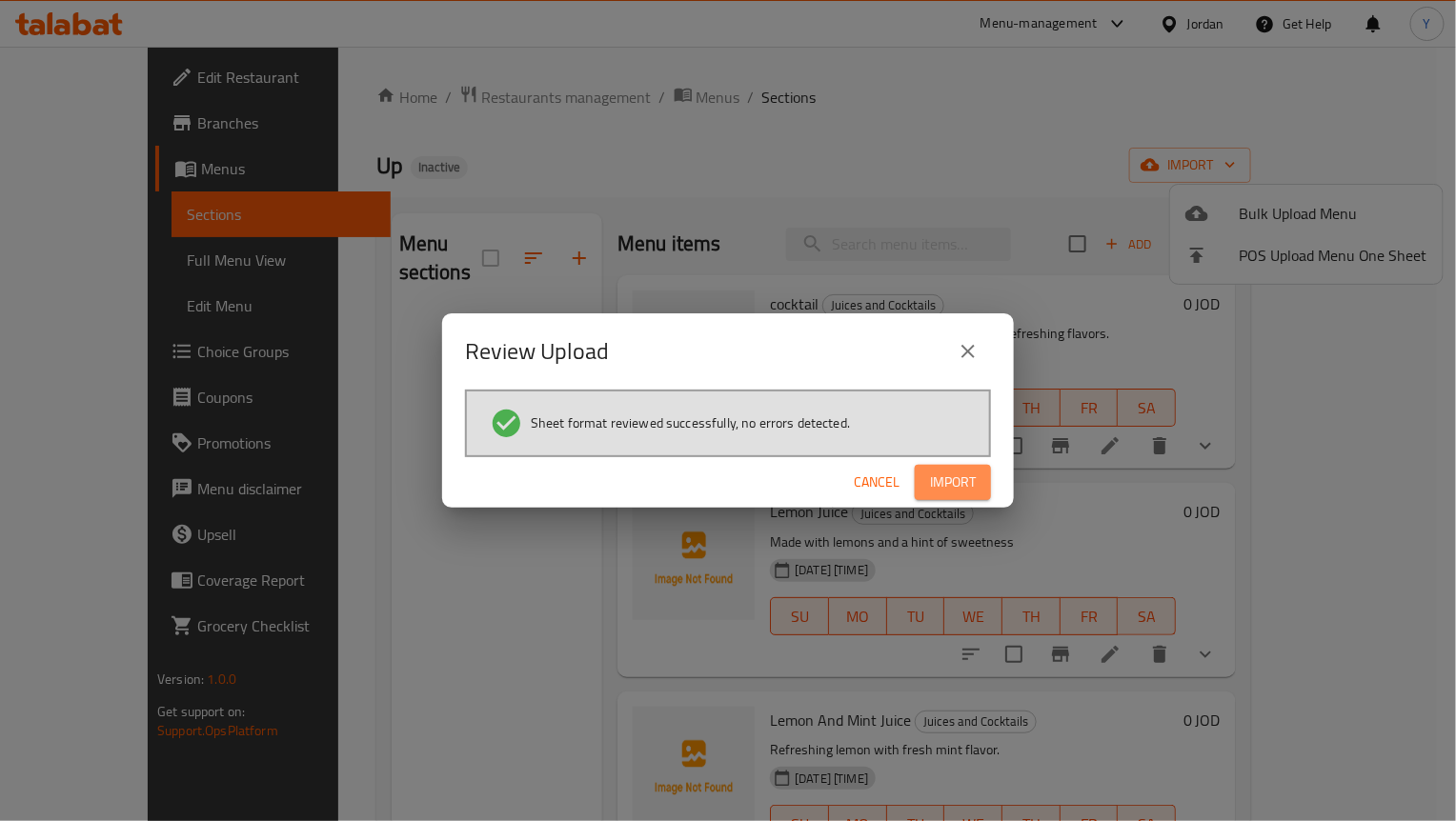 click on "Import" at bounding box center (953, 482) 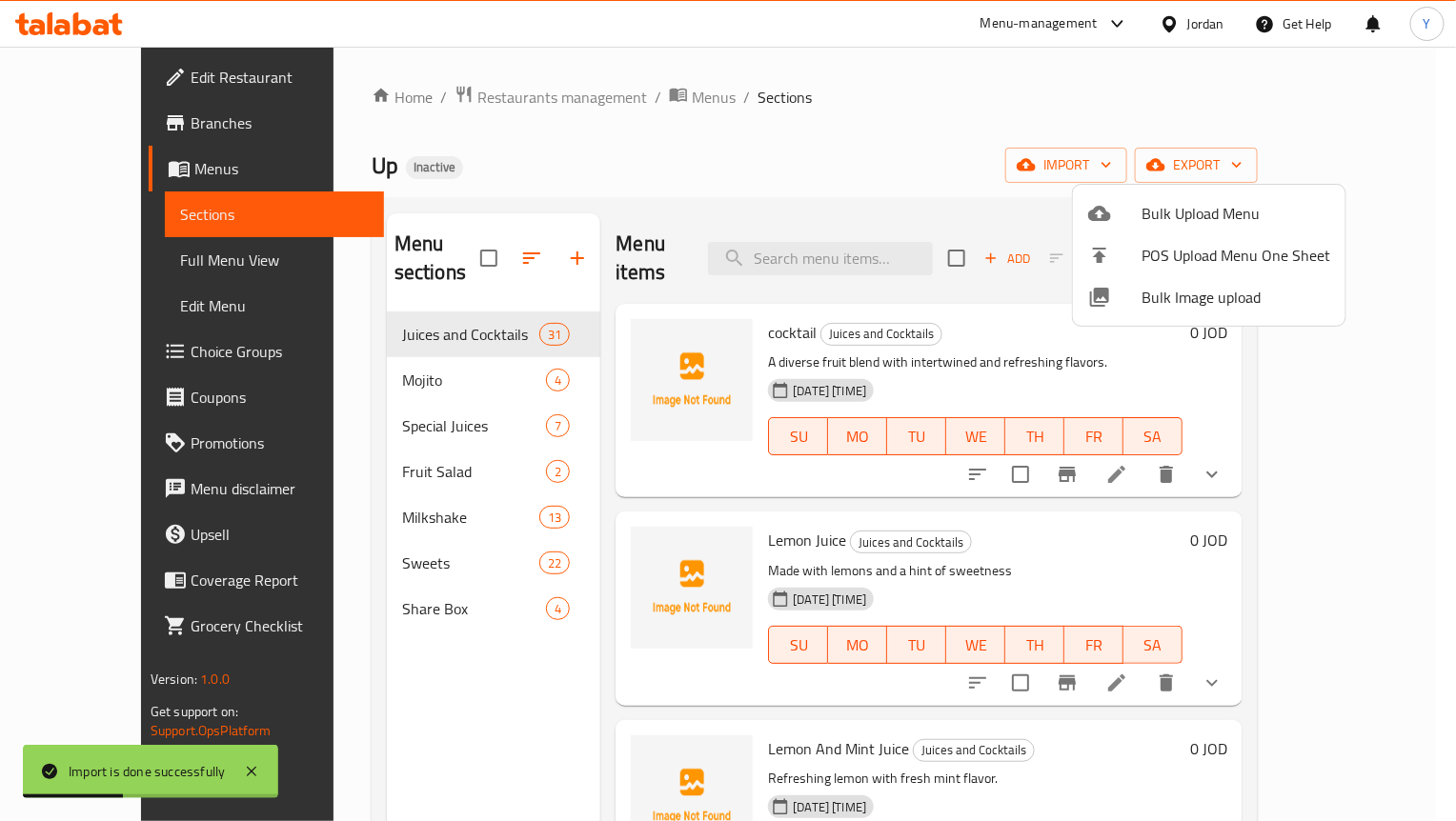 click at bounding box center [728, 410] 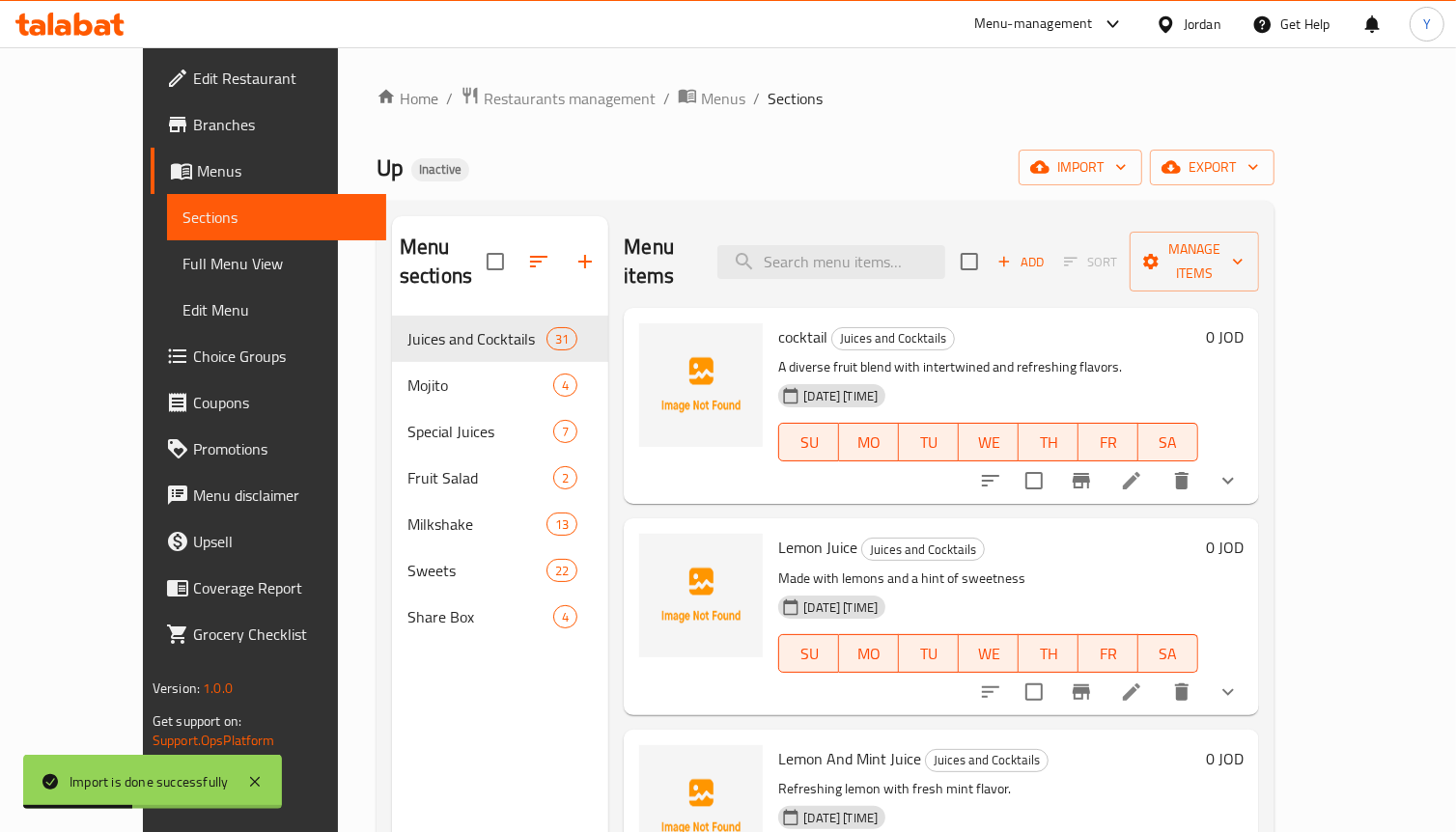 click on "Full Menu View" at bounding box center [276, 263] 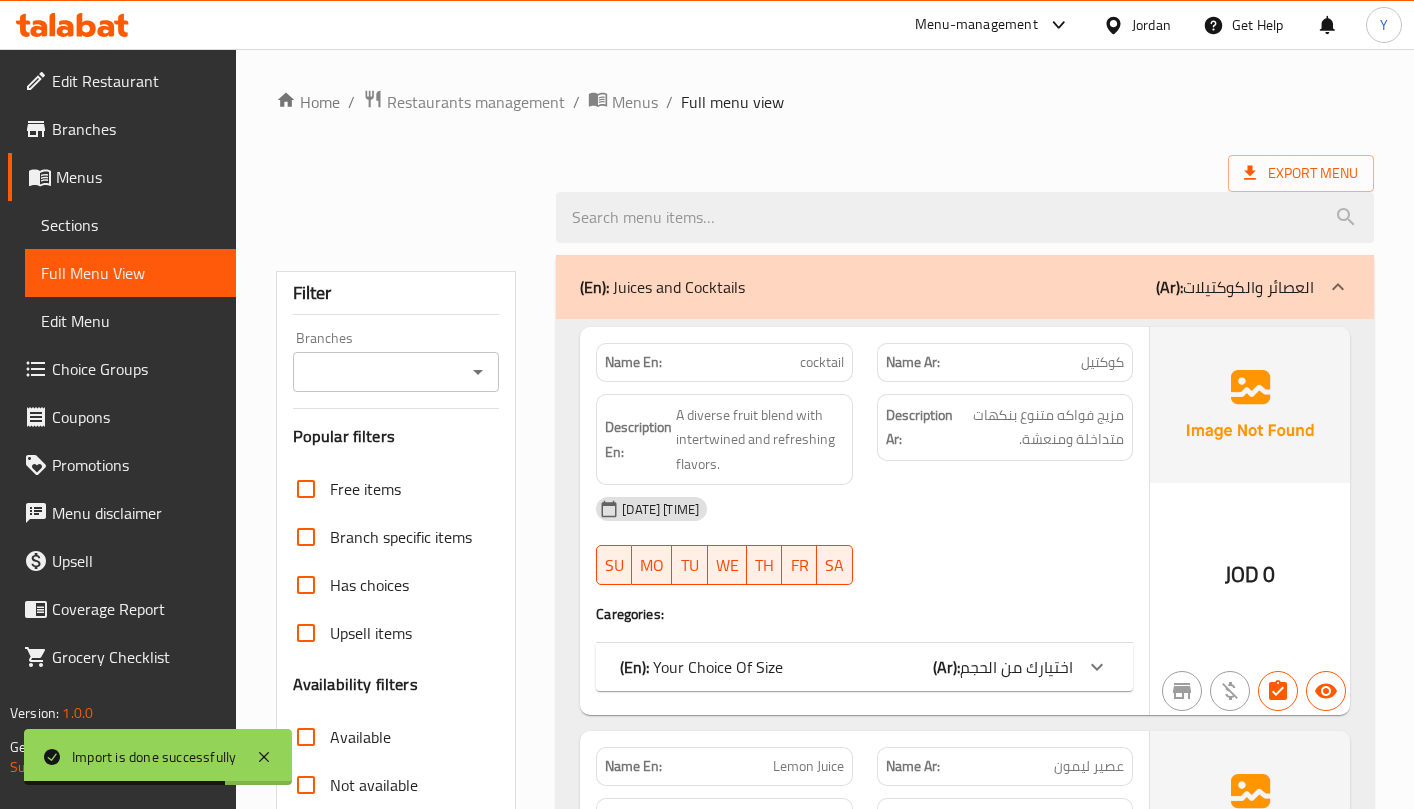 drag, startPoint x: 1513, startPoint y: 9, endPoint x: 897, endPoint y: 535, distance: 810.0198 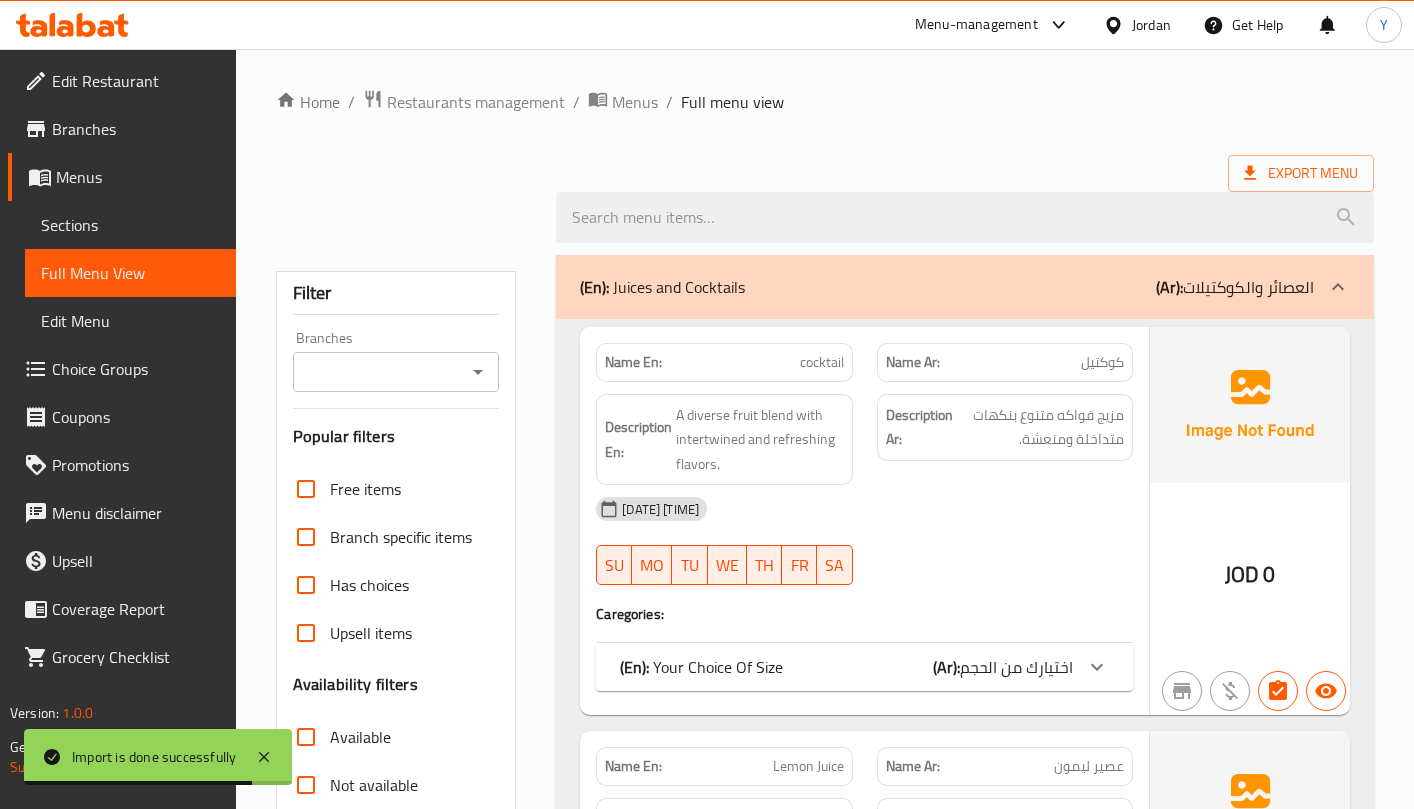 scroll, scrollTop: 707, scrollLeft: 0, axis: vertical 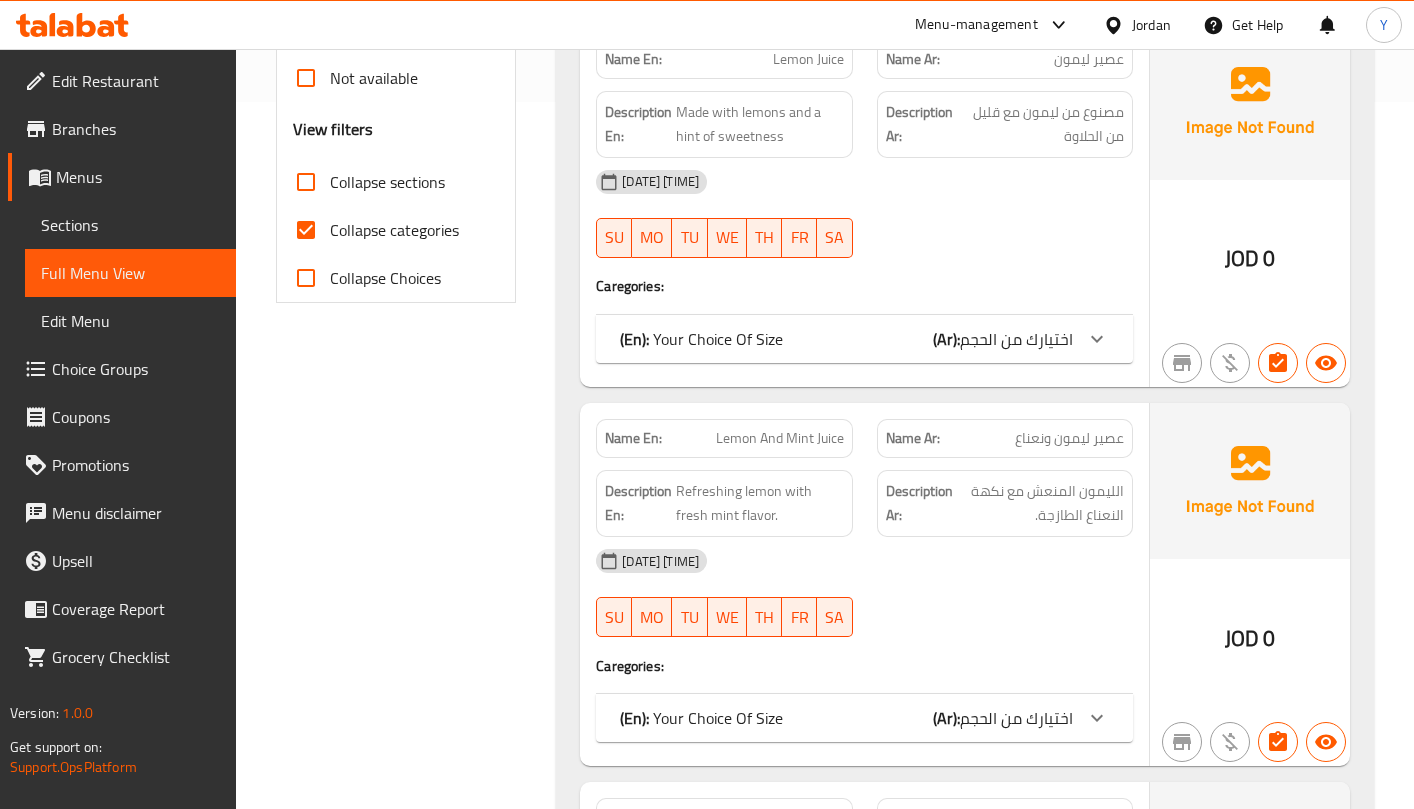 click on "Collapse sections" at bounding box center (387, 182) 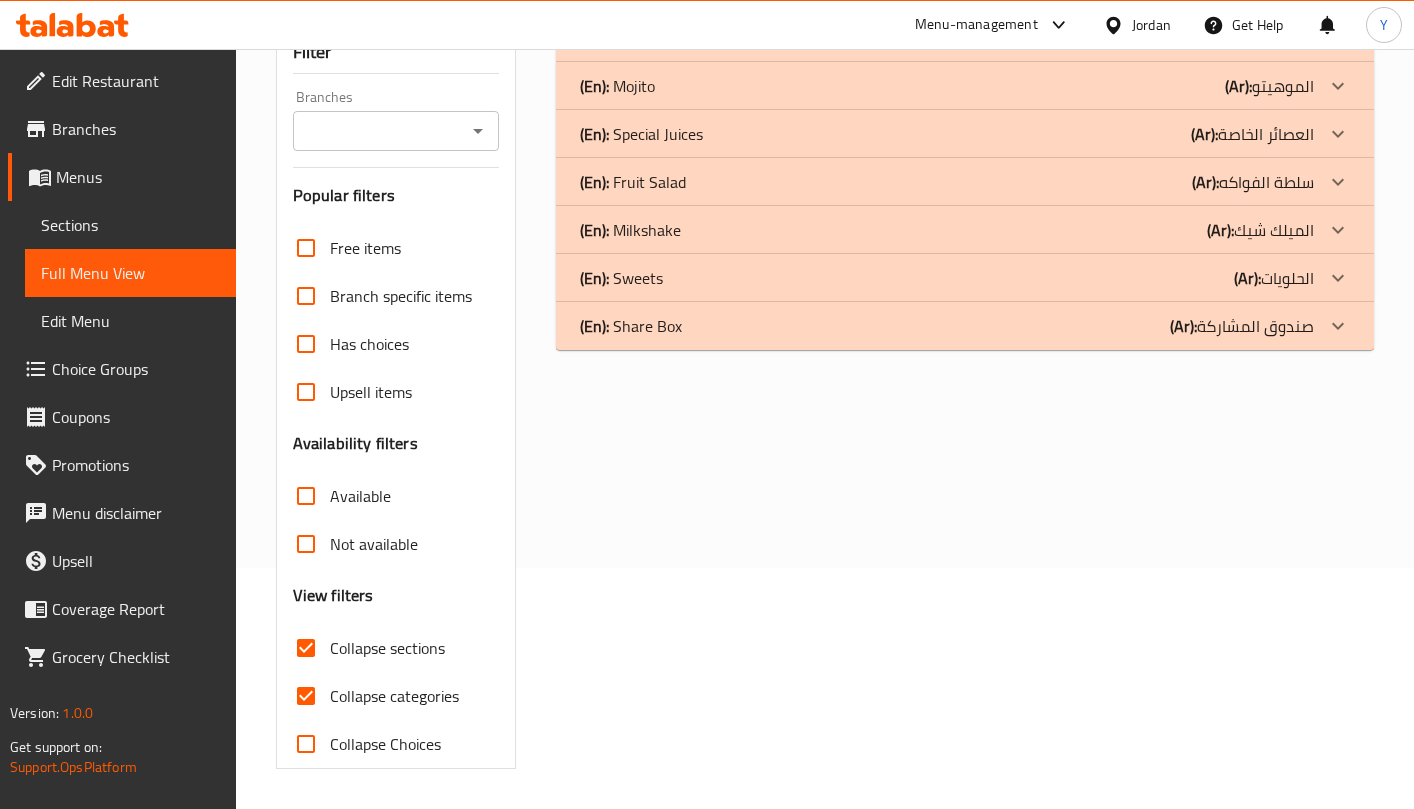click on "Collapse categories" at bounding box center (306, 696) 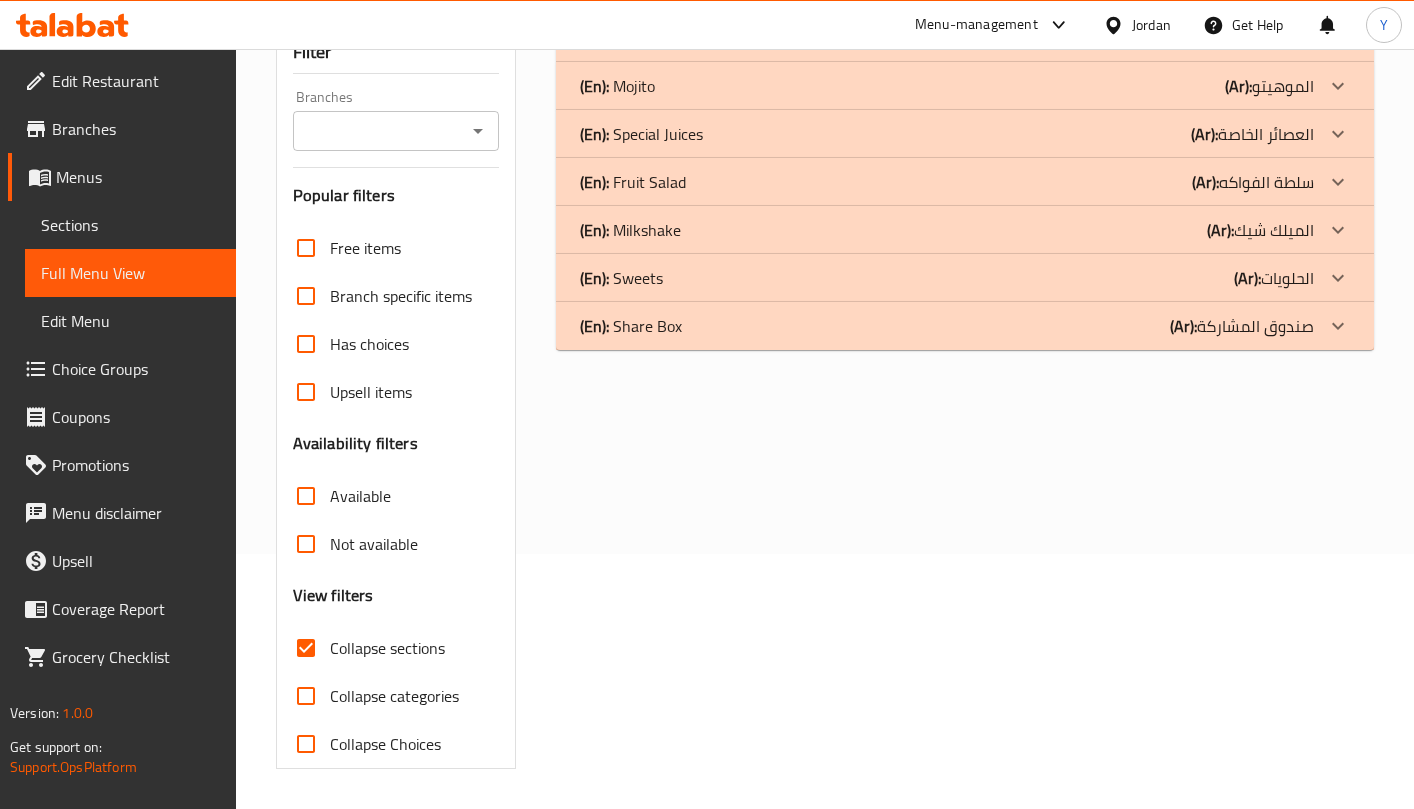 scroll, scrollTop: 34, scrollLeft: 0, axis: vertical 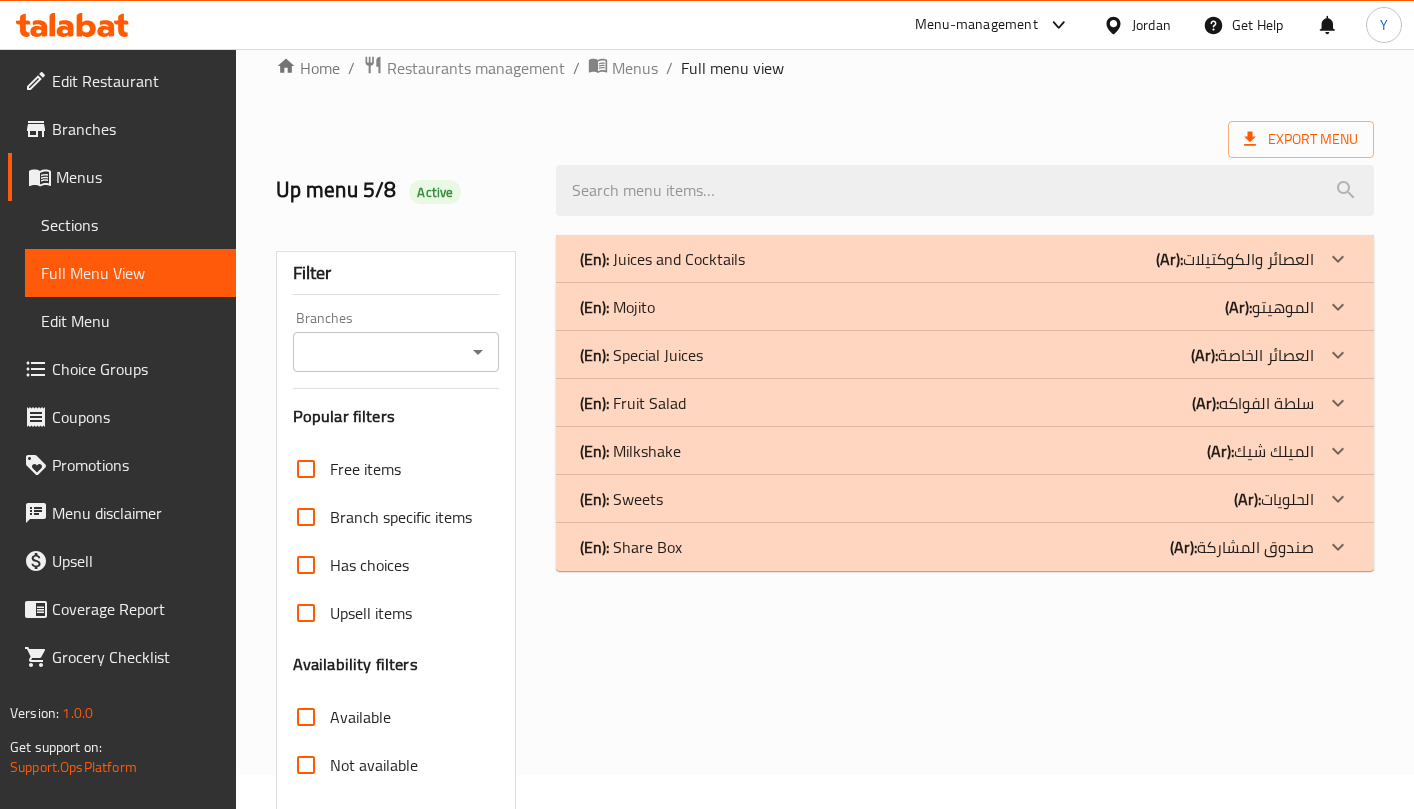 click on "(Ar): العصائر والكوكتيلات" at bounding box center (1235, 259) 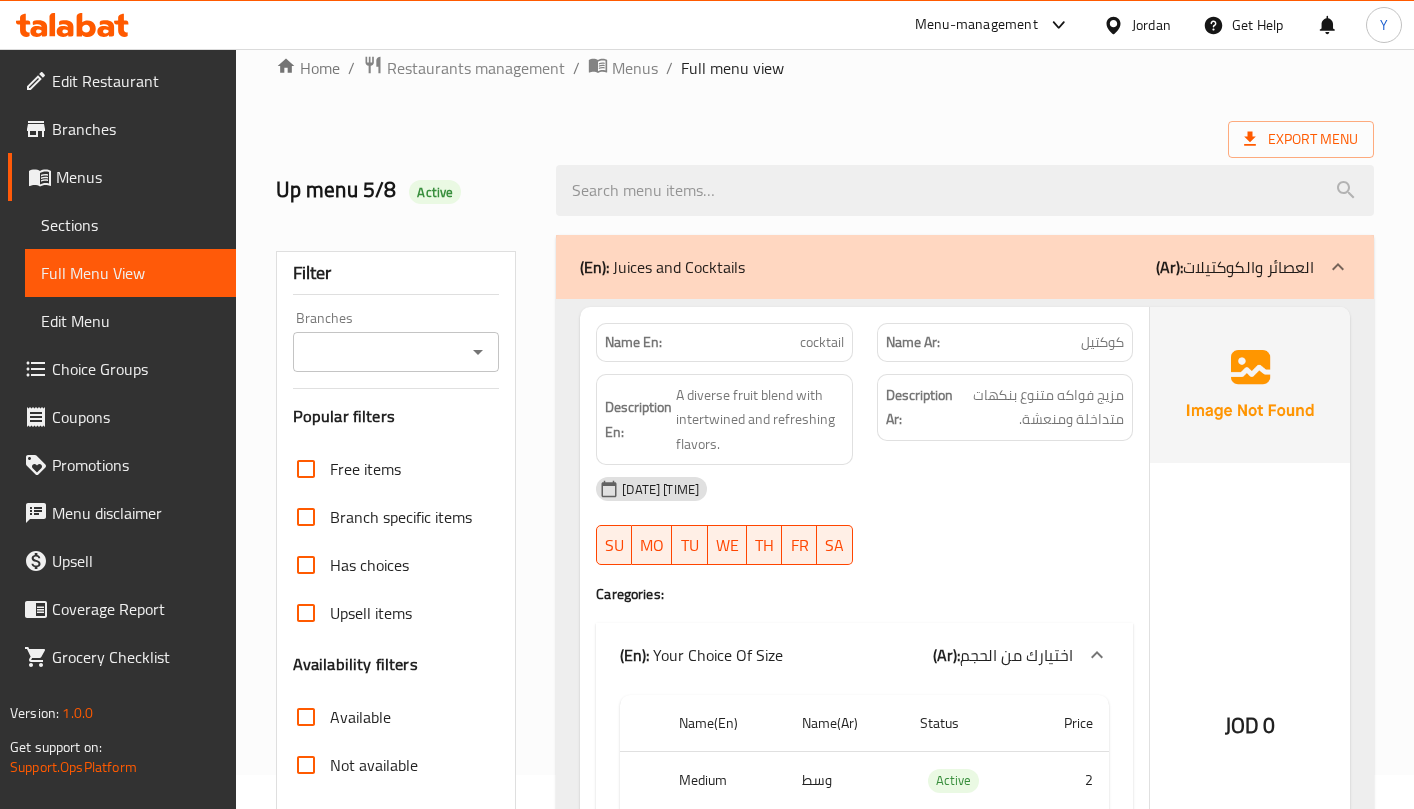 click on "[DATE] [TIME] [DAYS]" at bounding box center (864, 521) 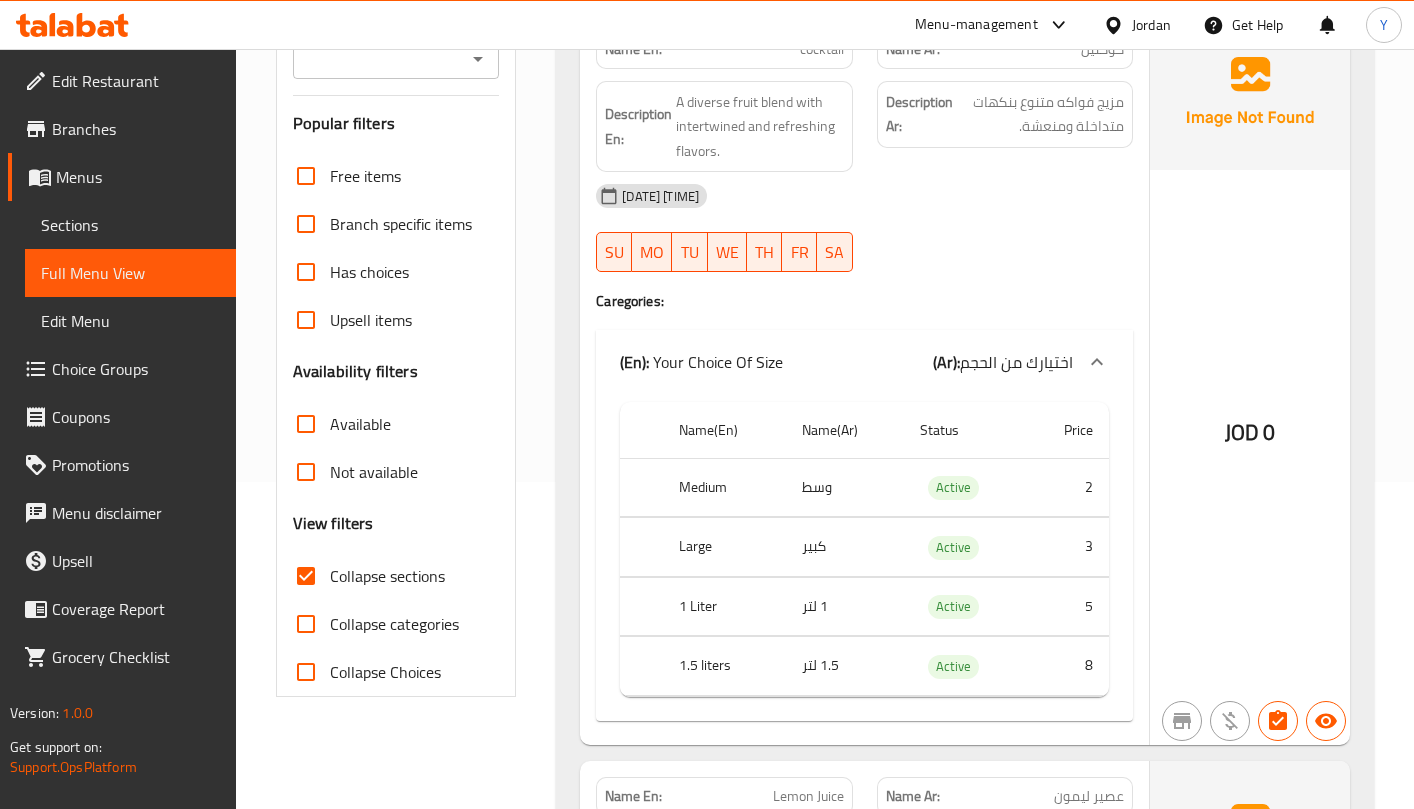 scroll, scrollTop: 334, scrollLeft: 0, axis: vertical 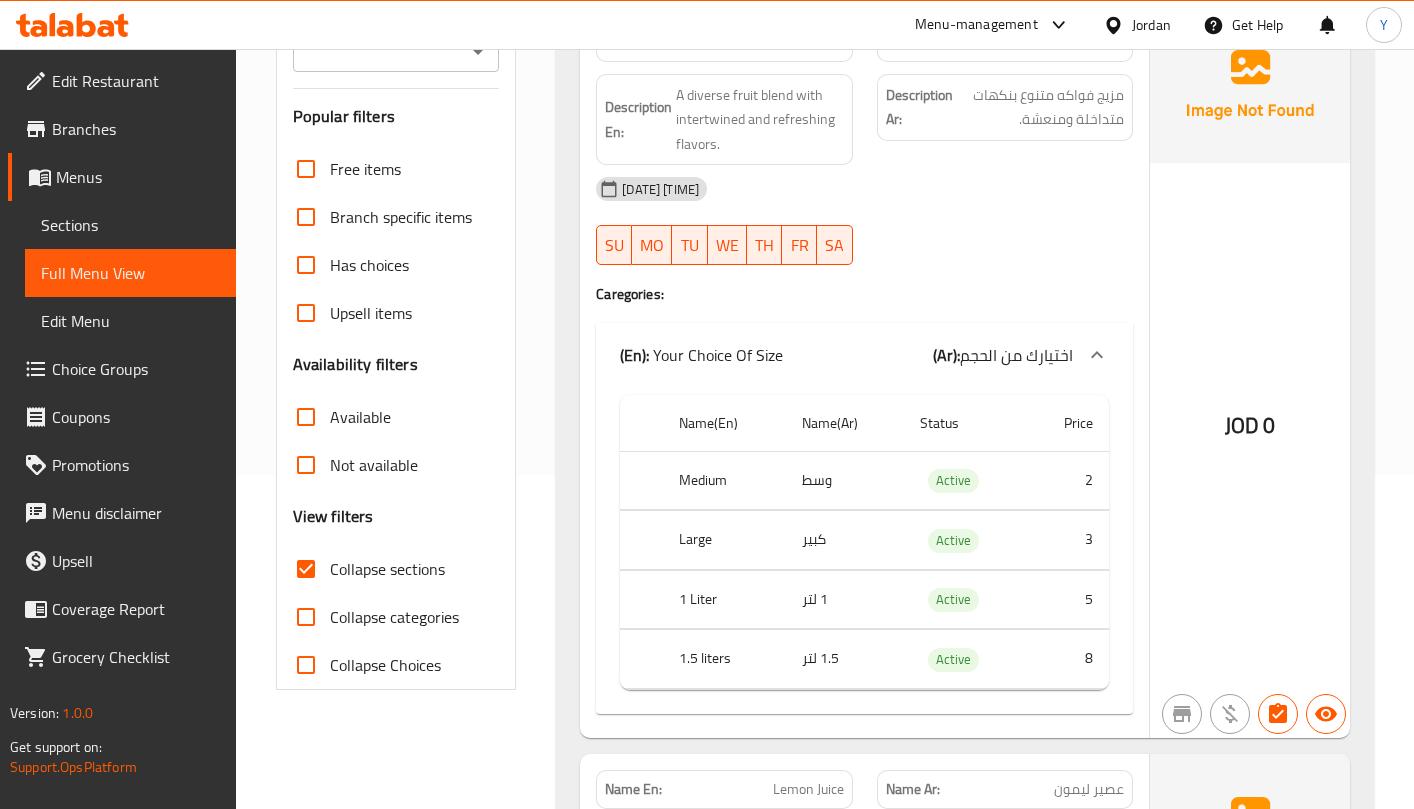 click on "JOD 0" at bounding box center [1250, 372] 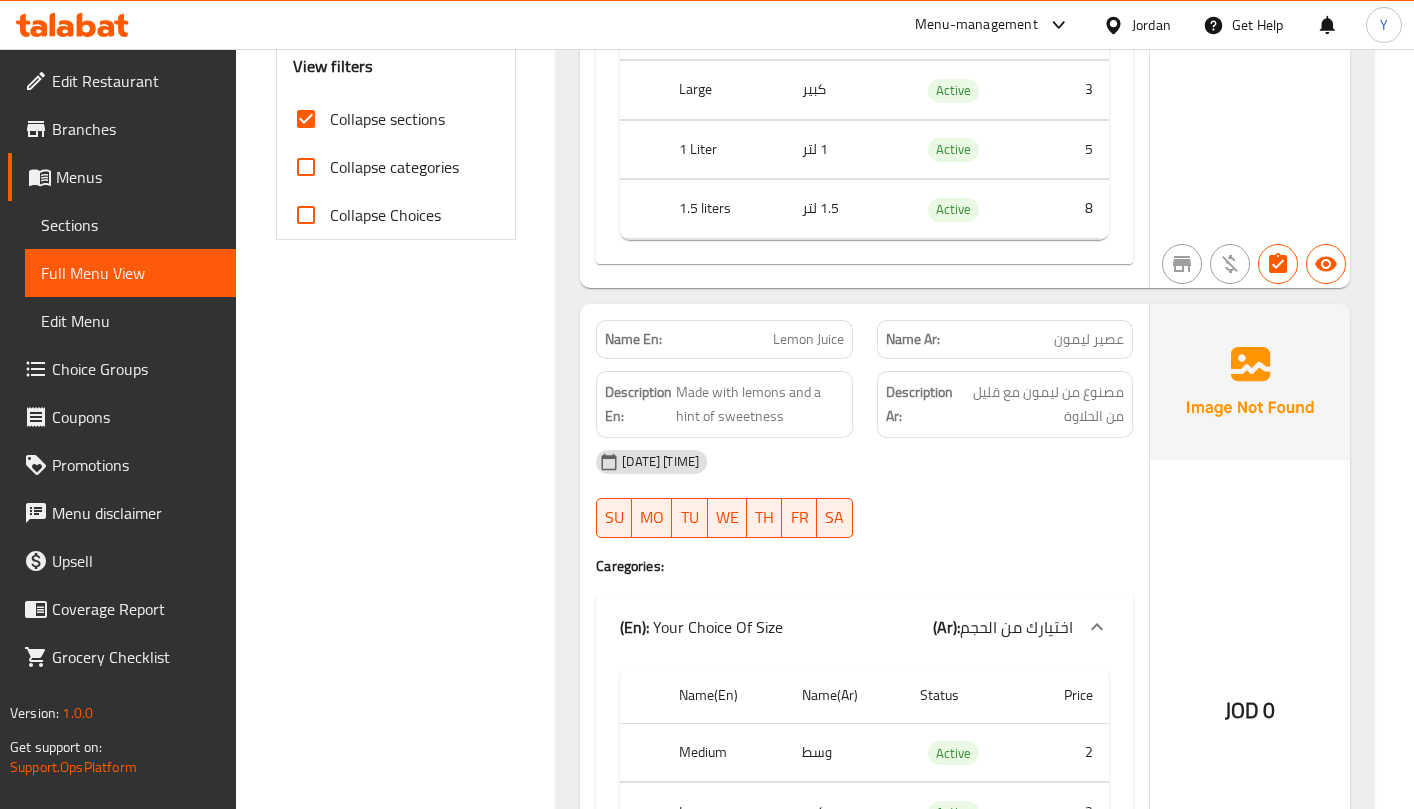 scroll, scrollTop: 834, scrollLeft: 0, axis: vertical 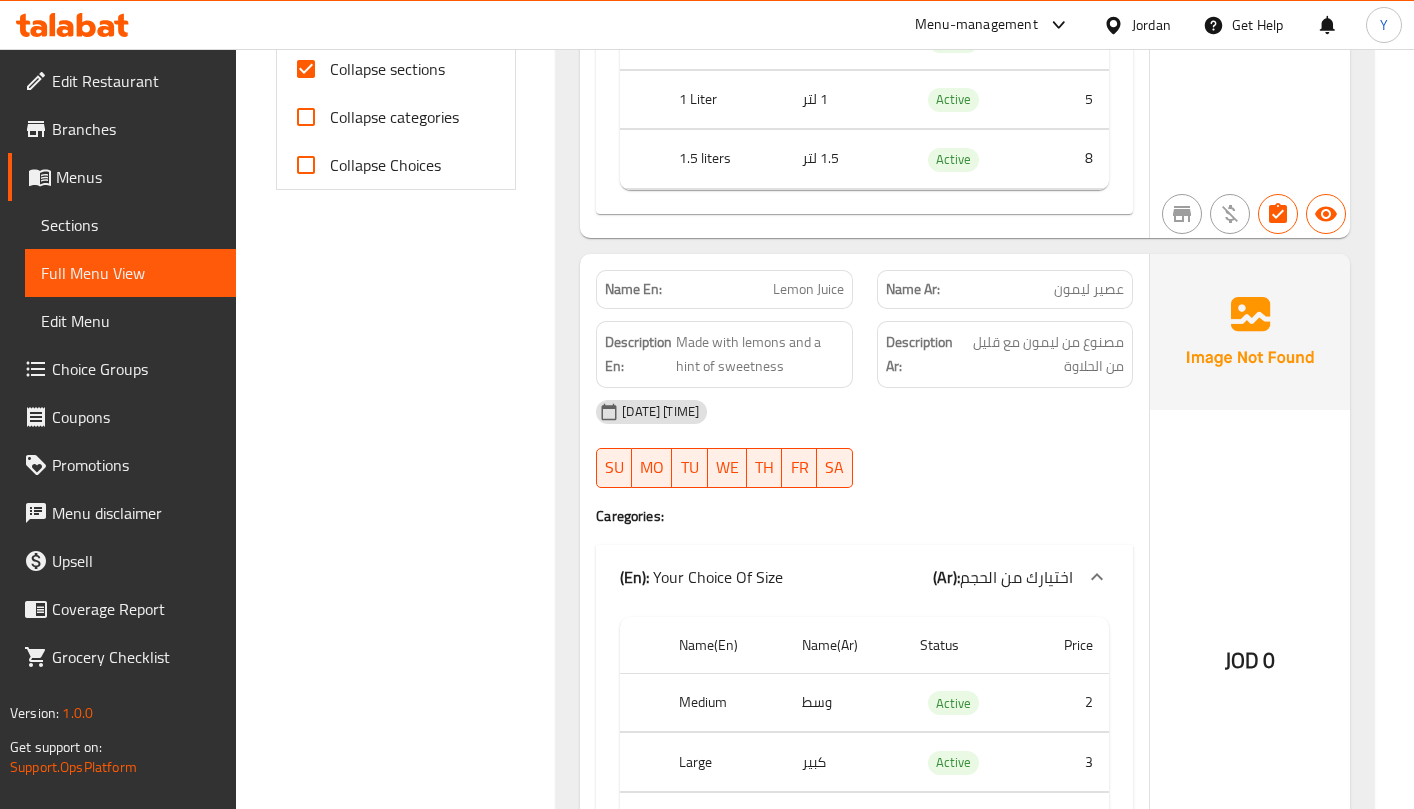 click on "Filter Branches Branches Popular filters Free items Branch specific items Has choices Upsell items Availability filters Available Not available View filters Collapse sections Collapse categories Collapse Choices" at bounding box center (404, 10957) 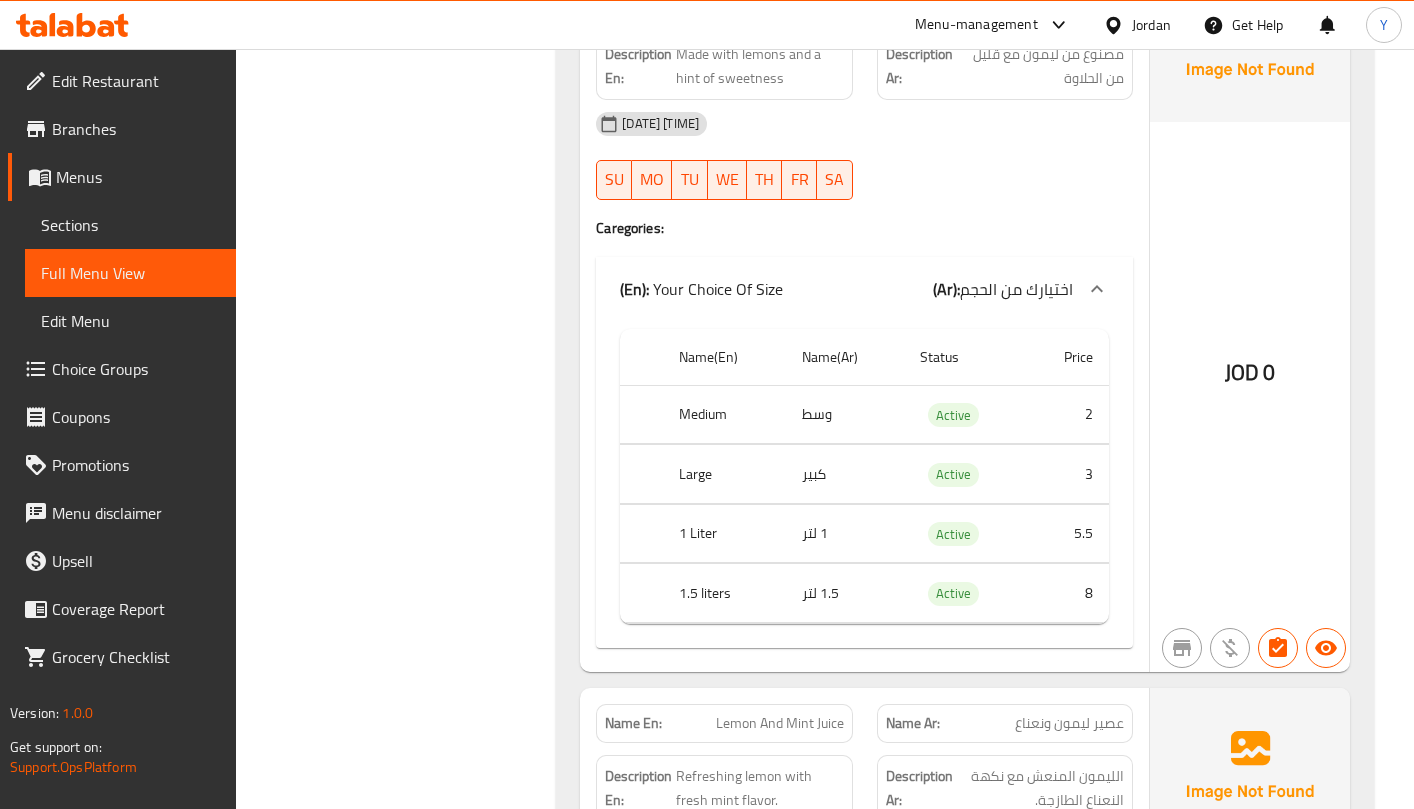 scroll, scrollTop: 1134, scrollLeft: 0, axis: vertical 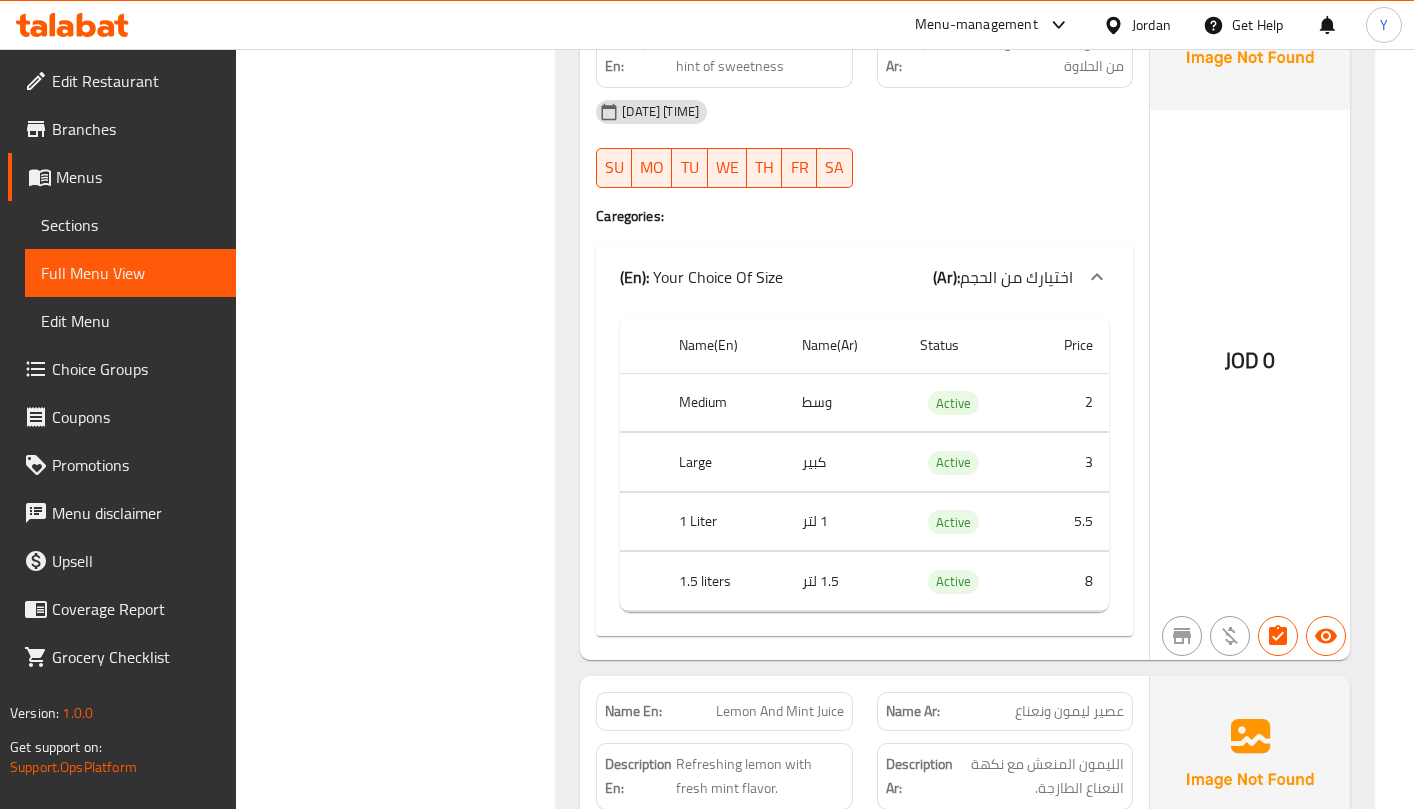 click on "JOD 0" at bounding box center (1250, 307) 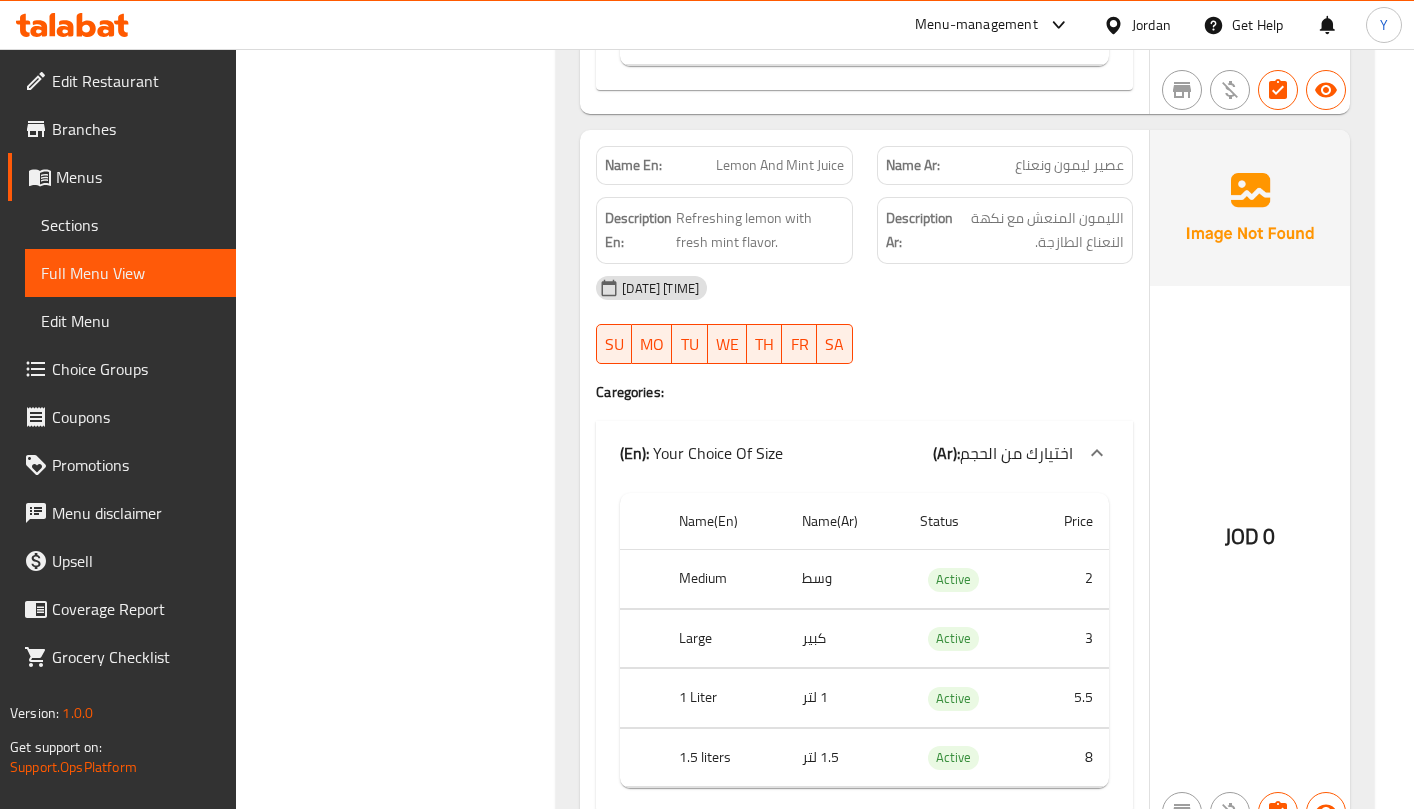 scroll, scrollTop: 1684, scrollLeft: 0, axis: vertical 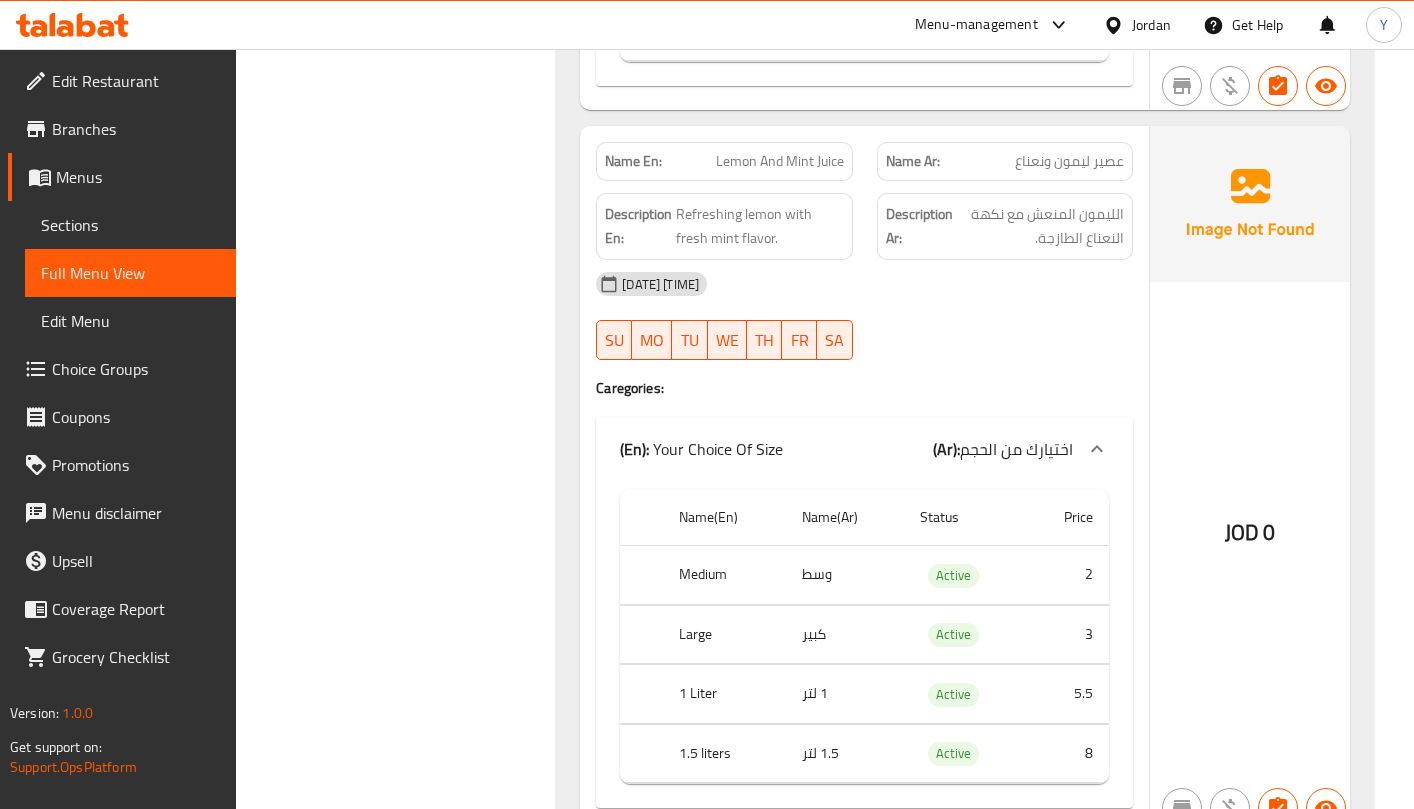 click on "JOD 0" at bounding box center (1250, 479) 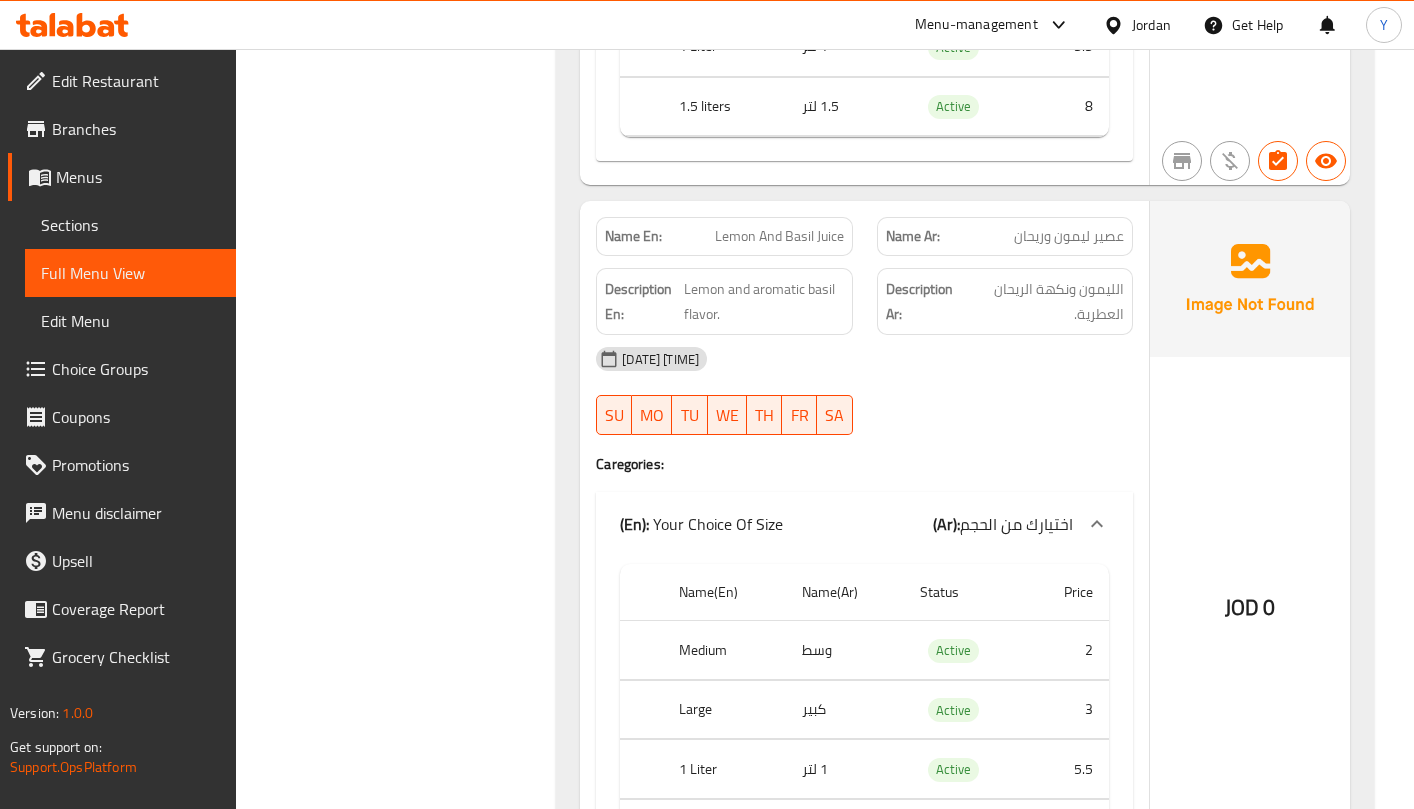 scroll, scrollTop: 2334, scrollLeft: 0, axis: vertical 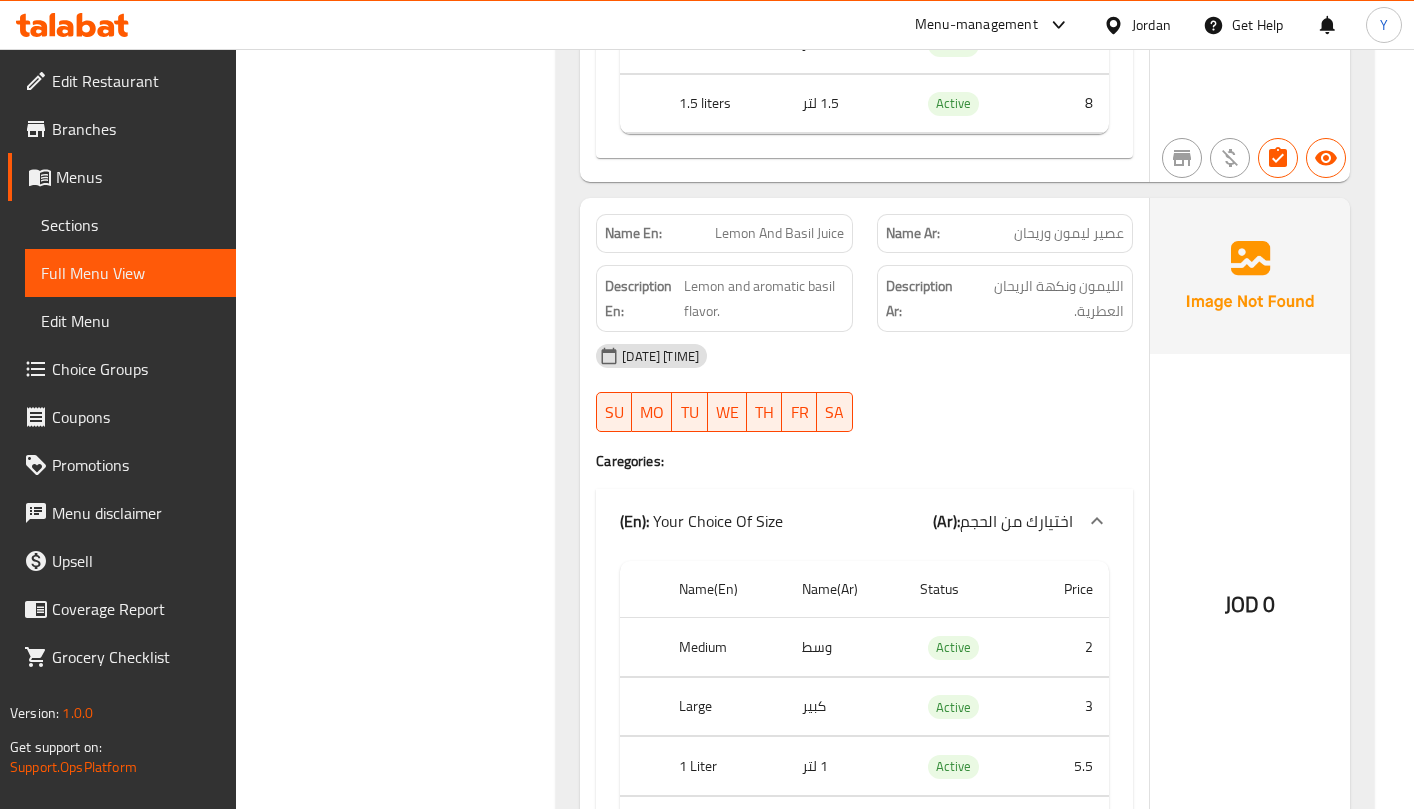 click at bounding box center (1005, 432) 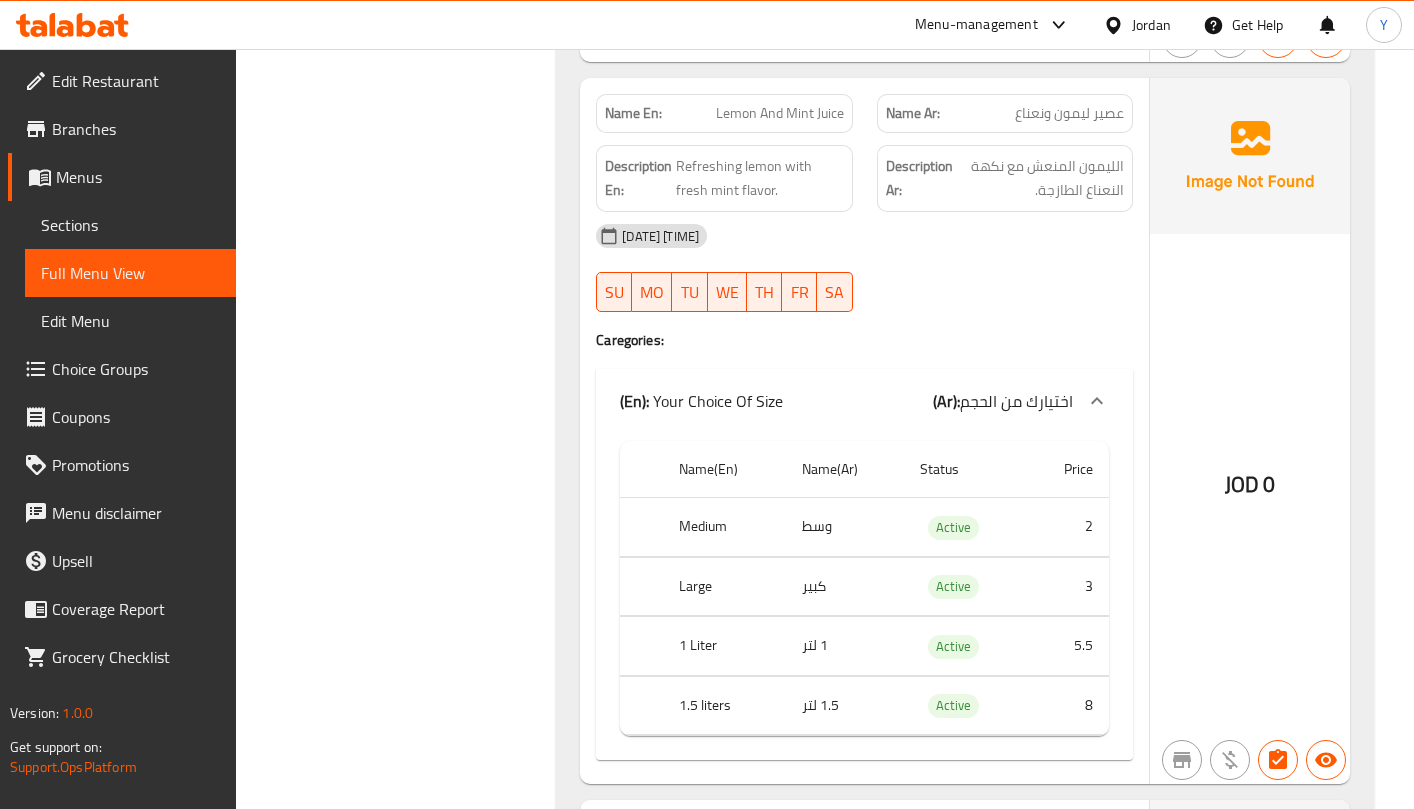 scroll, scrollTop: 1734, scrollLeft: 0, axis: vertical 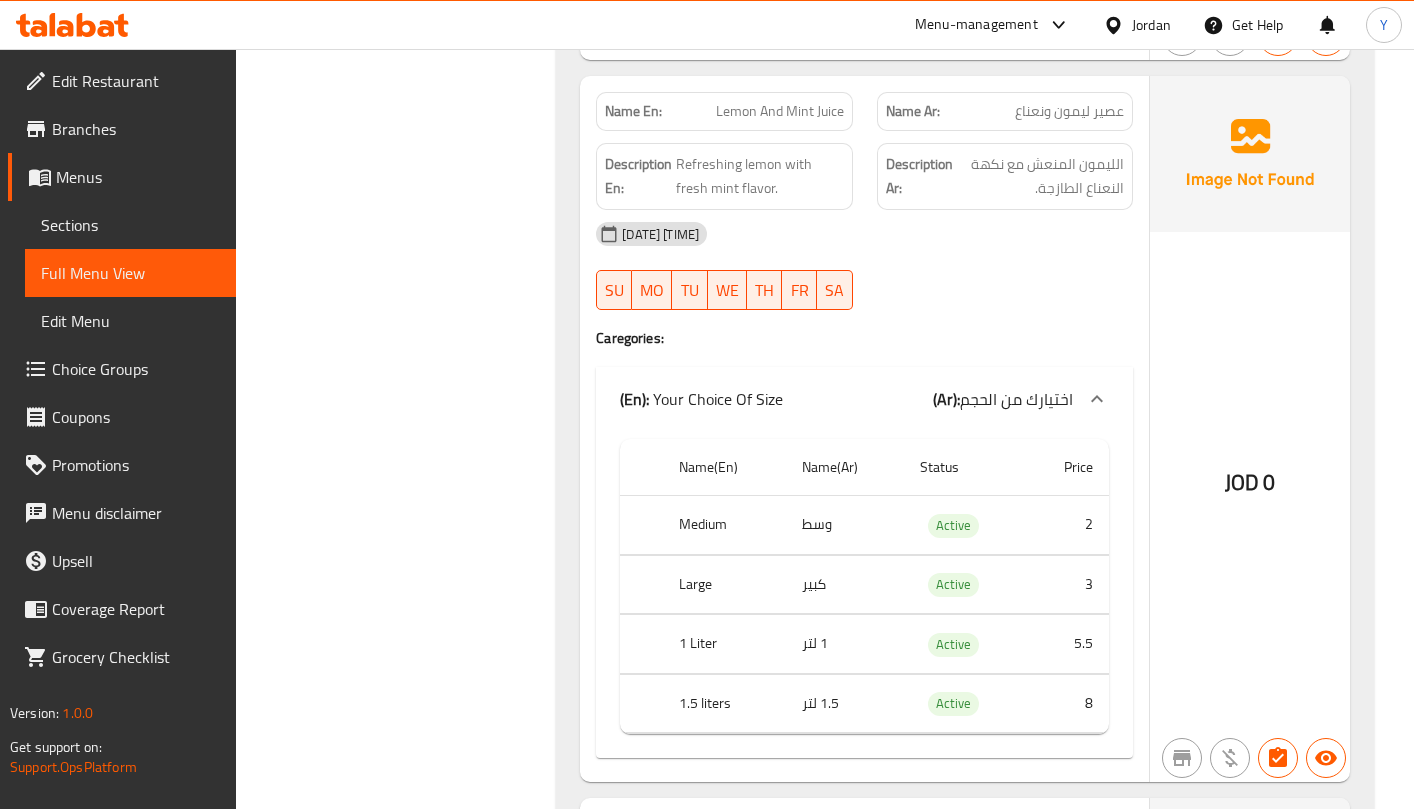 click on "JOD 0" at bounding box center [1250, 429] 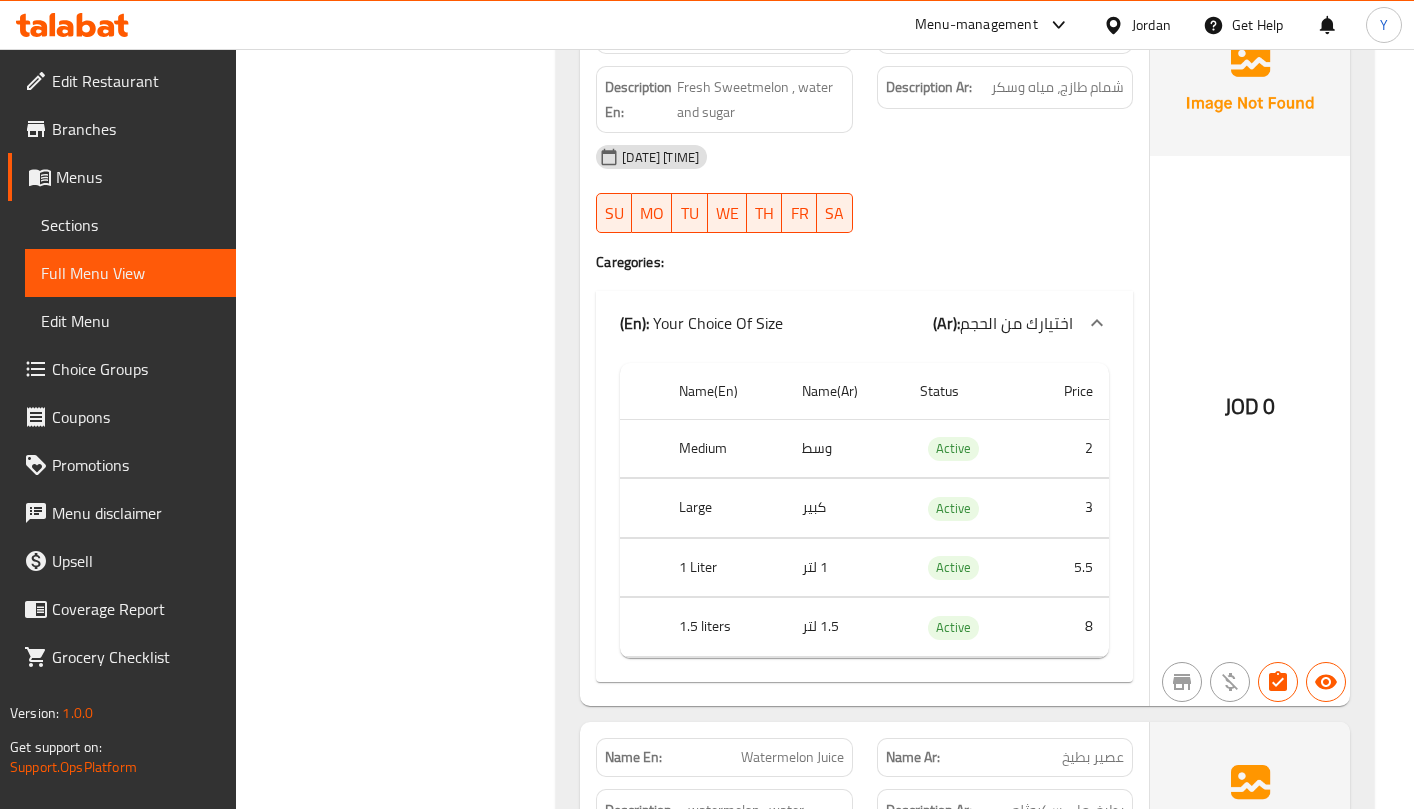 scroll, scrollTop: 3334, scrollLeft: 0, axis: vertical 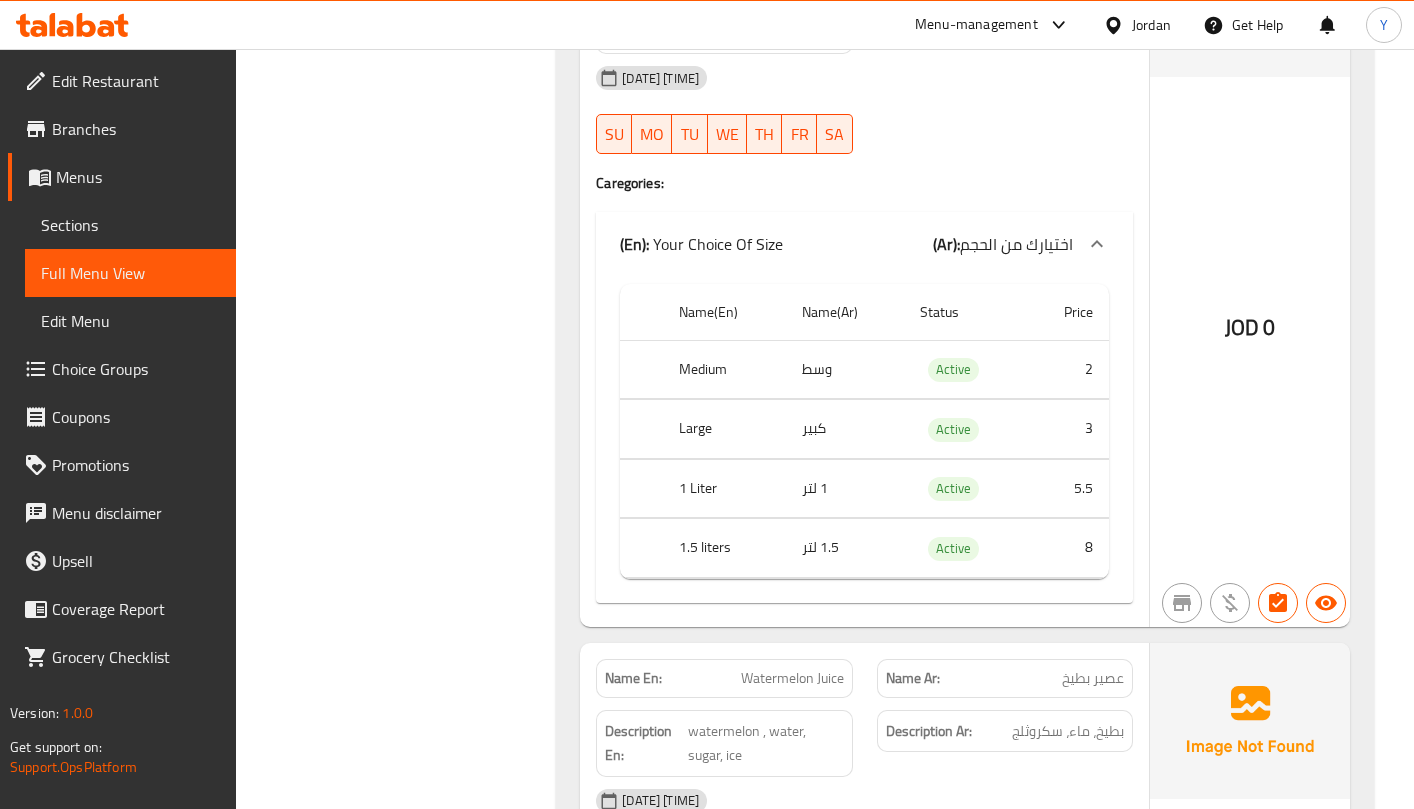 click on "JOD 0" at bounding box center (1250, 273) 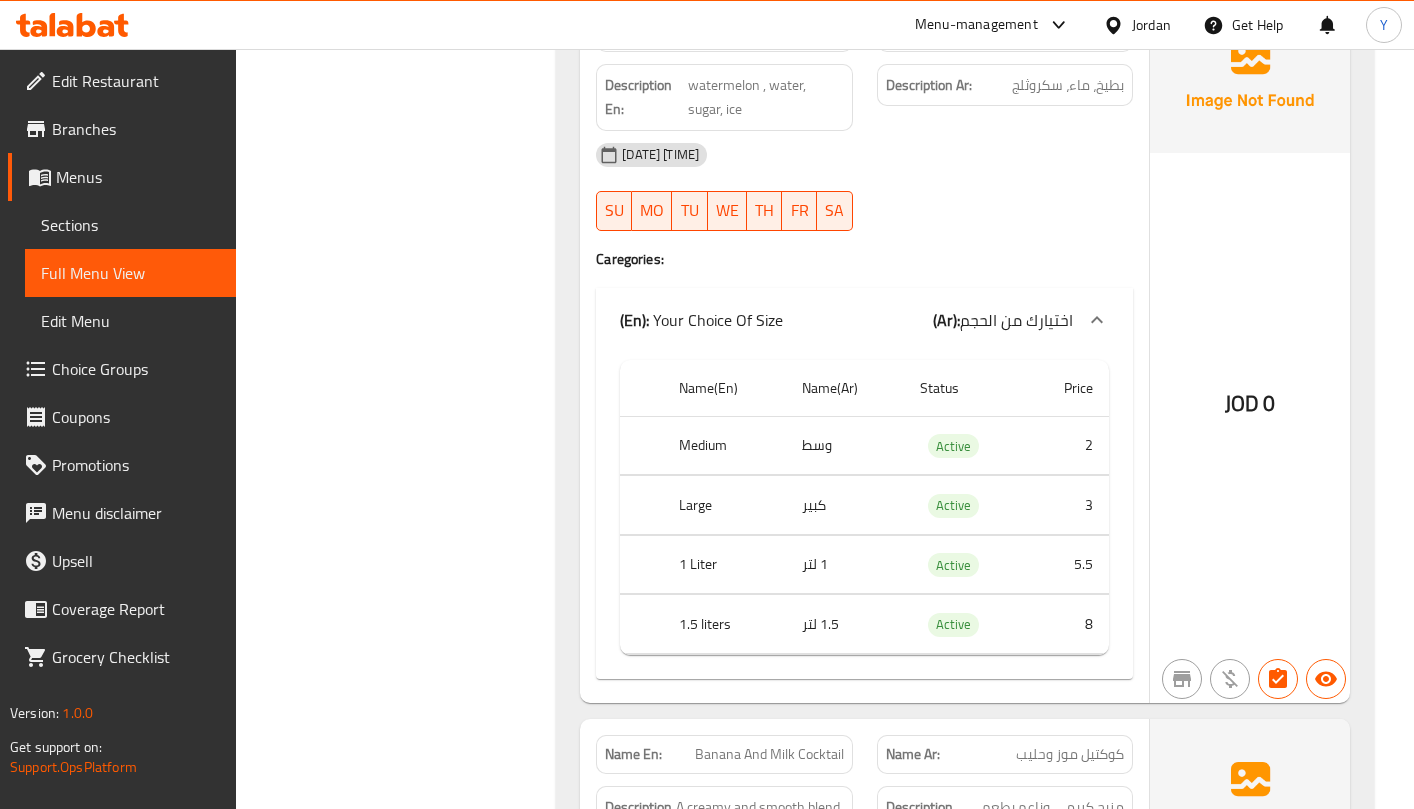 scroll, scrollTop: 3984, scrollLeft: 0, axis: vertical 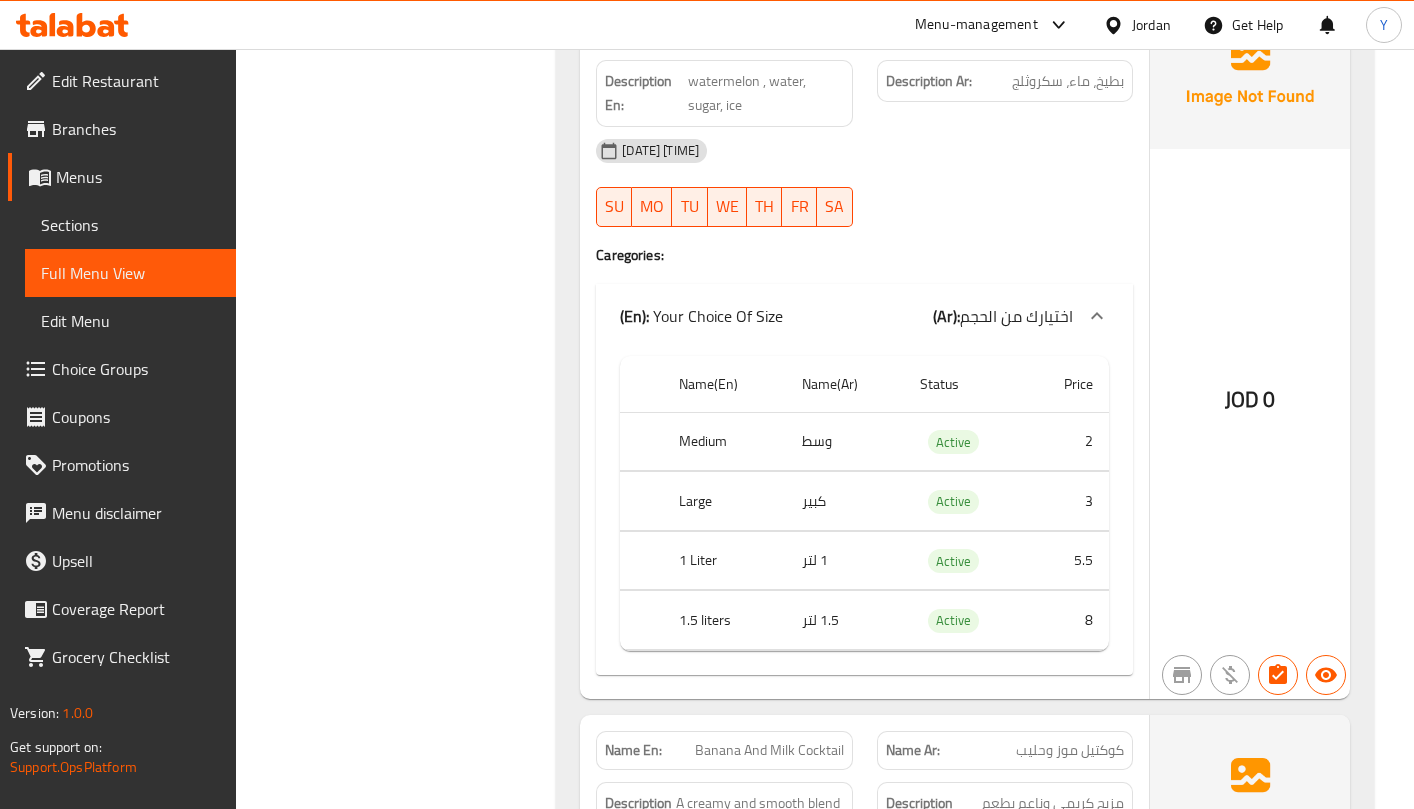 click on "JOD 0" at bounding box center (1250, 346) 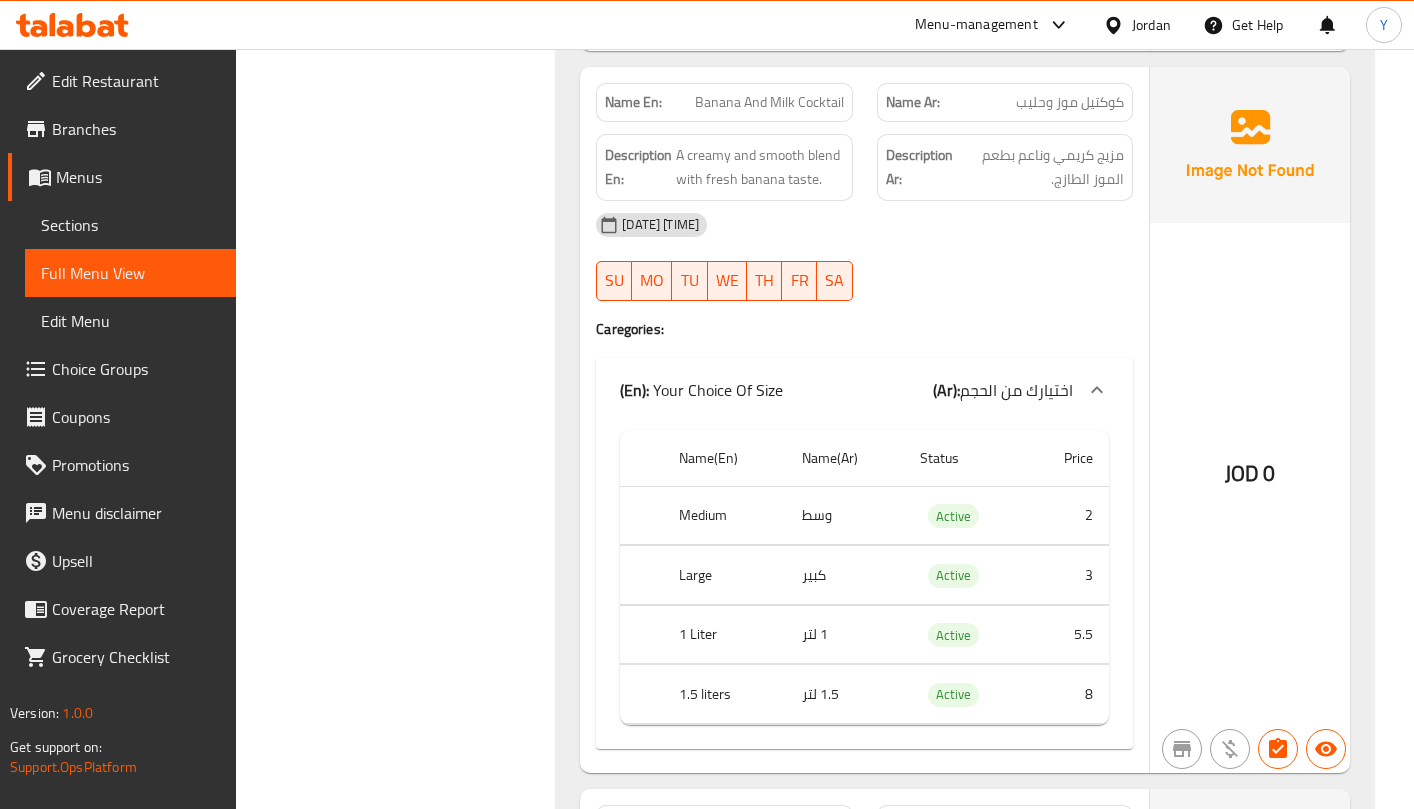 scroll, scrollTop: 4634, scrollLeft: 0, axis: vertical 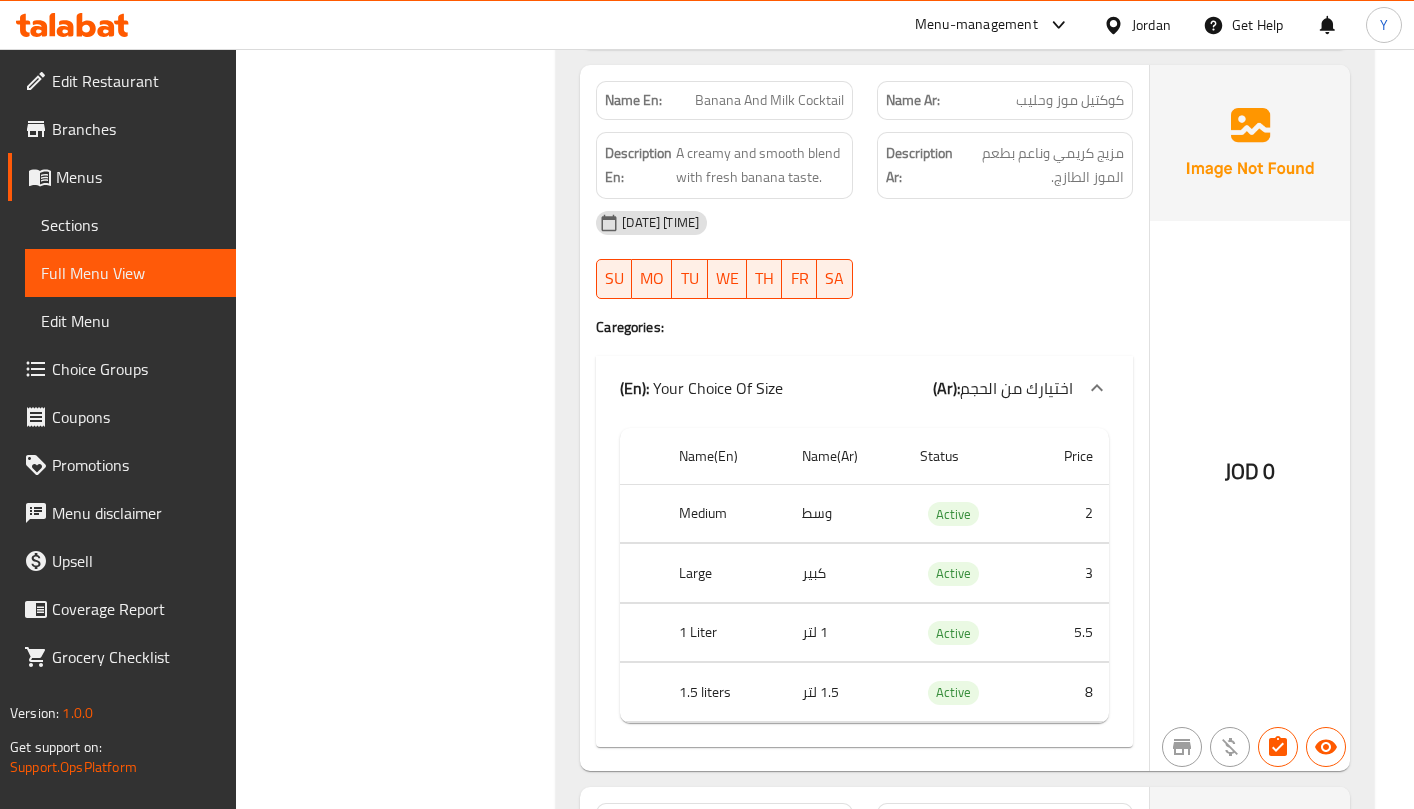 click on "JOD 0" at bounding box center [1250, 418] 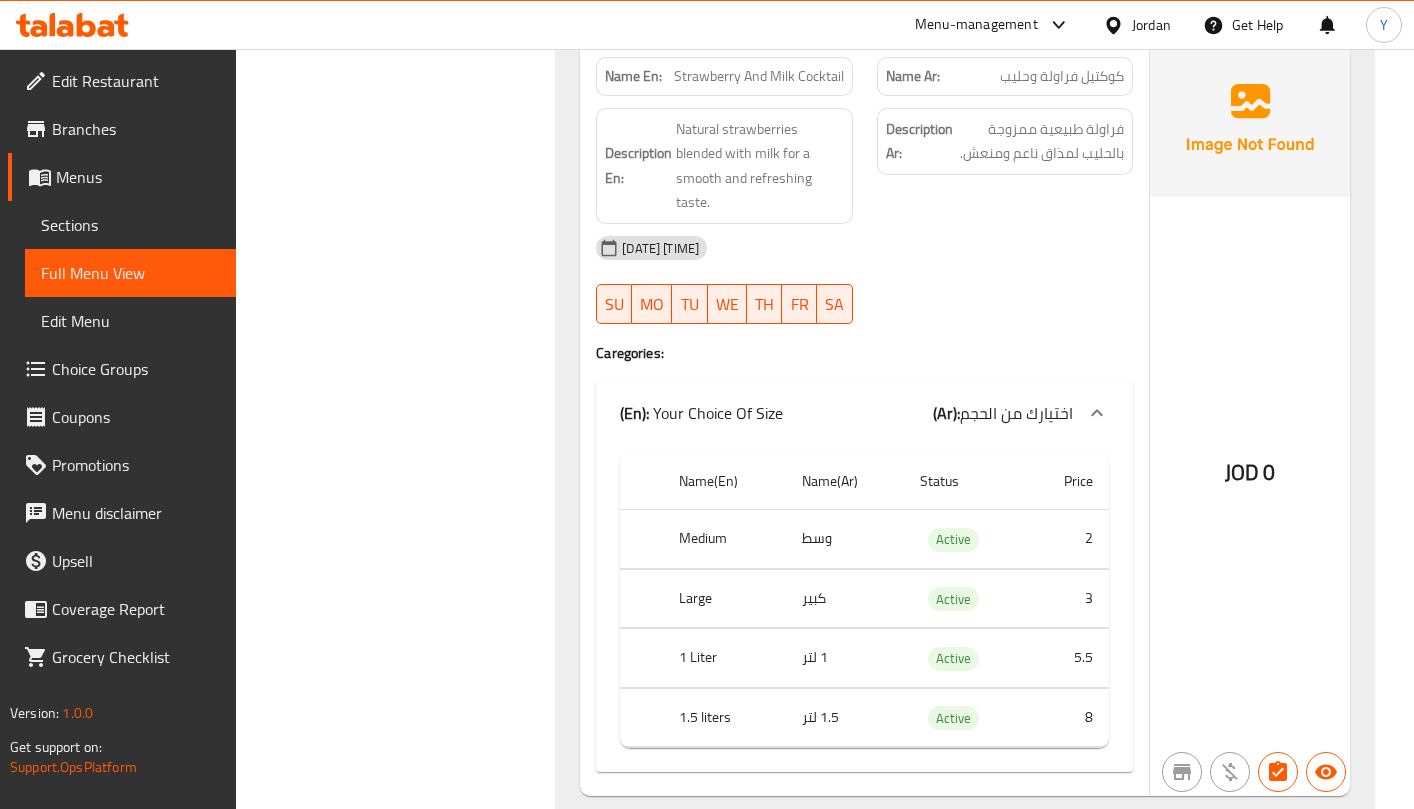 scroll, scrollTop: 5384, scrollLeft: 0, axis: vertical 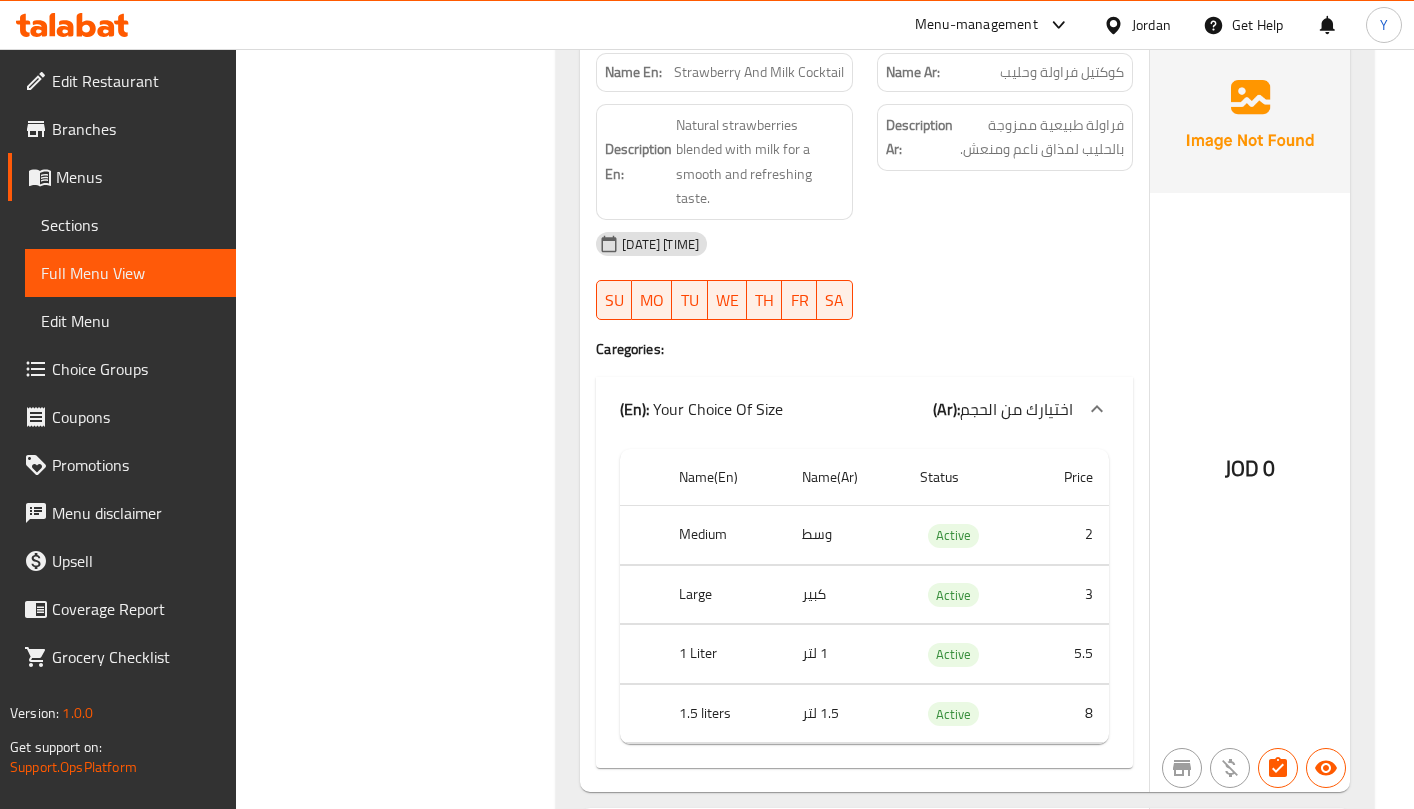 click on "JOD 0" at bounding box center (1250, 414) 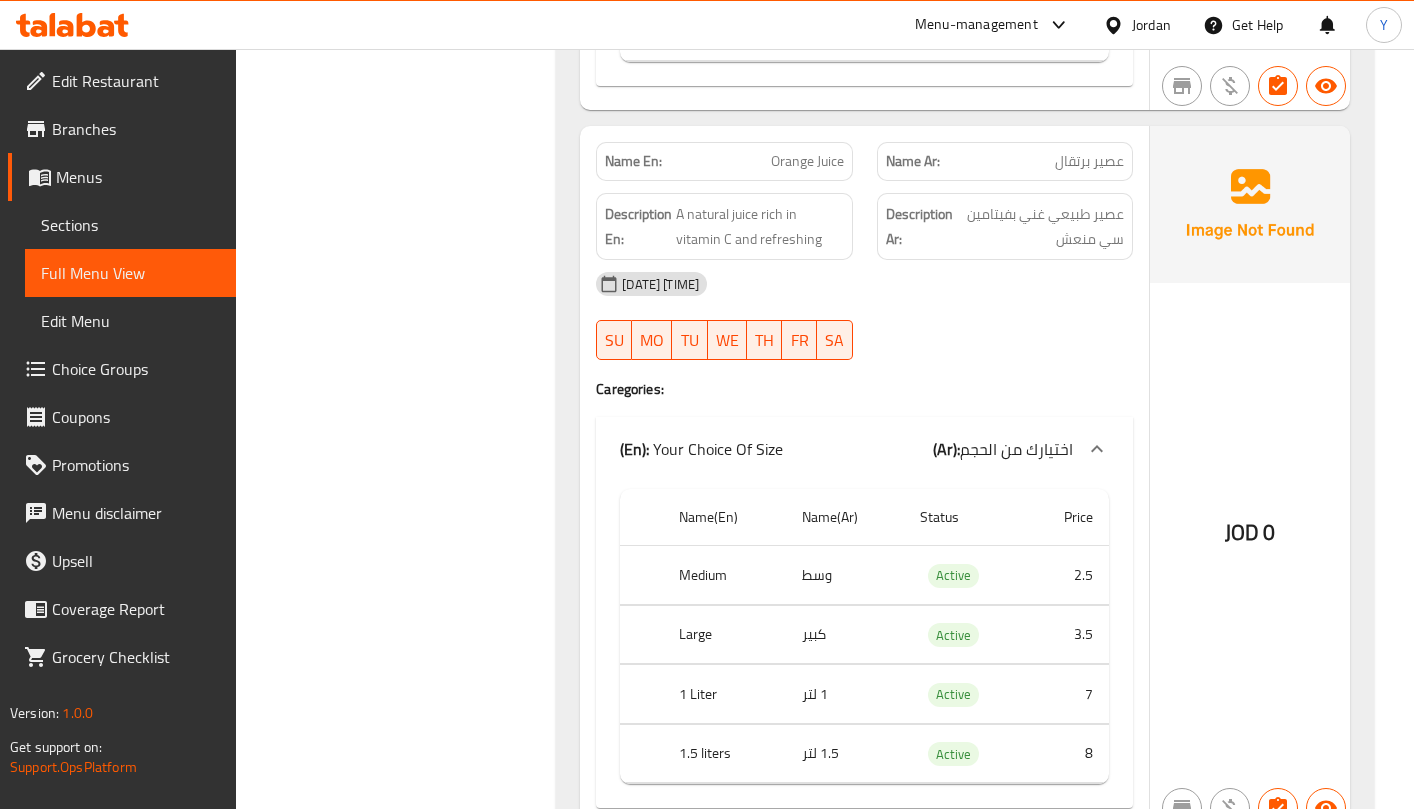 scroll, scrollTop: 6134, scrollLeft: 0, axis: vertical 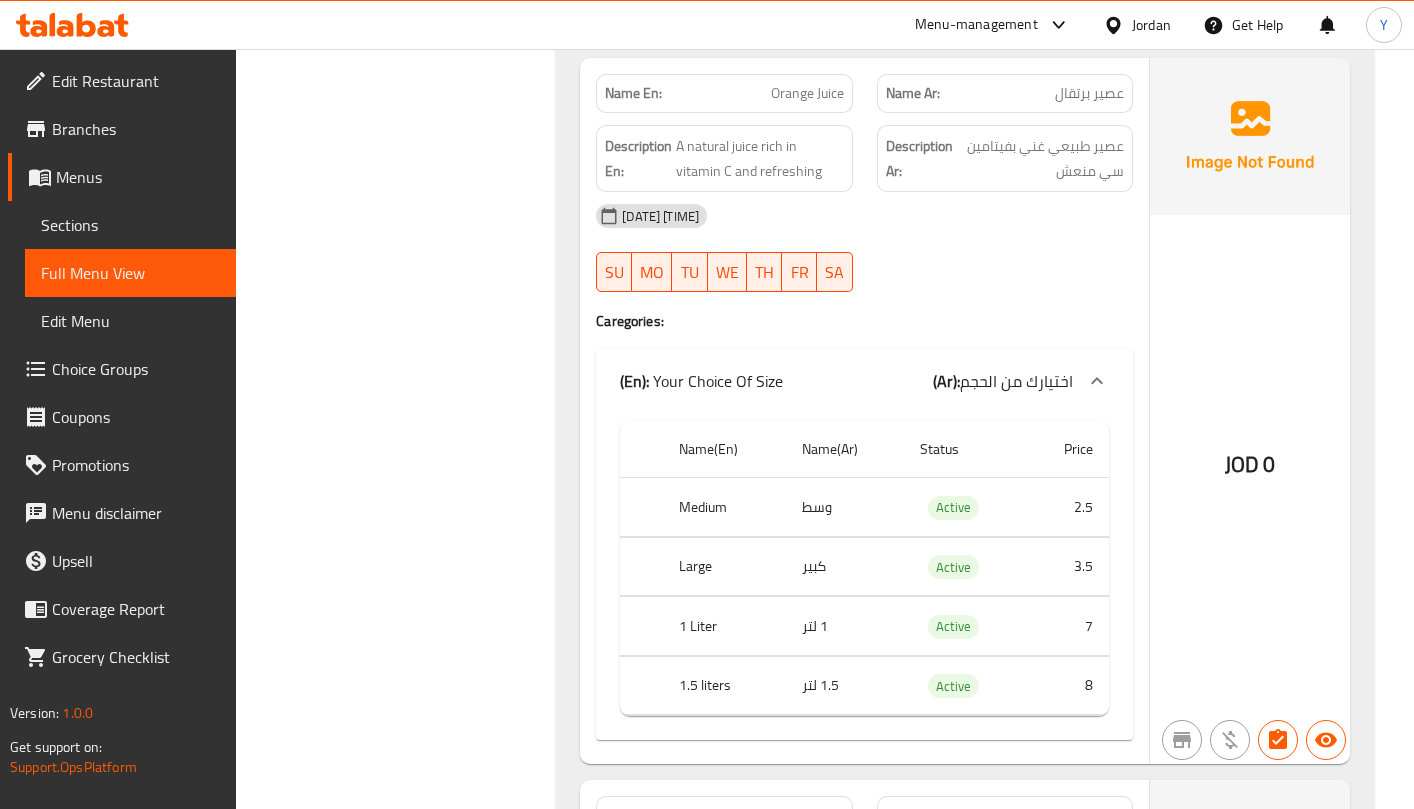click on "JOD 0" at bounding box center (1250, 411) 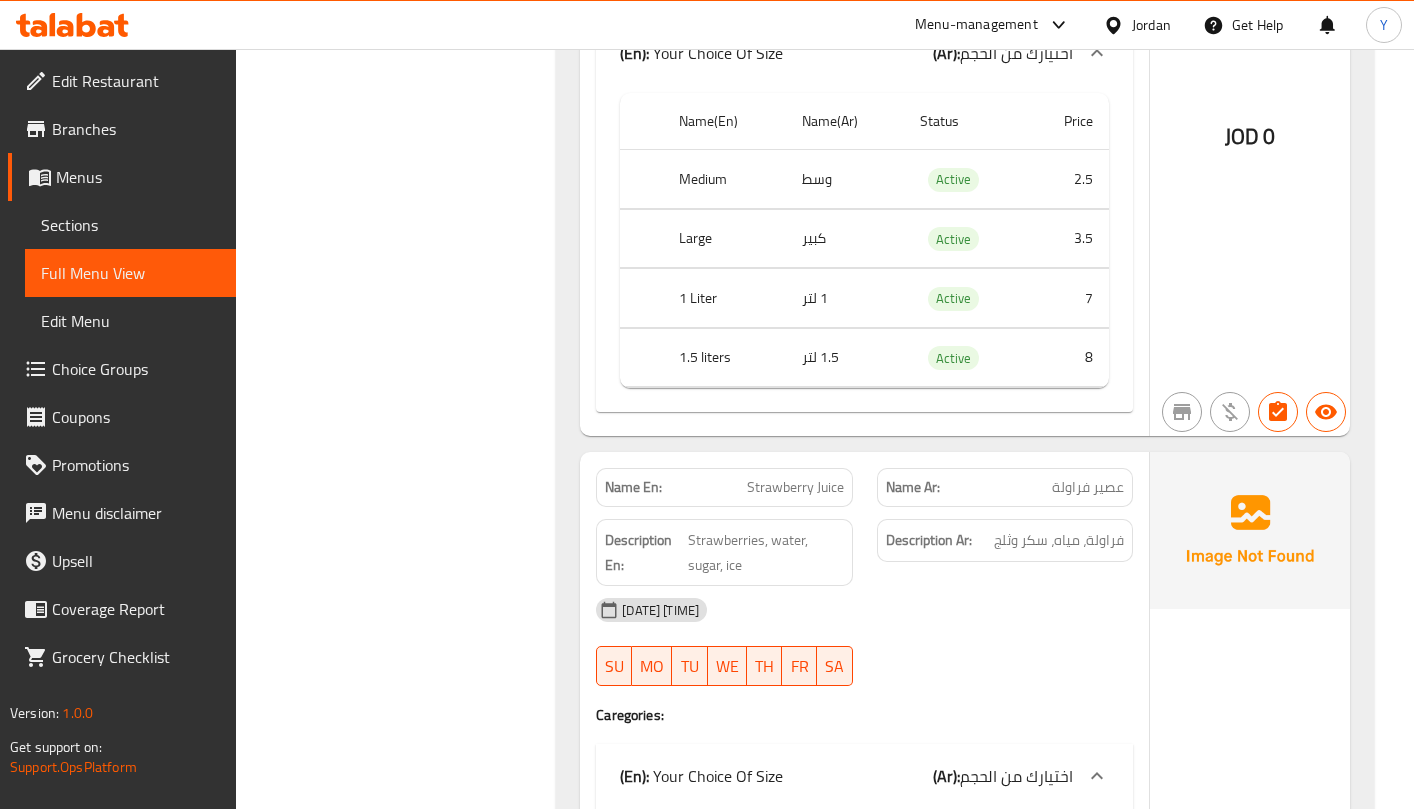scroll, scrollTop: 6484, scrollLeft: 0, axis: vertical 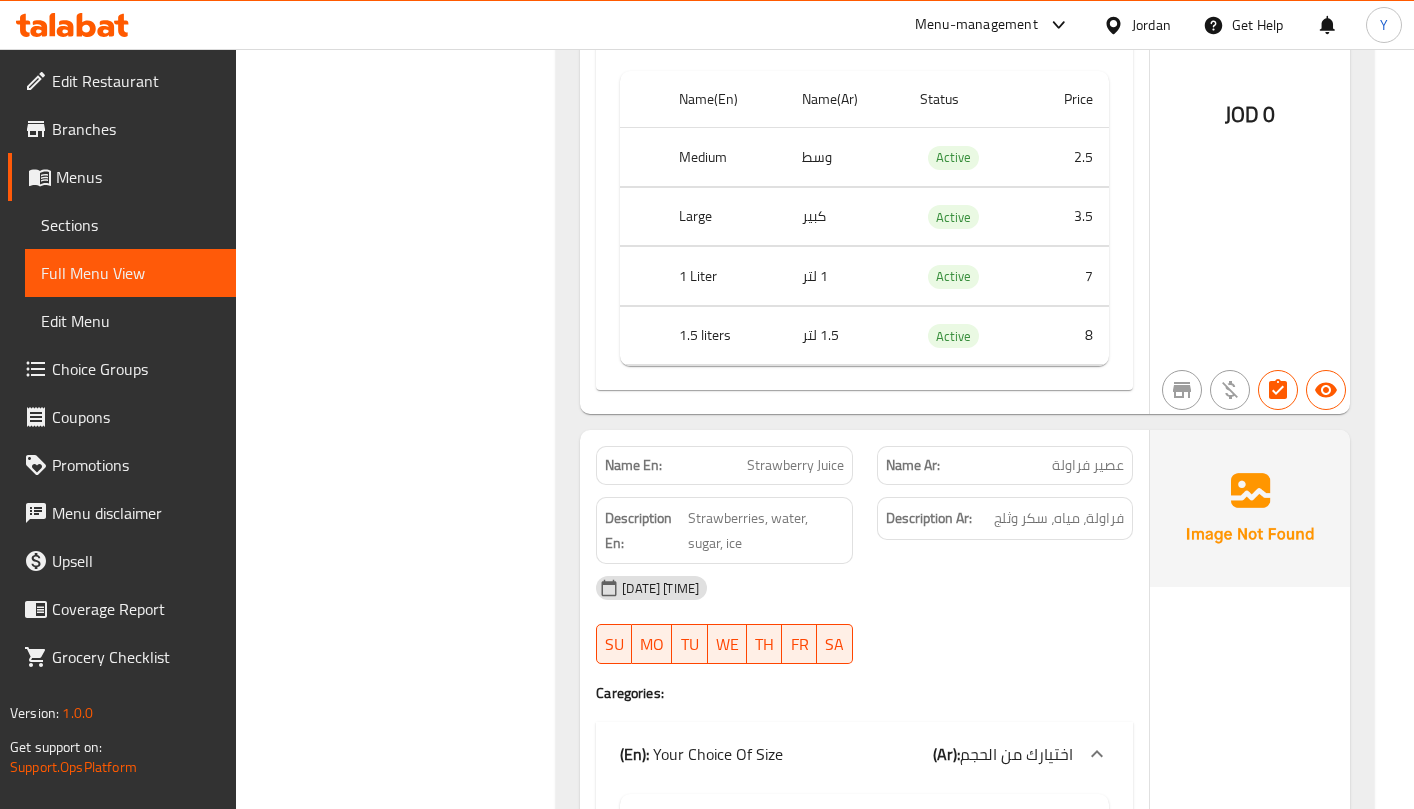 click on "[DATE] [TIME] [DAYS]" at bounding box center (864, 620) 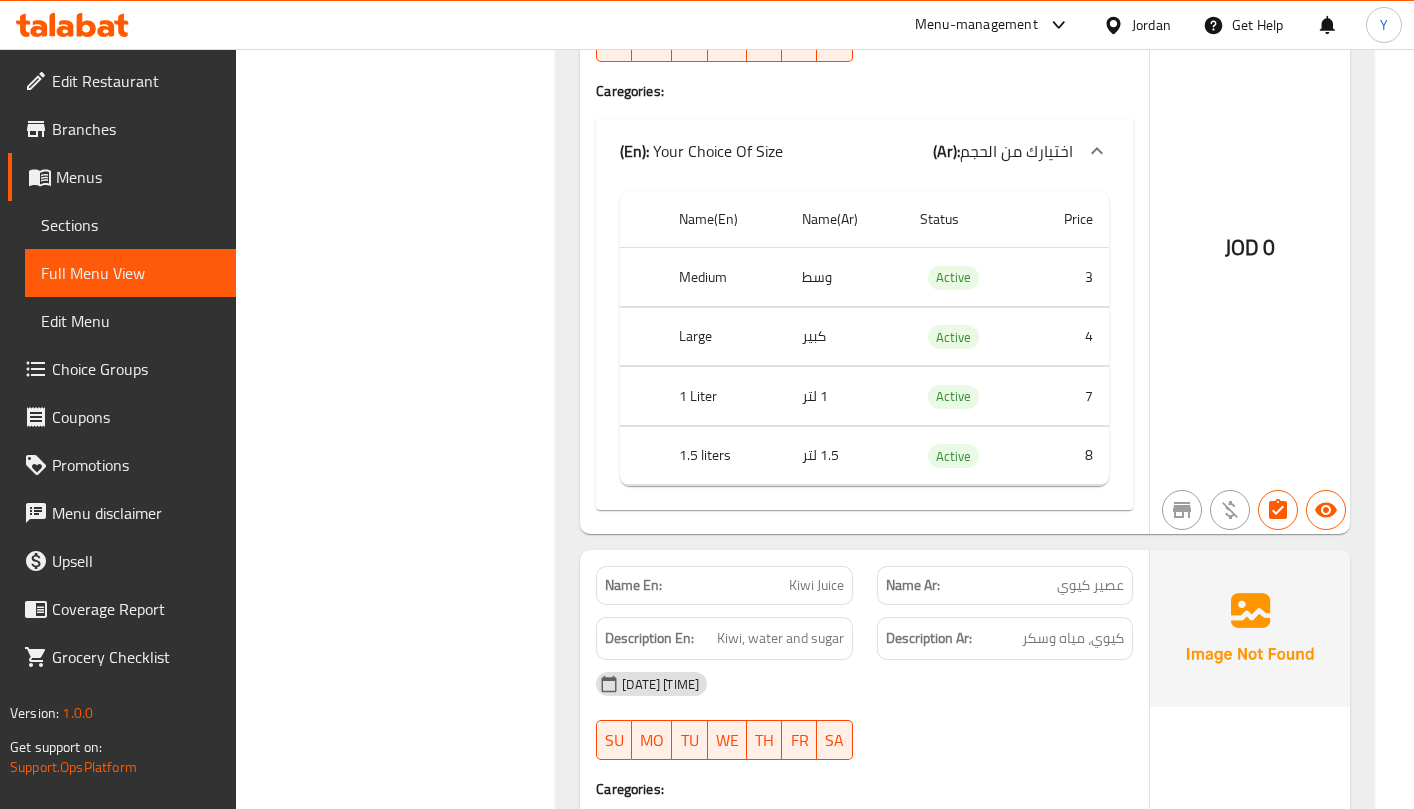 scroll, scrollTop: 7834, scrollLeft: 0, axis: vertical 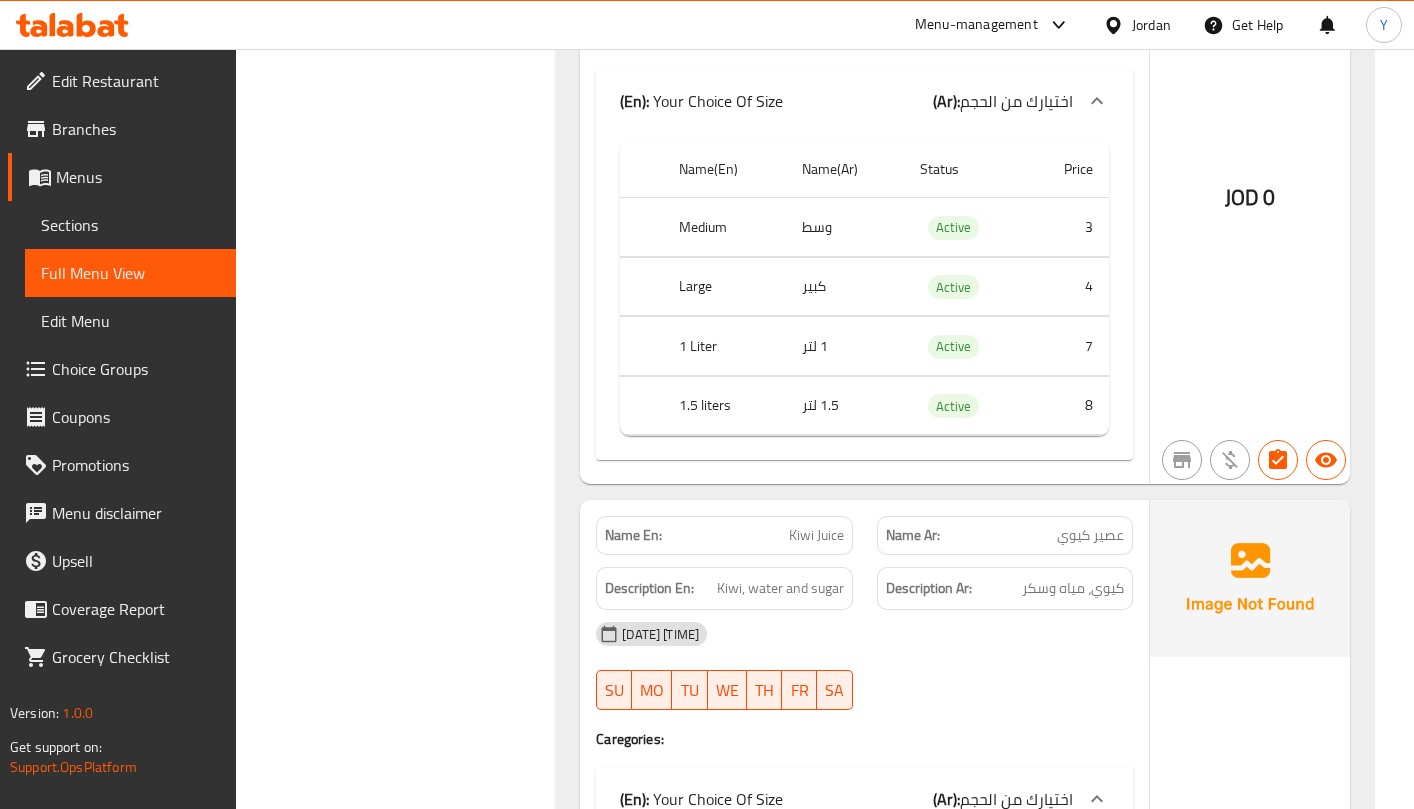 click on "[DATE] [TIME]" at bounding box center (864, 634) 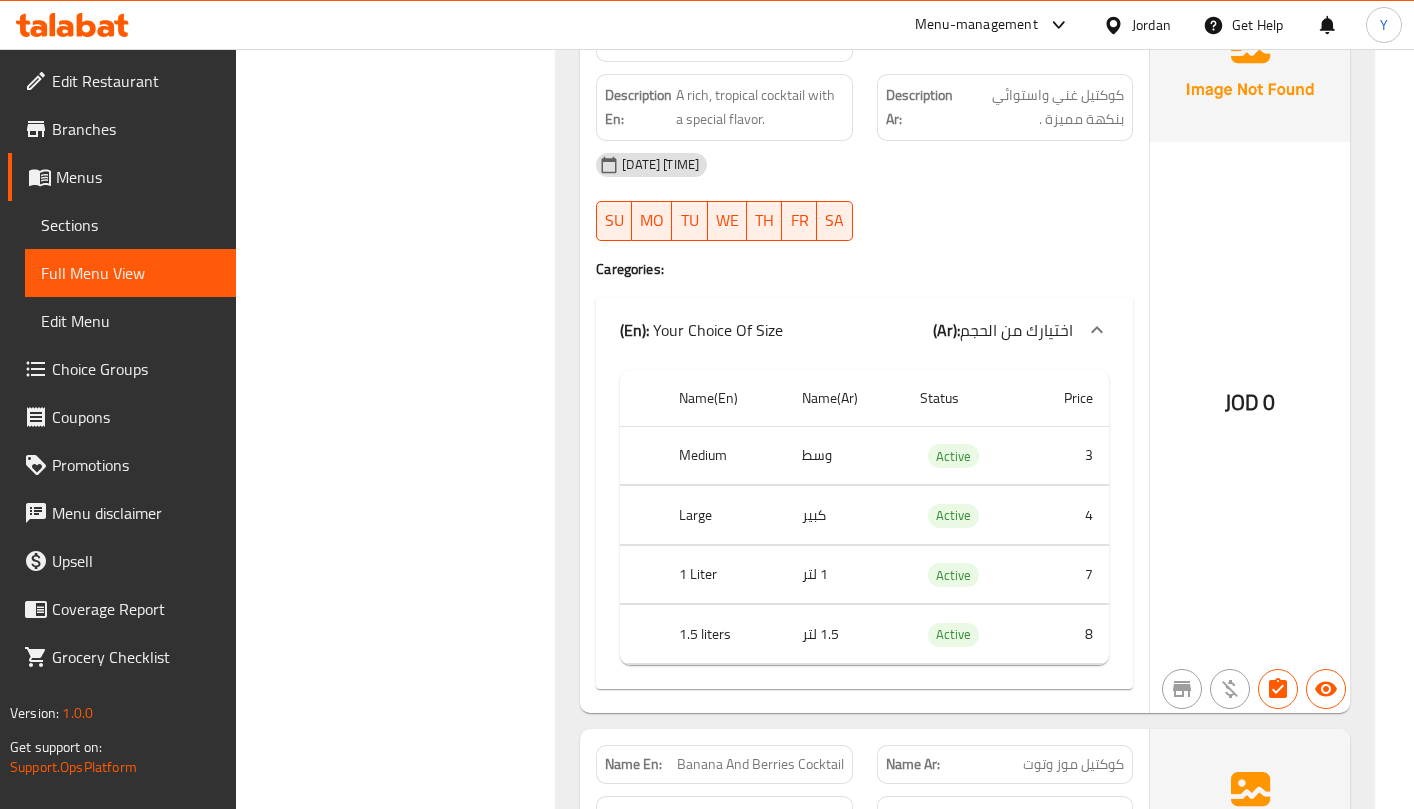 scroll, scrollTop: 11984, scrollLeft: 0, axis: vertical 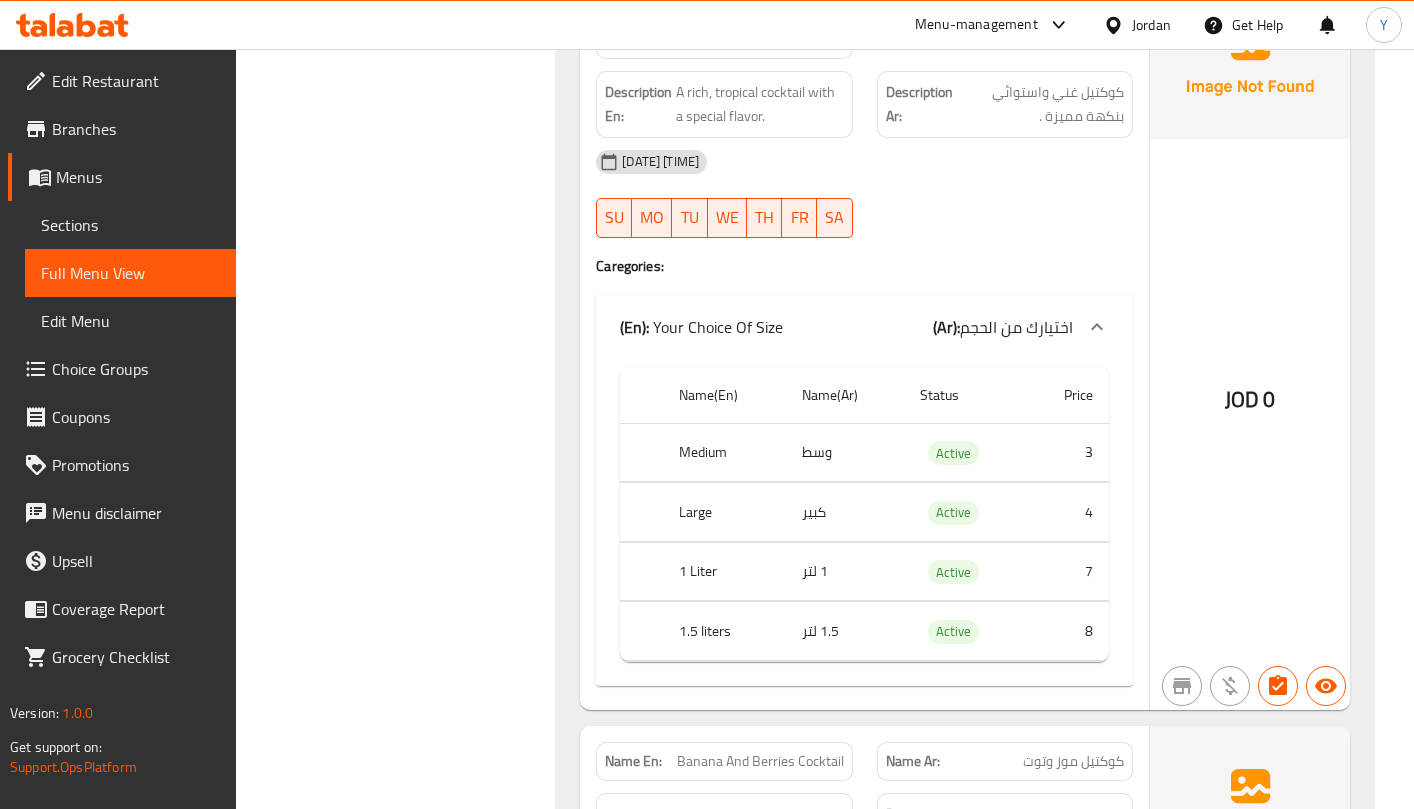 click on "JOD 0" at bounding box center [1250, 346] 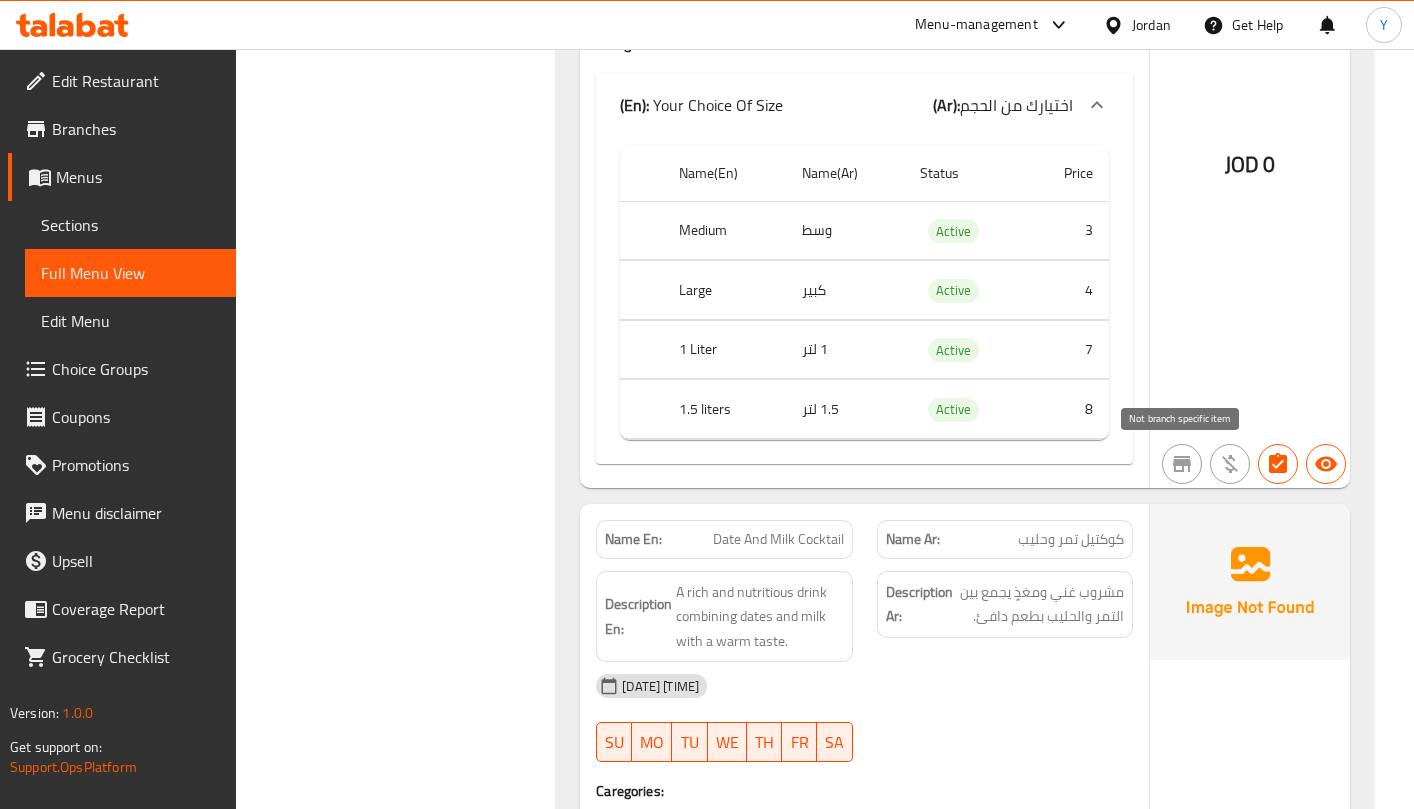 scroll, scrollTop: 17584, scrollLeft: 0, axis: vertical 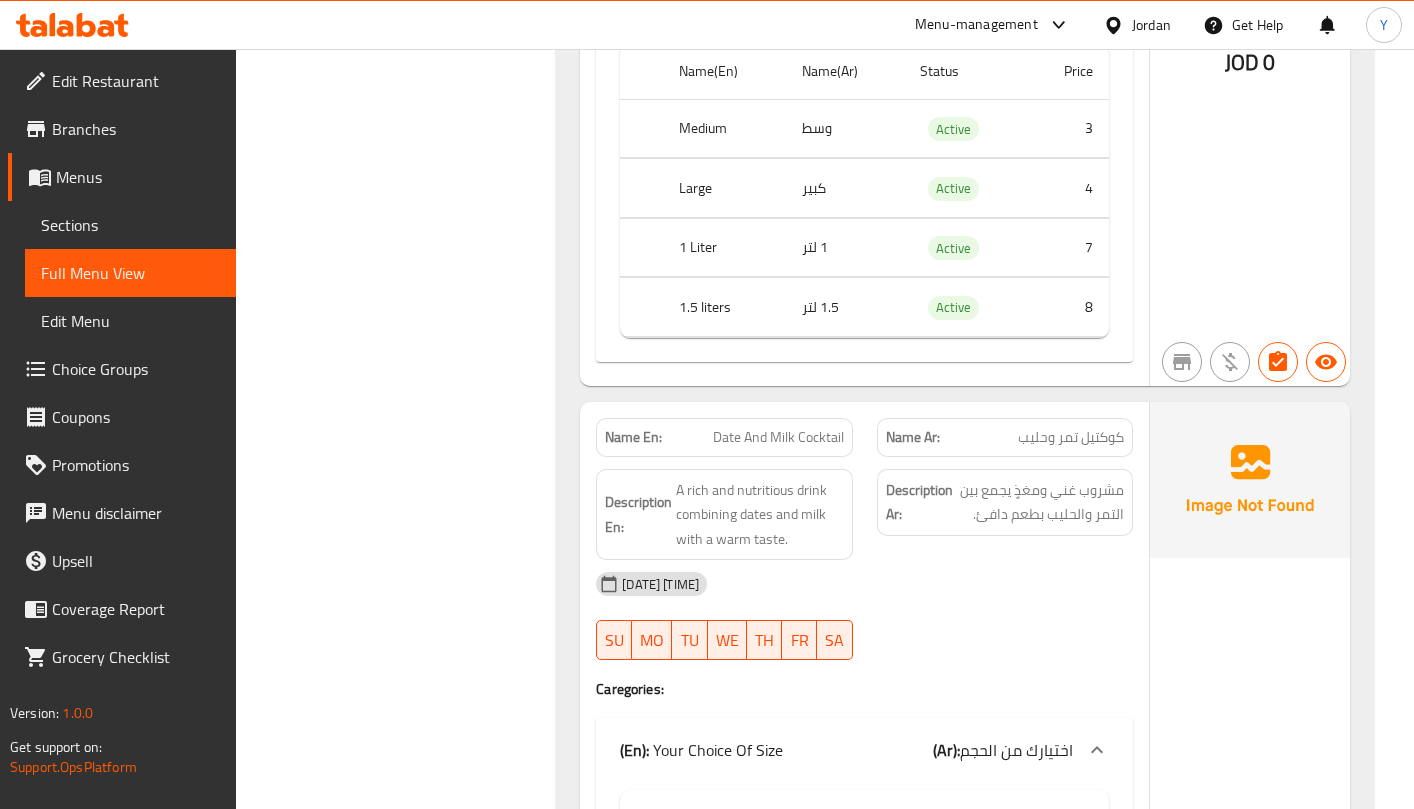 click at bounding box center (1005, 660) 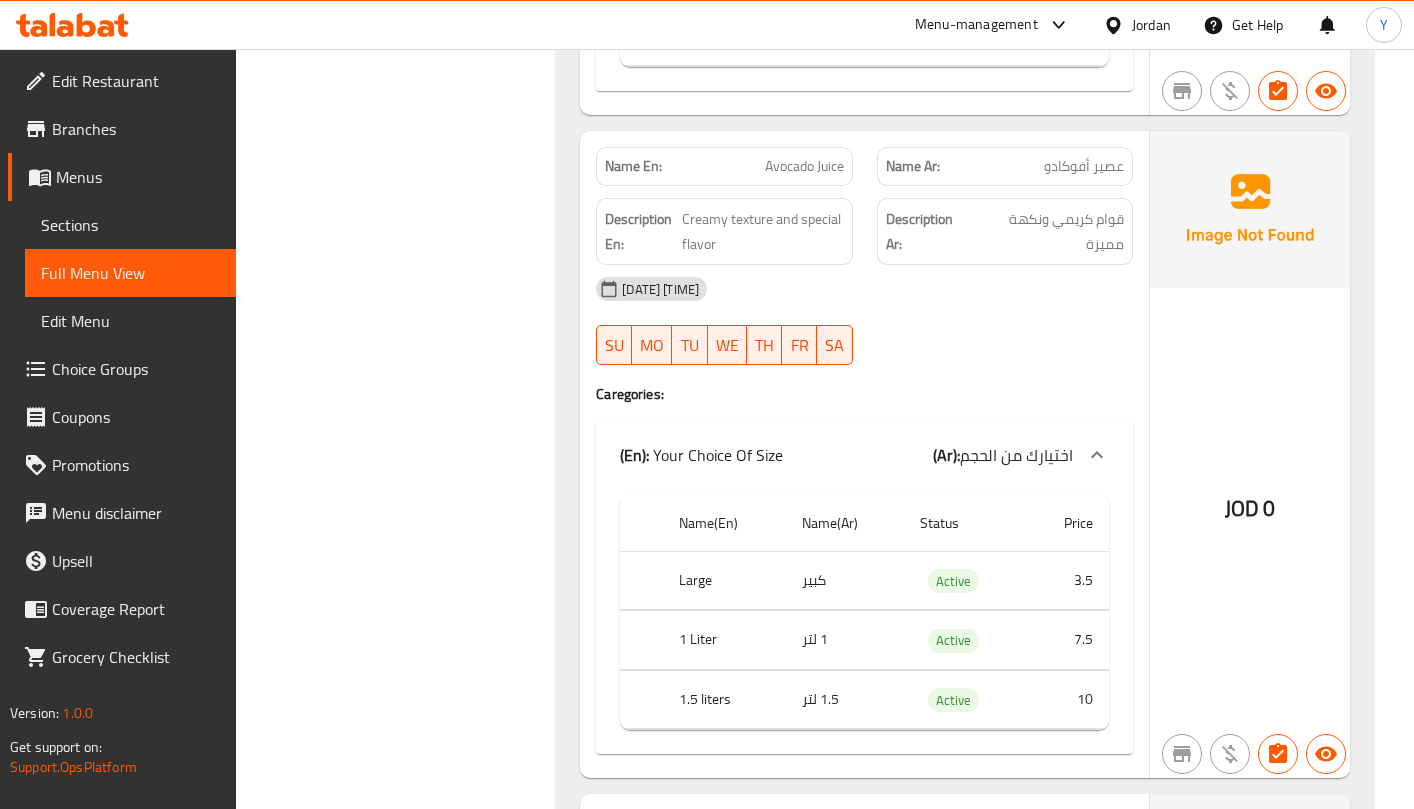 scroll, scrollTop: 19434, scrollLeft: 0, axis: vertical 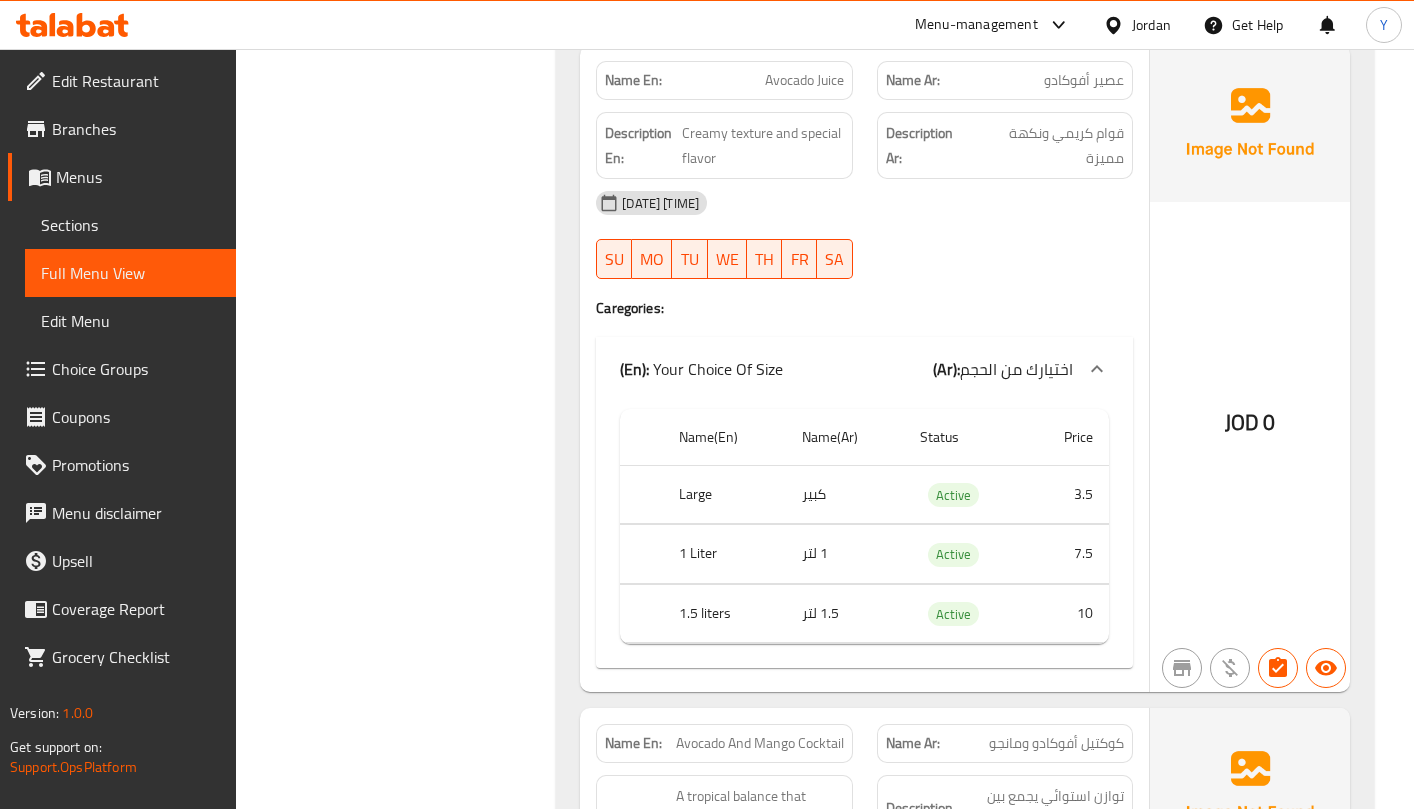 click on "JOD 0" at bounding box center [1250, 368] 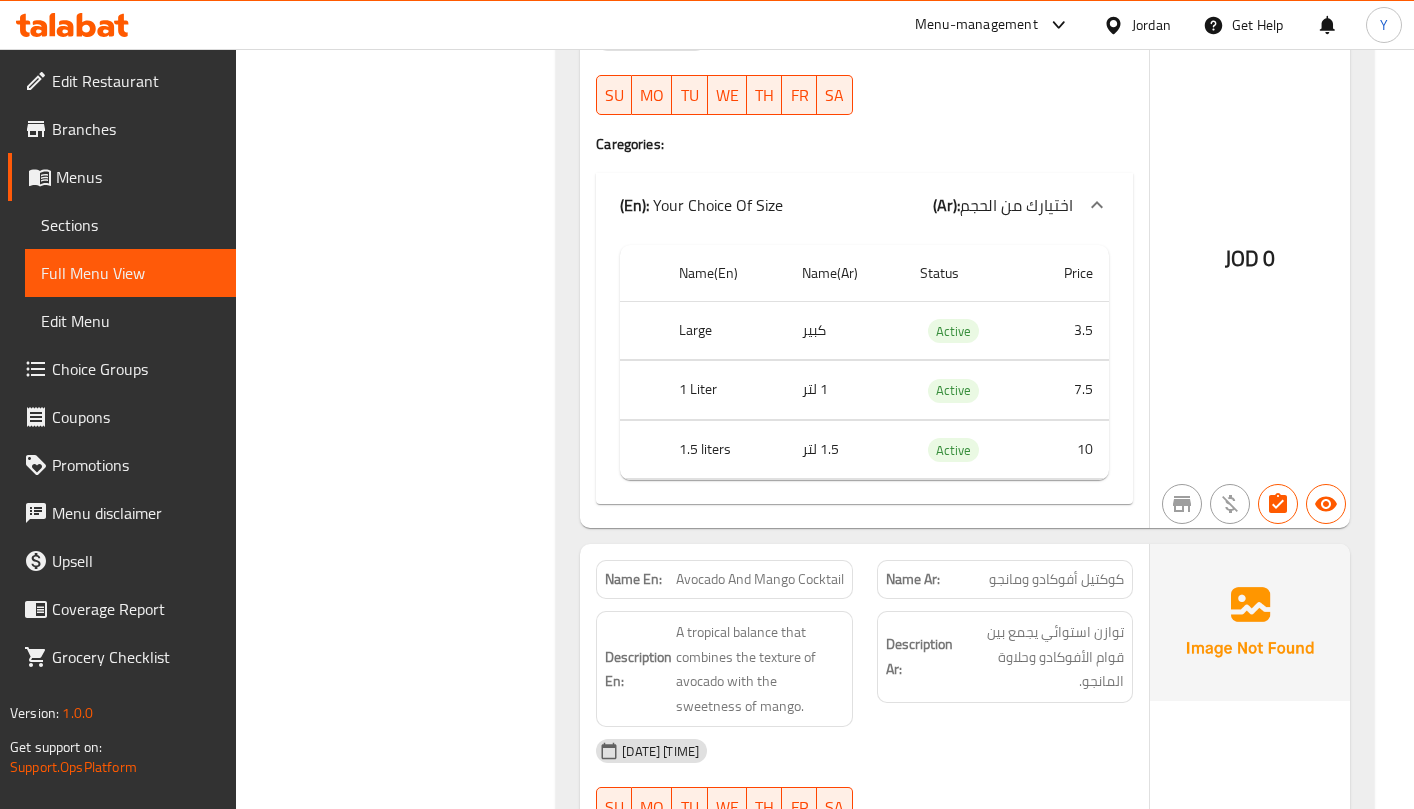 scroll, scrollTop: 19734, scrollLeft: 0, axis: vertical 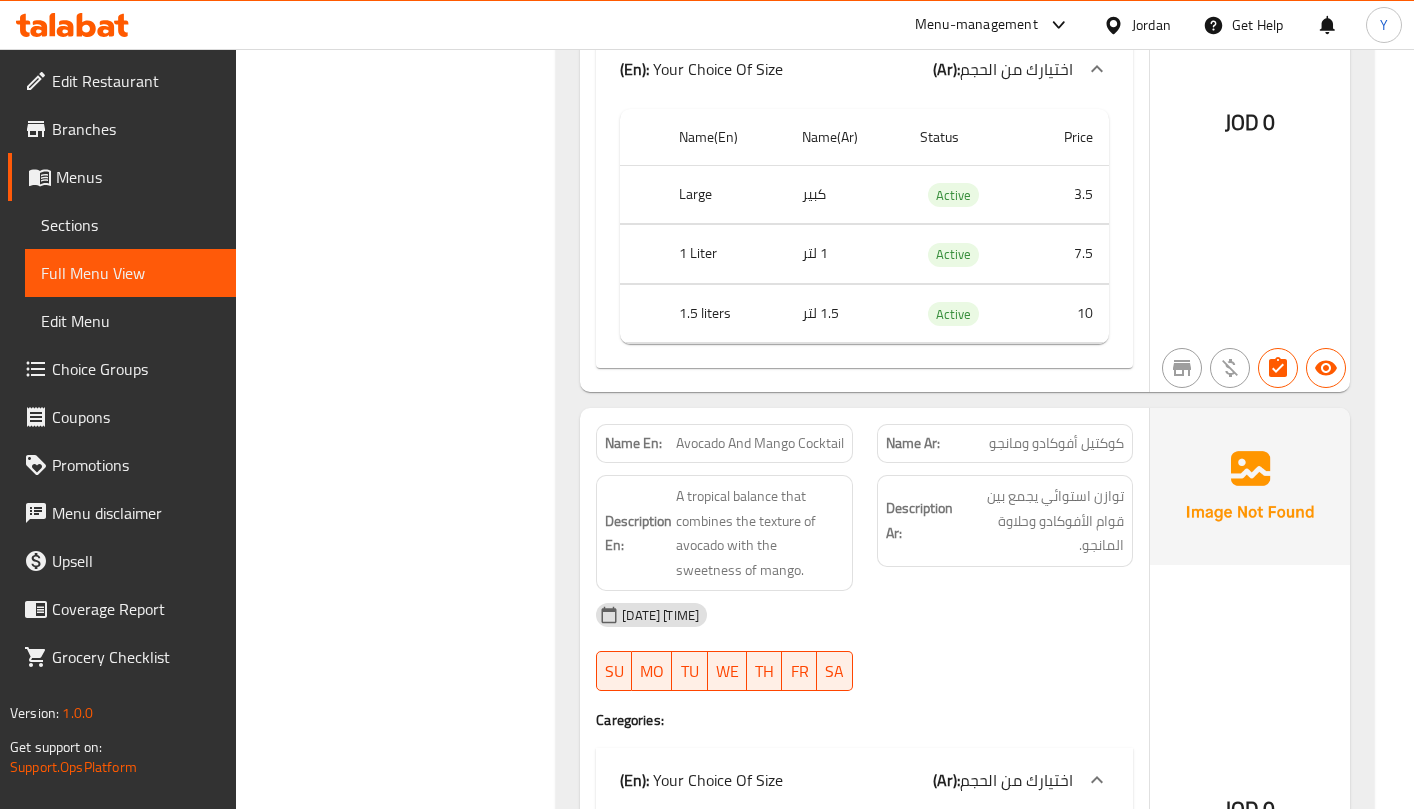 click on "[DATE] [TIME] [DAYS]" at bounding box center [864, 647] 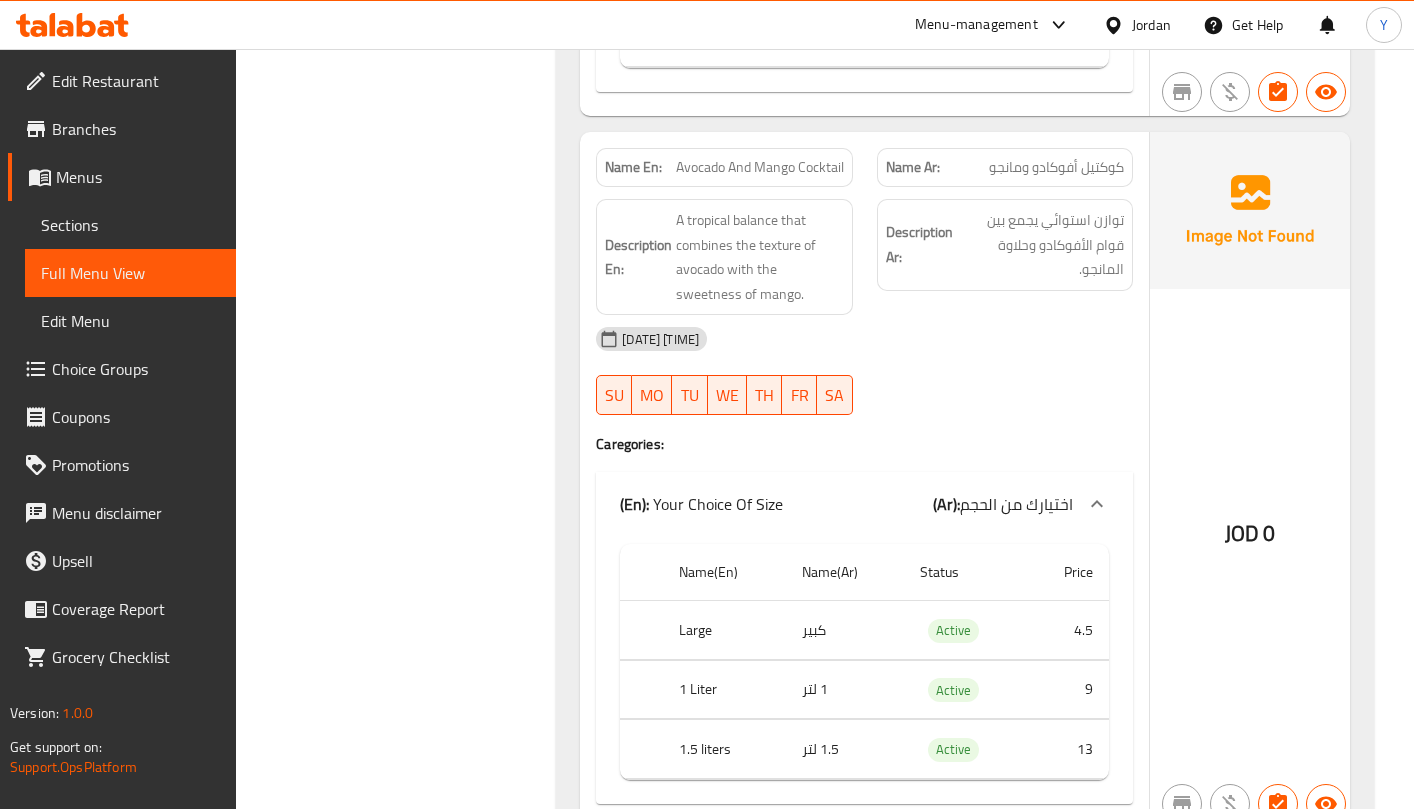 scroll, scrollTop: 20084, scrollLeft: 0, axis: vertical 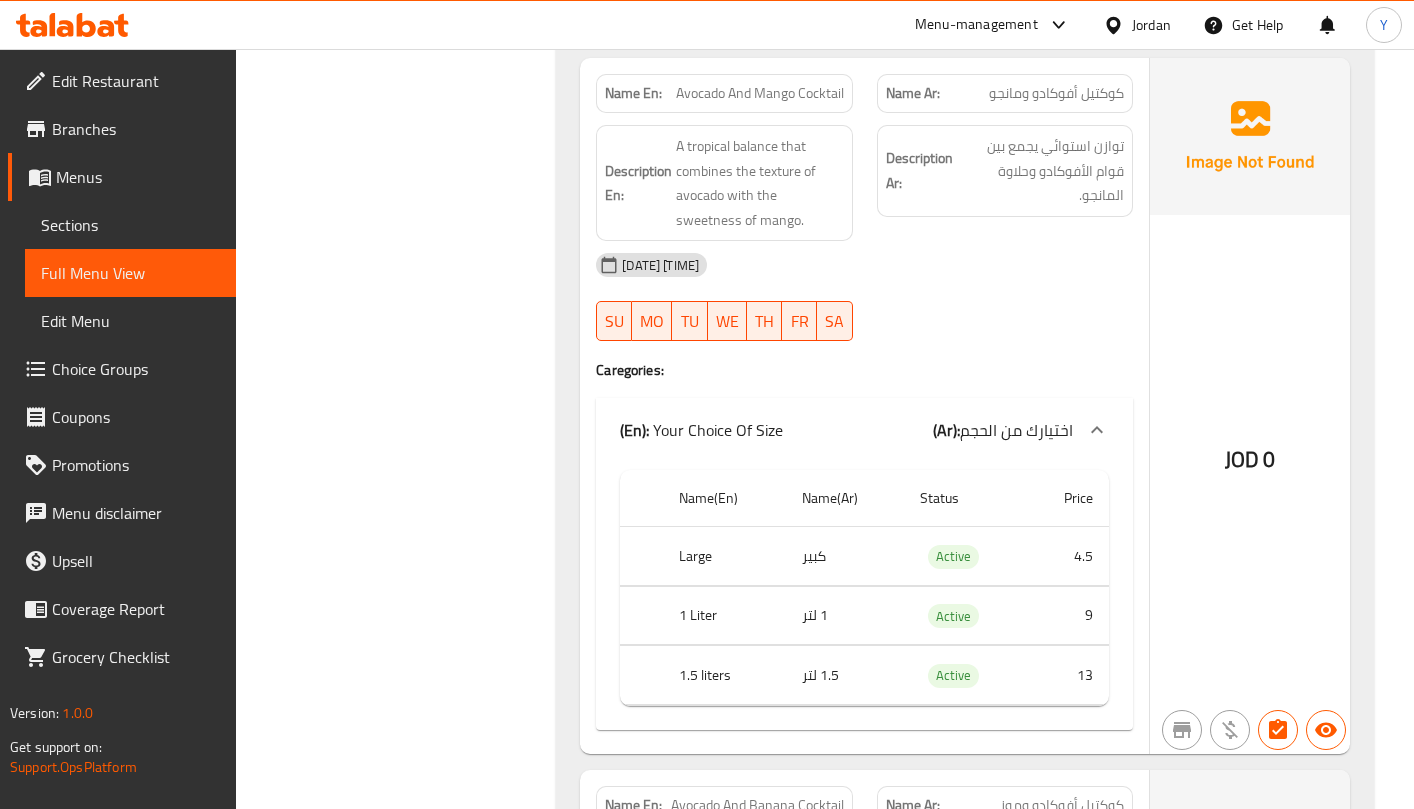 click on "JOD 0" at bounding box center (1250, 406) 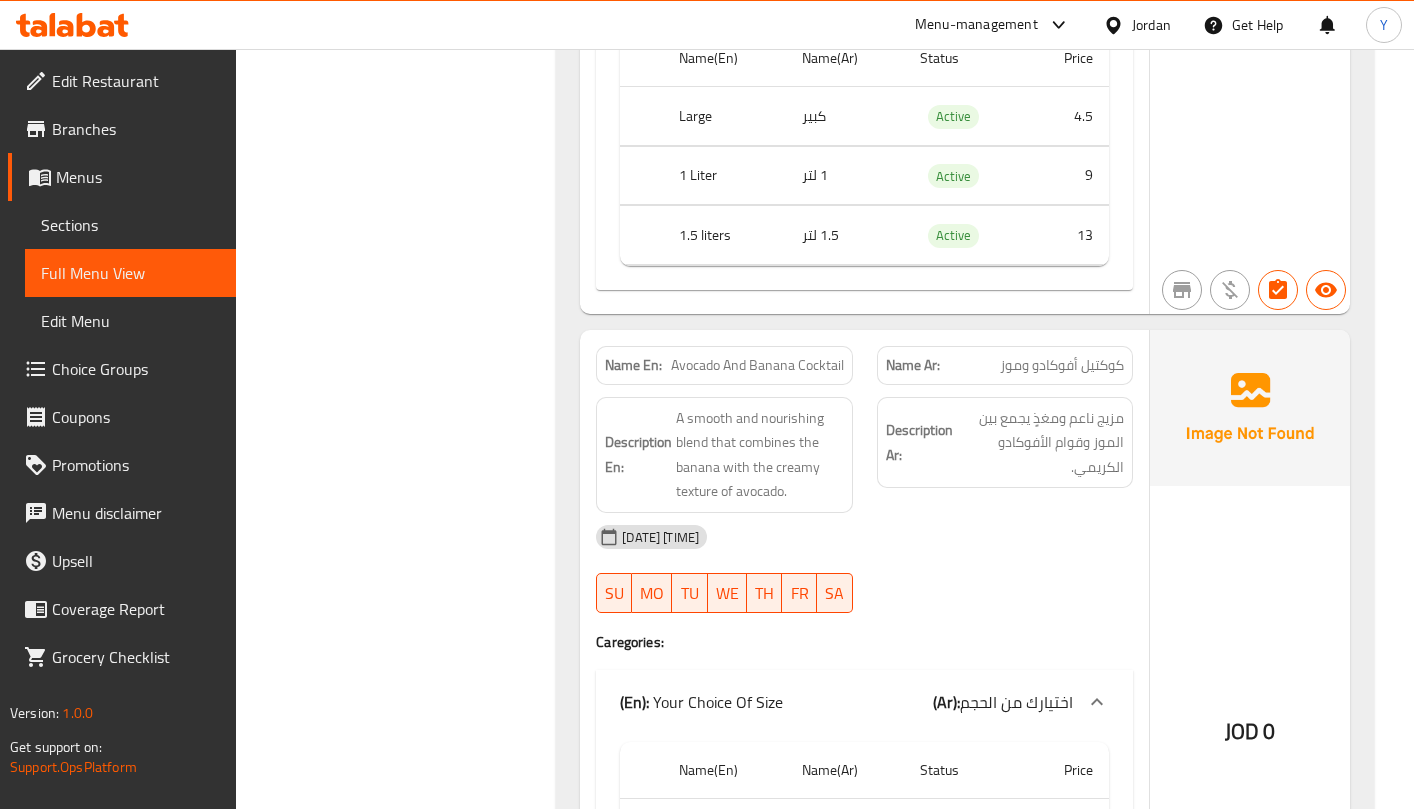 scroll, scrollTop: 20534, scrollLeft: 0, axis: vertical 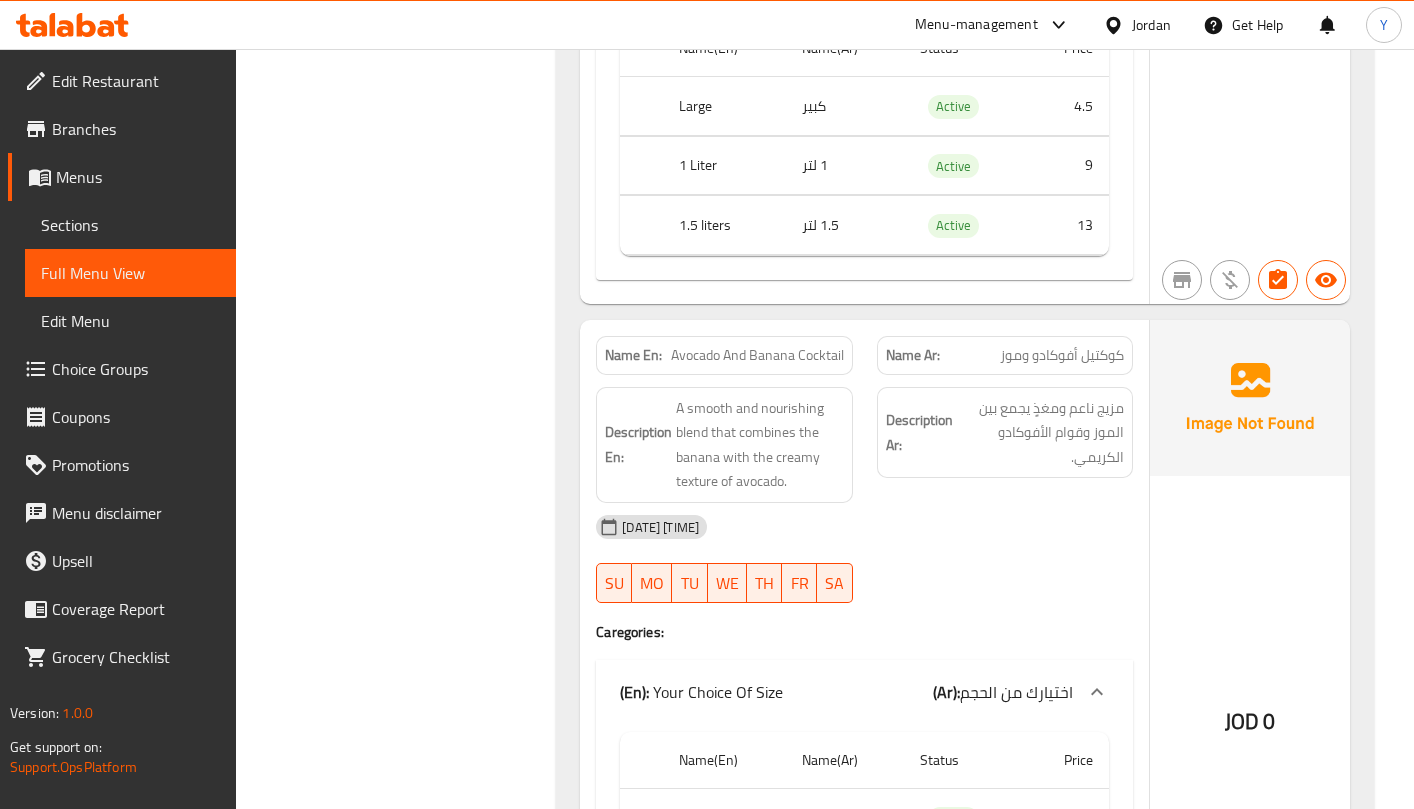 click at bounding box center [1005, 603] 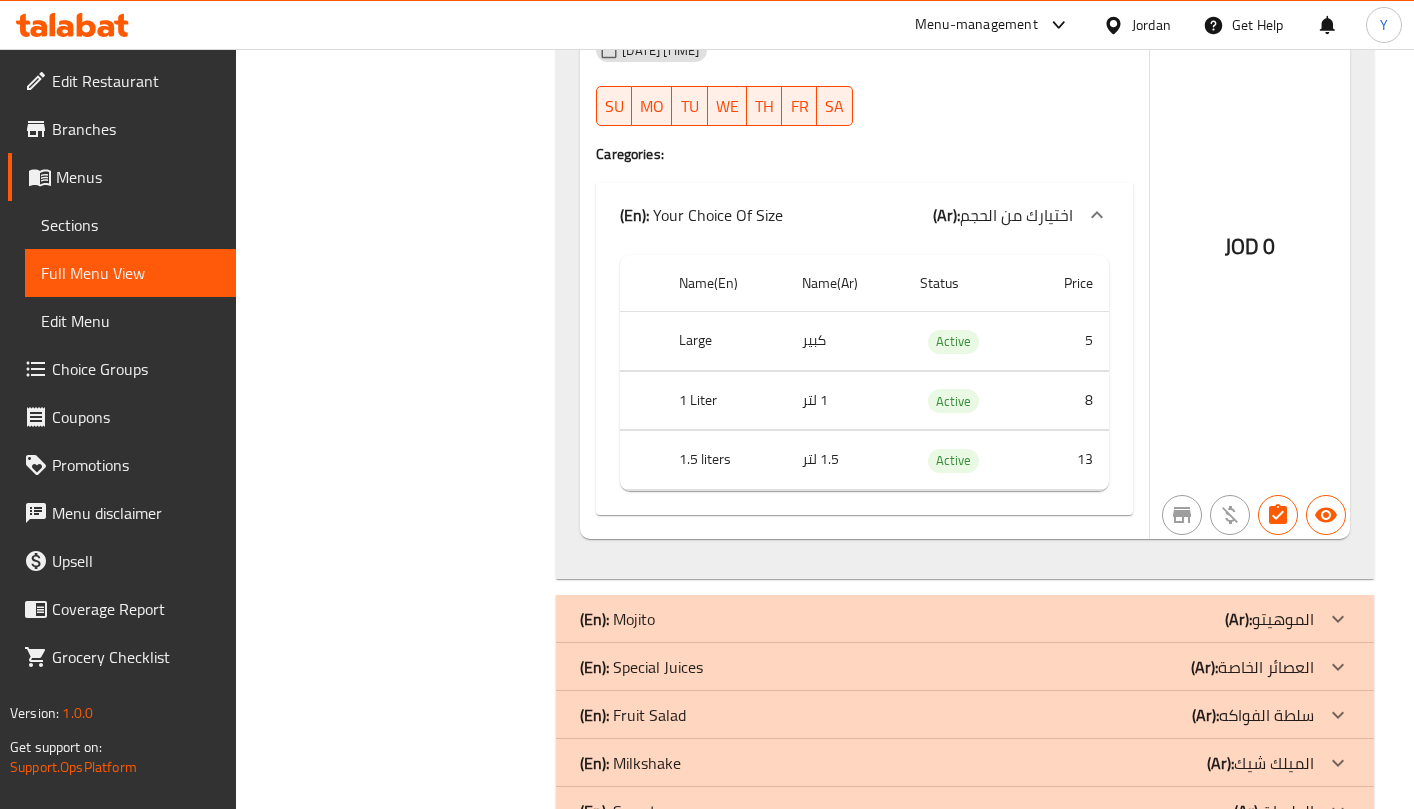 scroll, scrollTop: 22434, scrollLeft: 0, axis: vertical 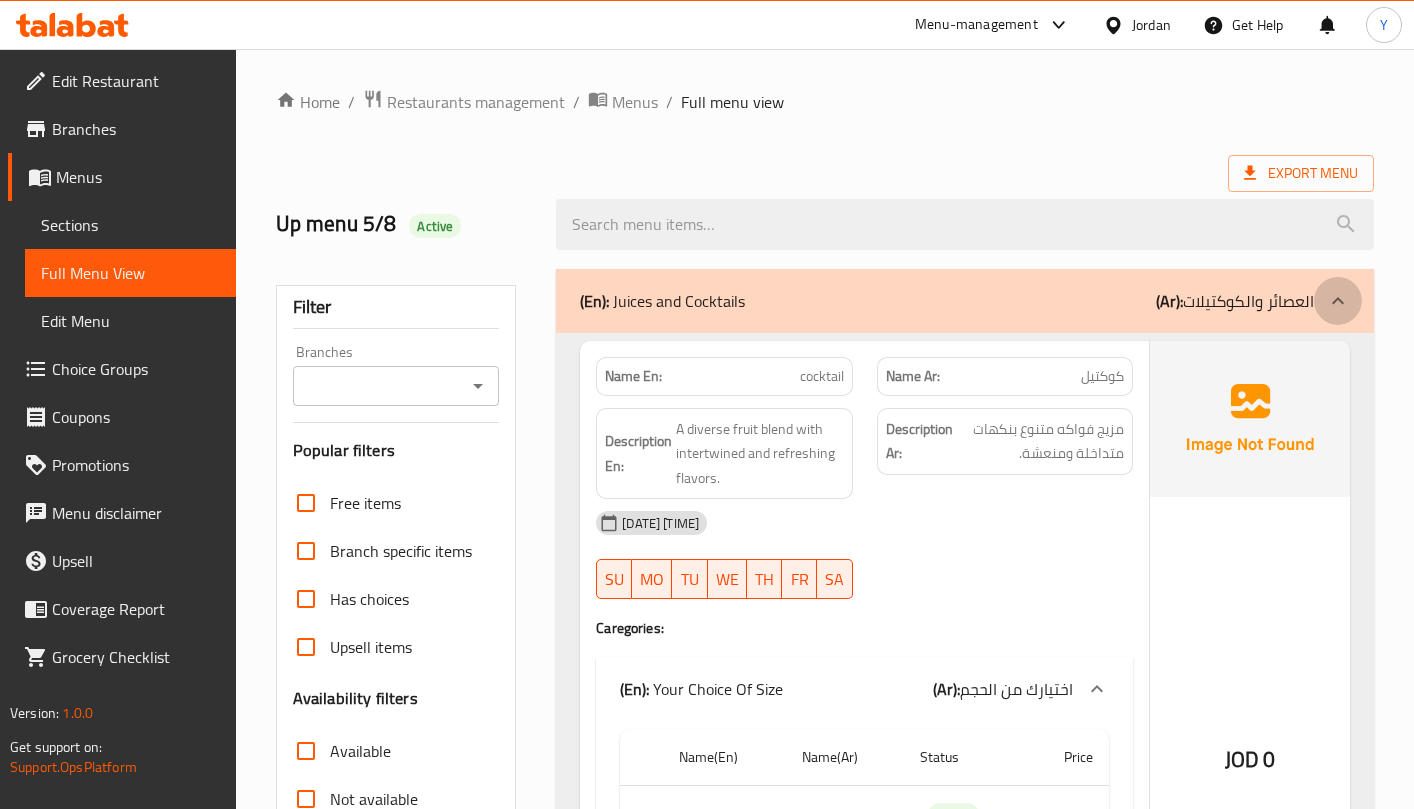 click 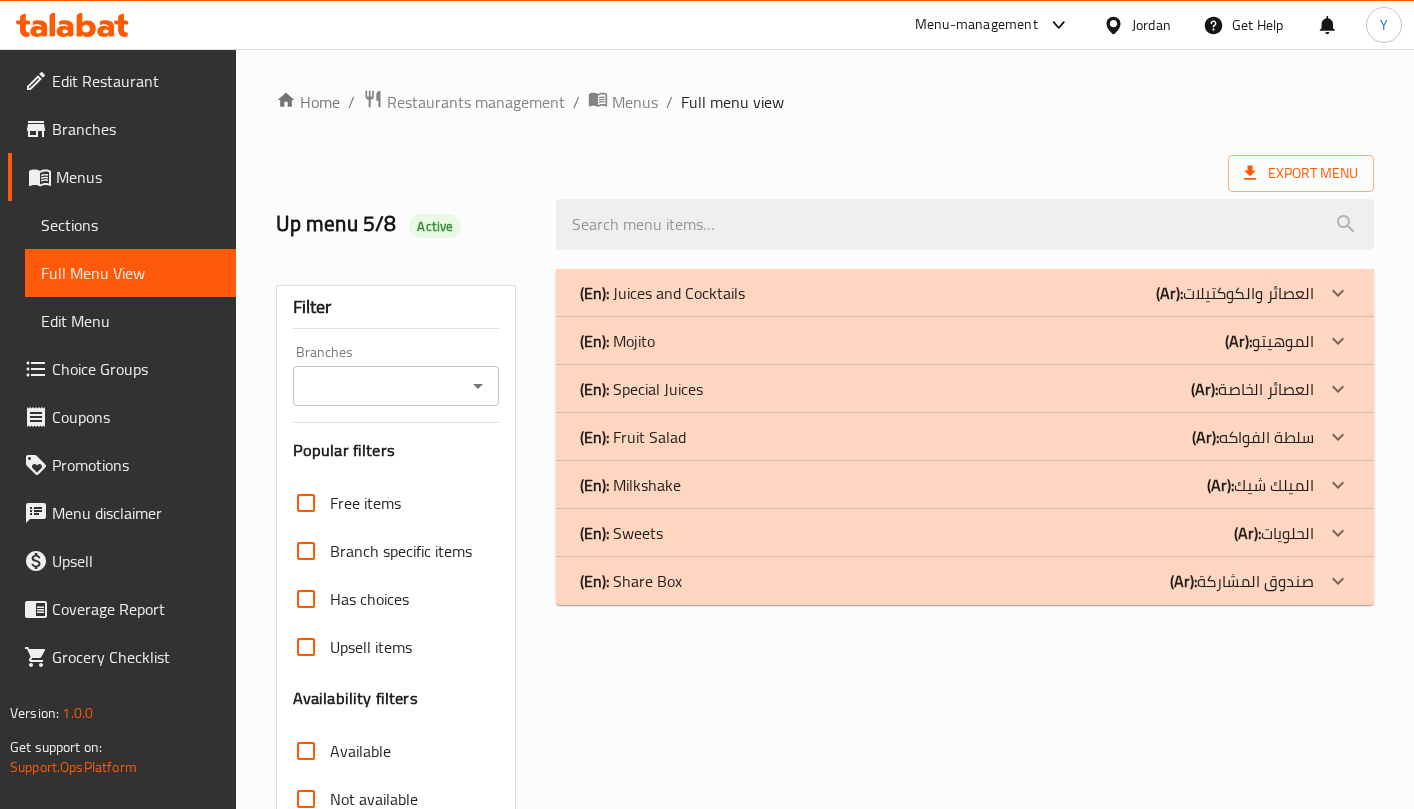 click on "(Ar):" at bounding box center [1169, 293] 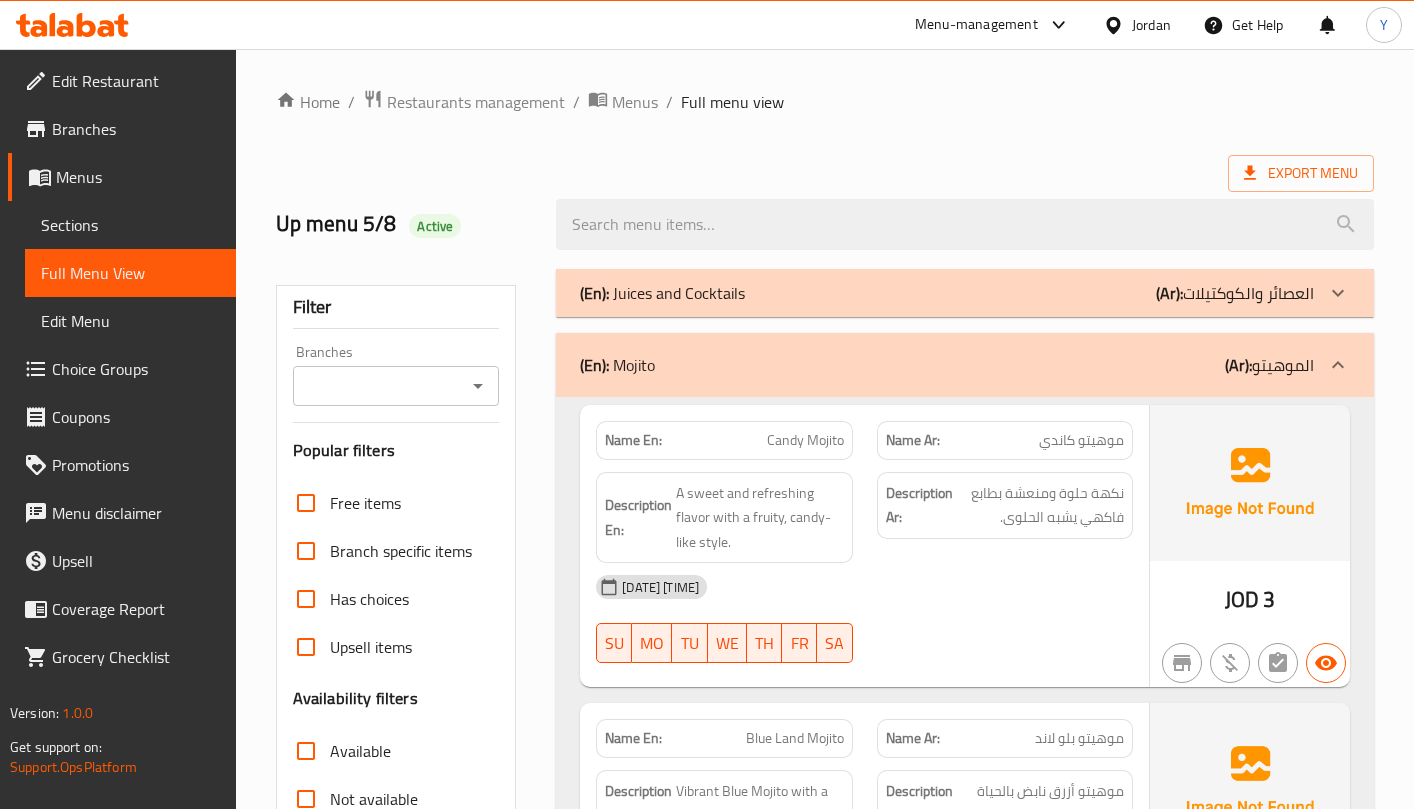 click on "[DATE] [TIME]" at bounding box center [864, 587] 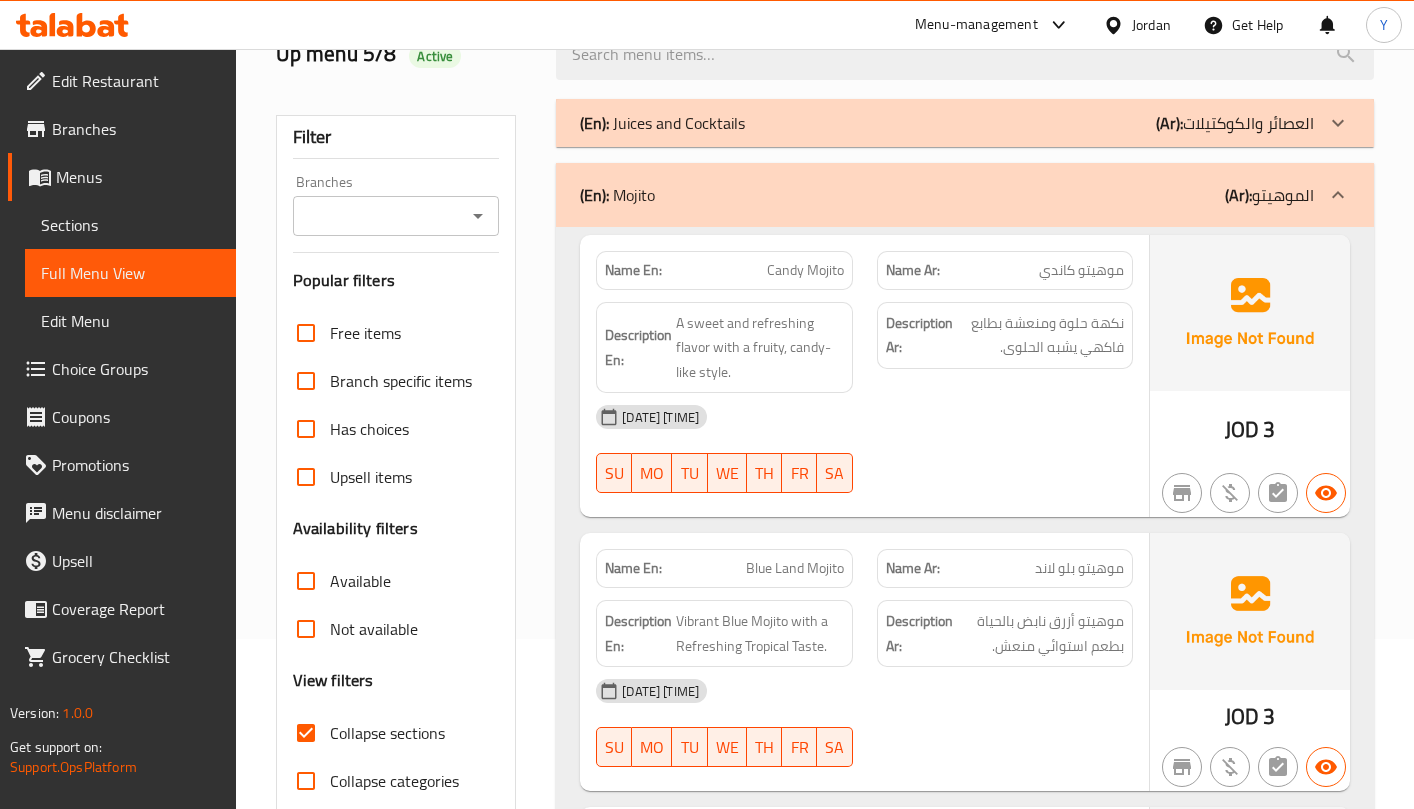 scroll, scrollTop: 130, scrollLeft: 0, axis: vertical 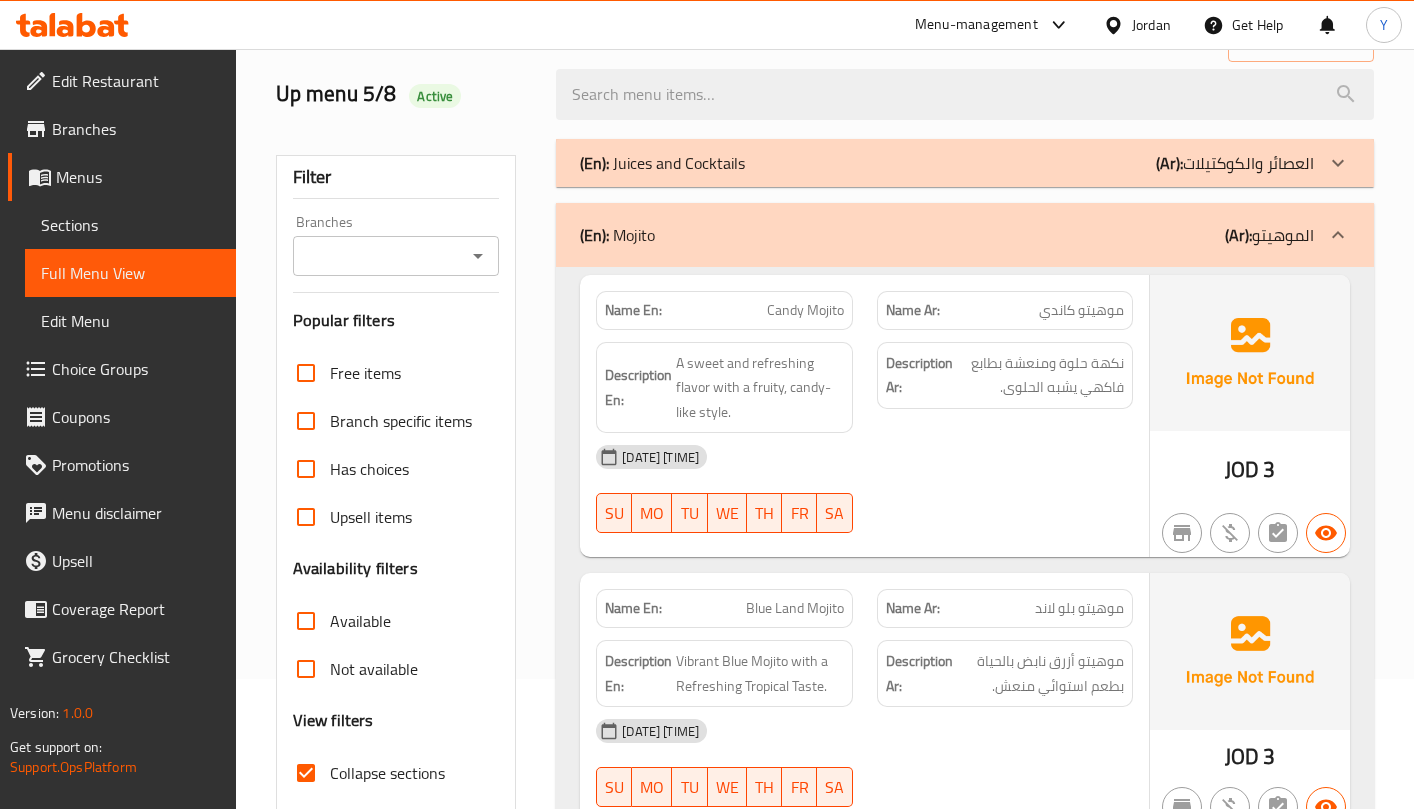click at bounding box center [1338, 235] 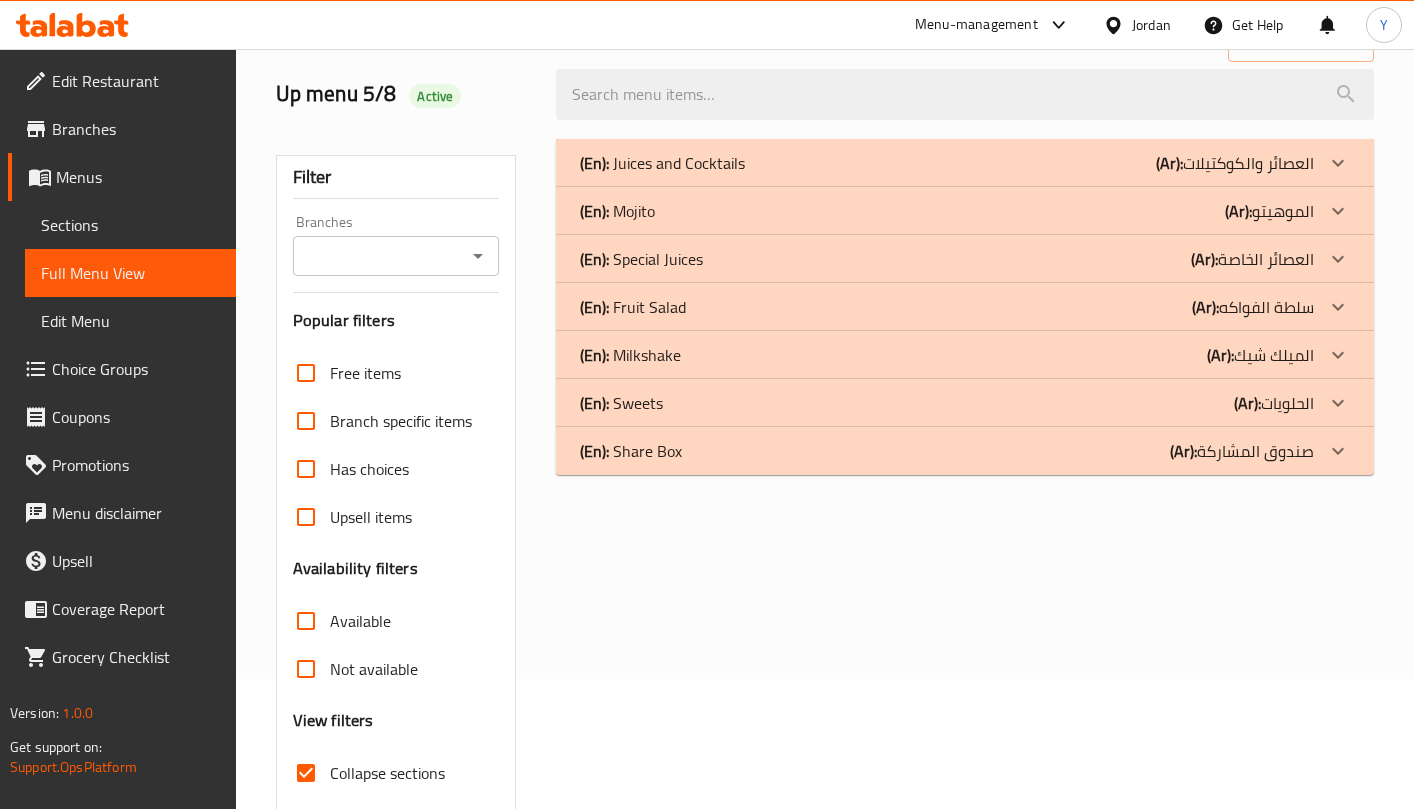 click on "(En):   Special Juices (Ar): العصائر الخاصة" at bounding box center (965, 163) 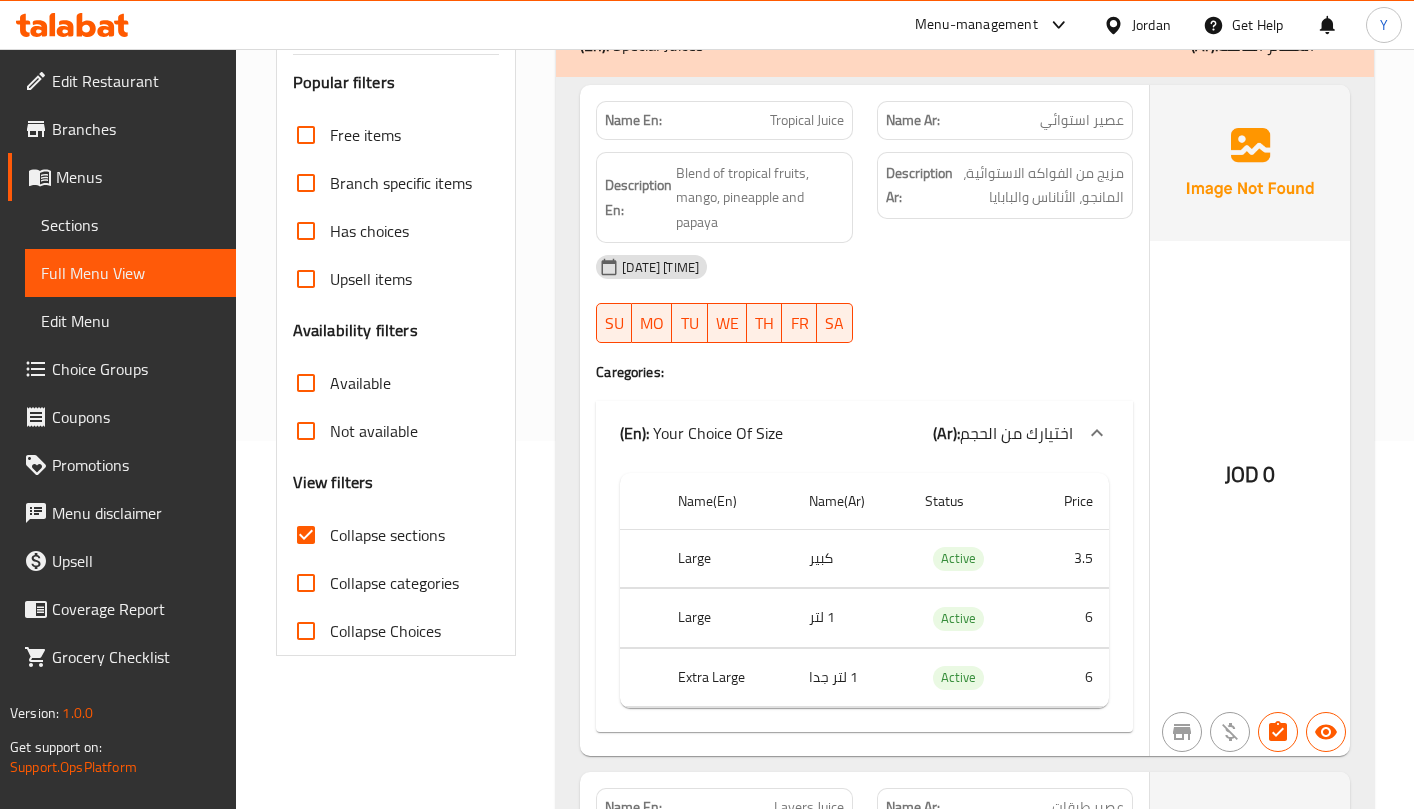 scroll, scrollTop: 360, scrollLeft: 0, axis: vertical 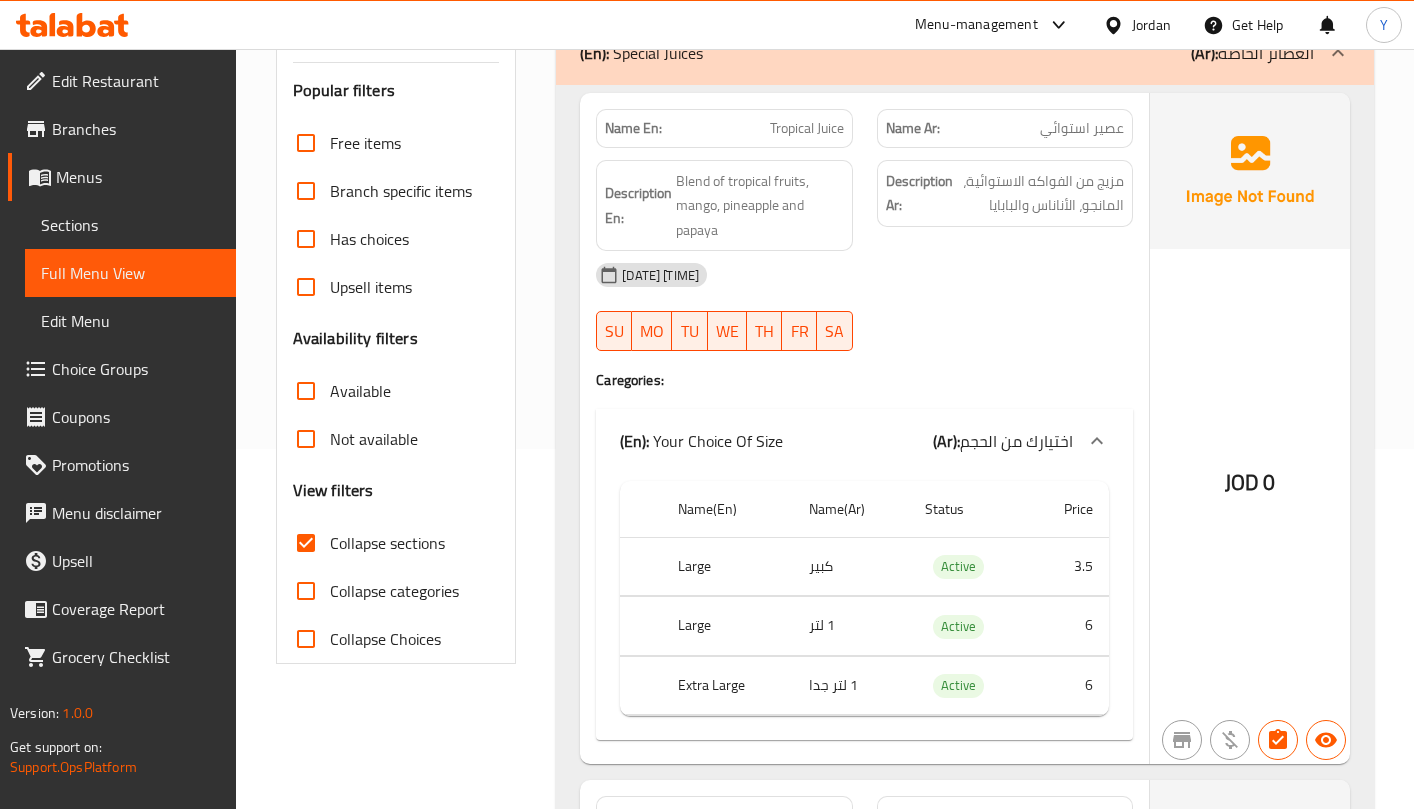 click on "Tropical Juice" at bounding box center [807, 128] 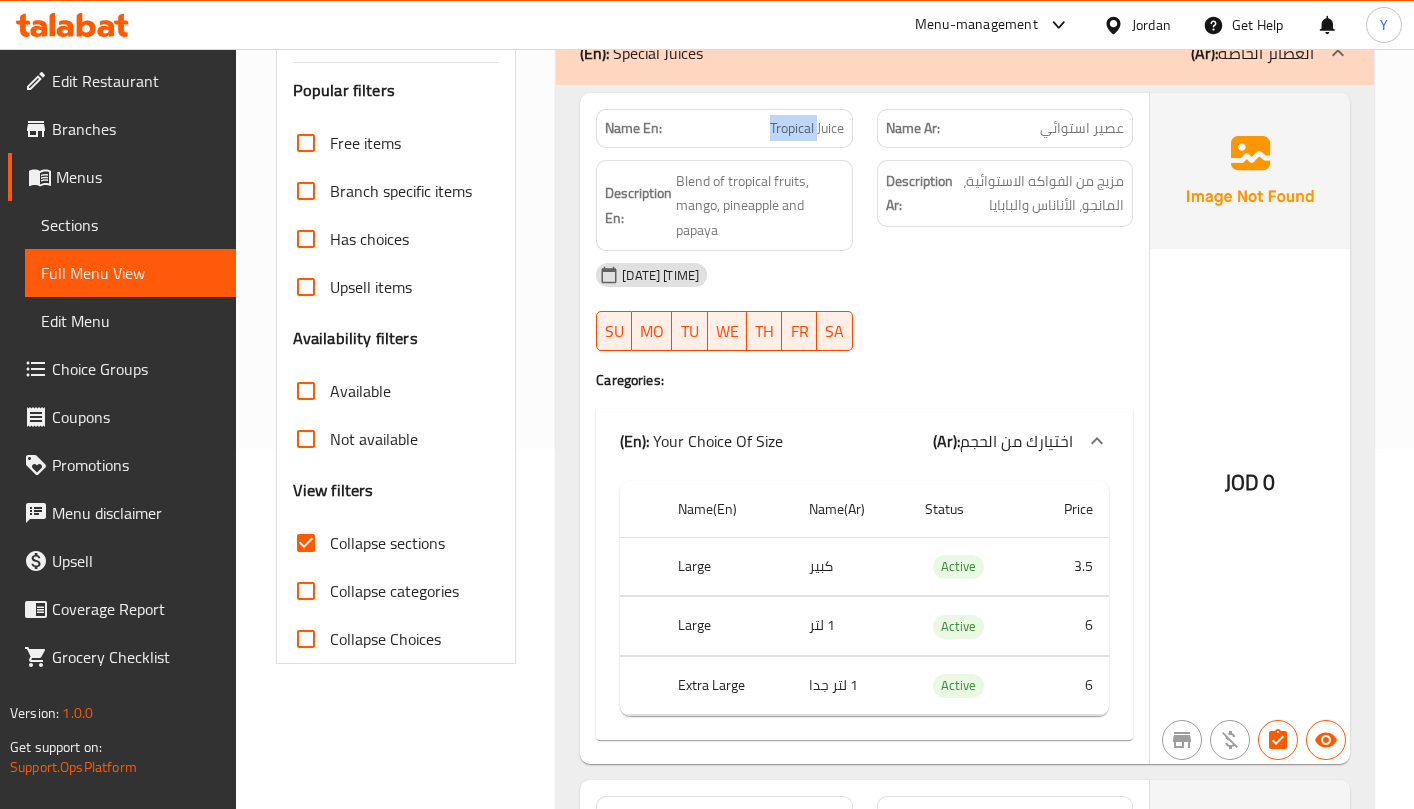 click on "Tropical Juice" at bounding box center (807, 128) 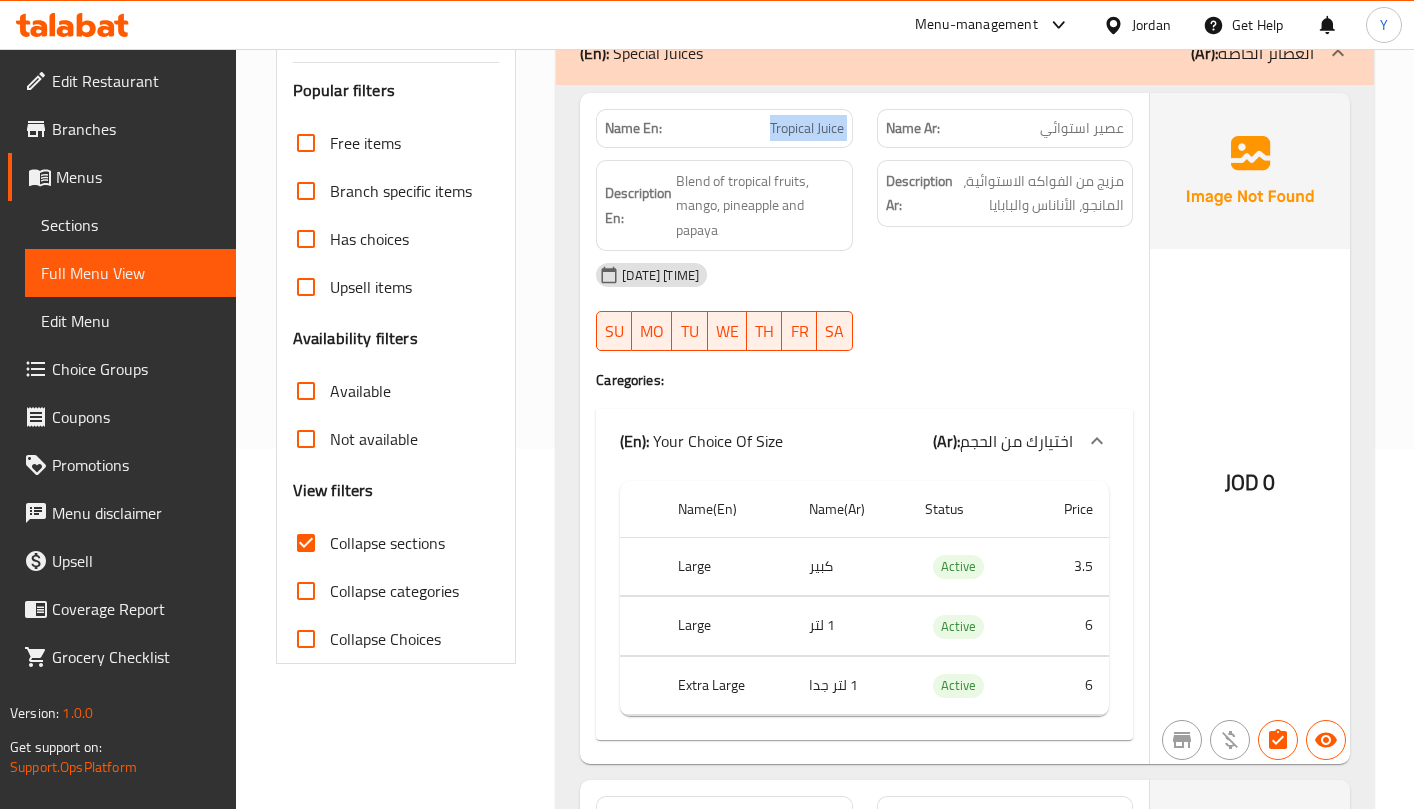 click on "Tropical Juice" at bounding box center (807, 128) 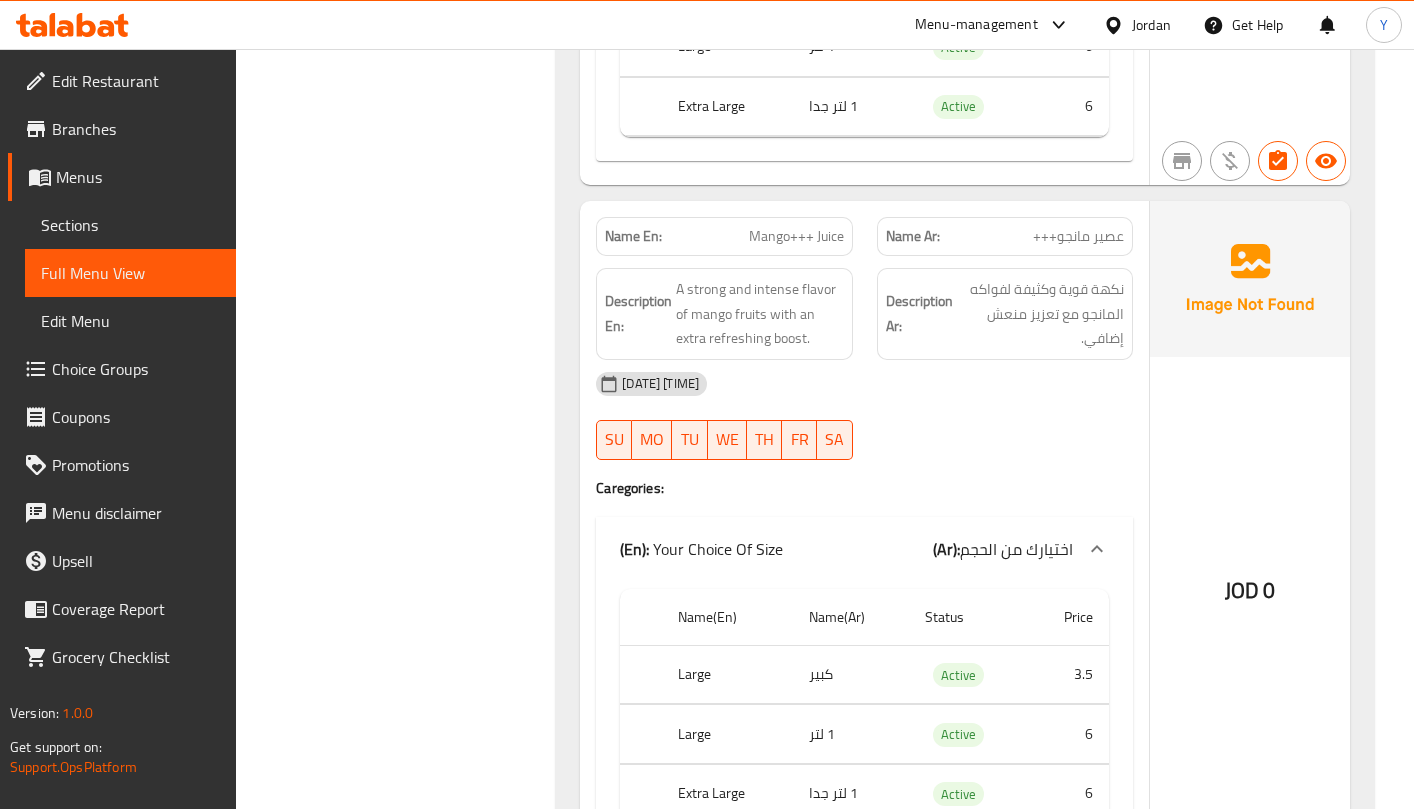 scroll, scrollTop: 3675, scrollLeft: 0, axis: vertical 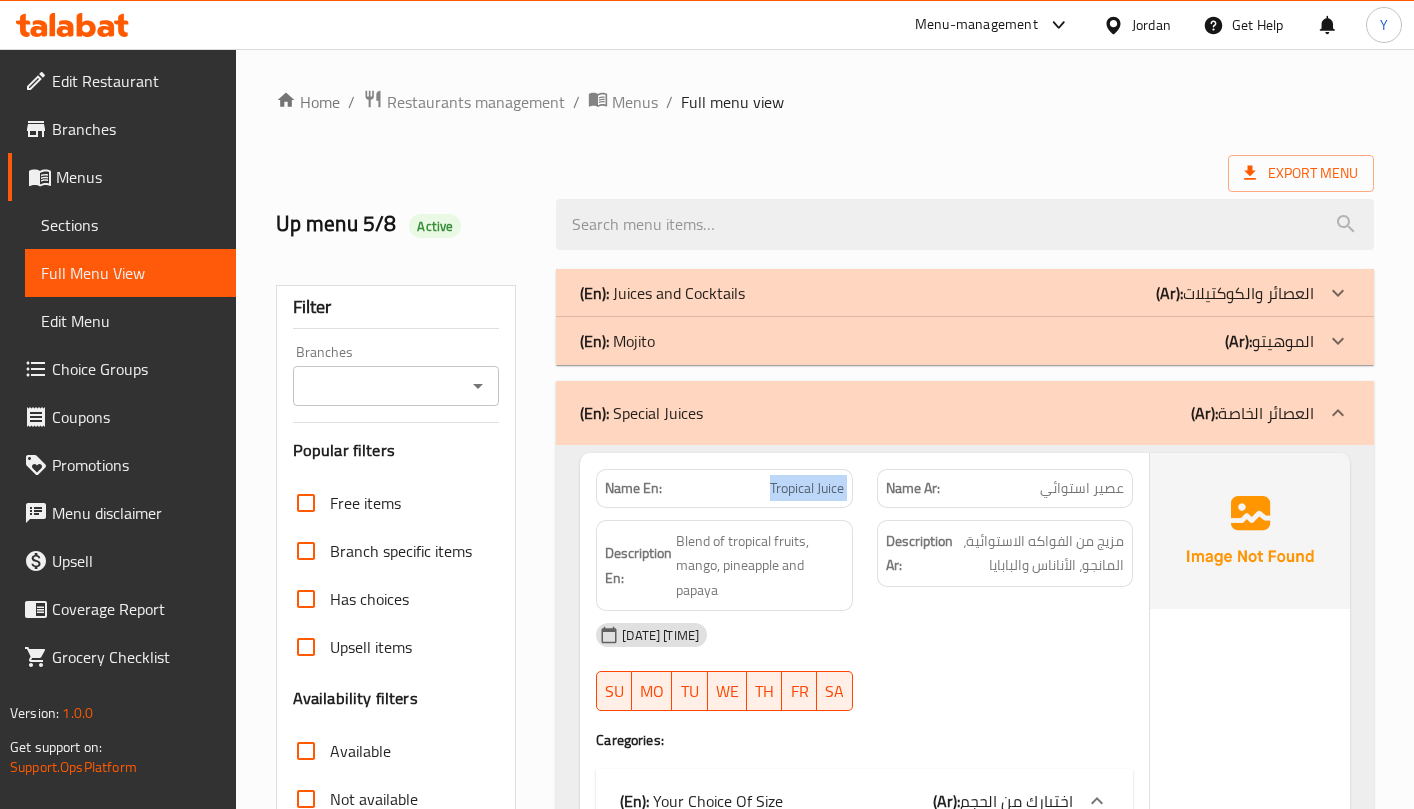 drag, startPoint x: 143, startPoint y: 220, endPoint x: 209, endPoint y: 222, distance: 66.0303 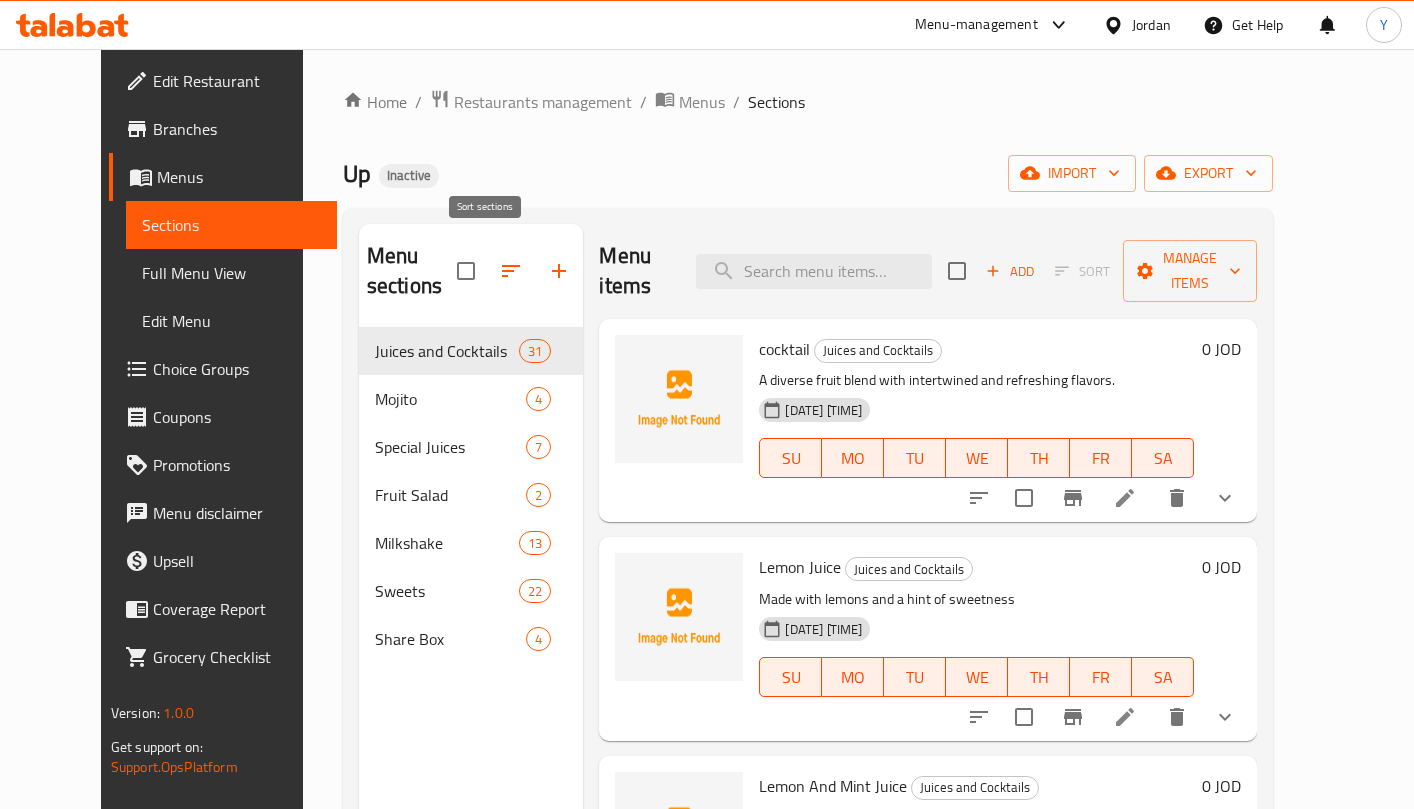 click at bounding box center [466, 271] 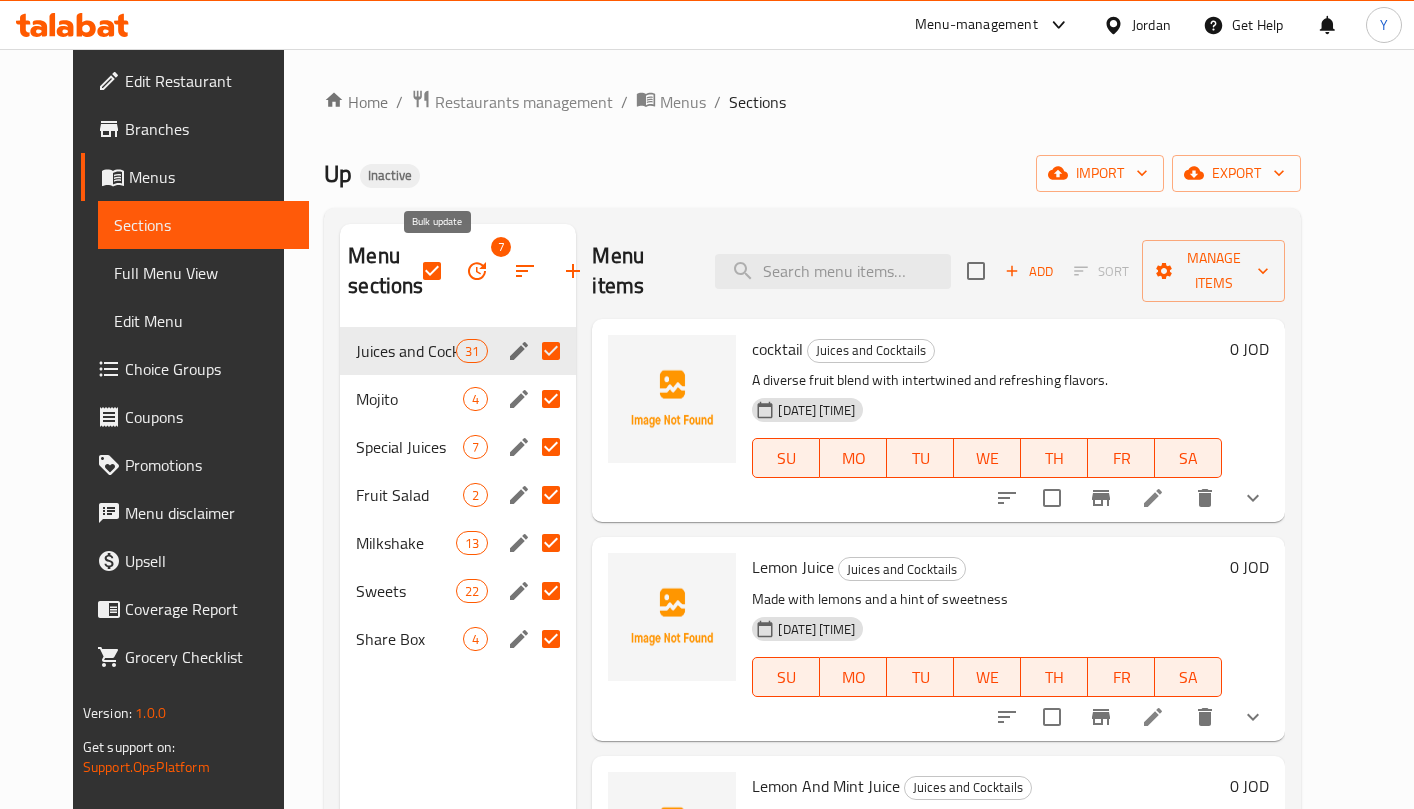 click 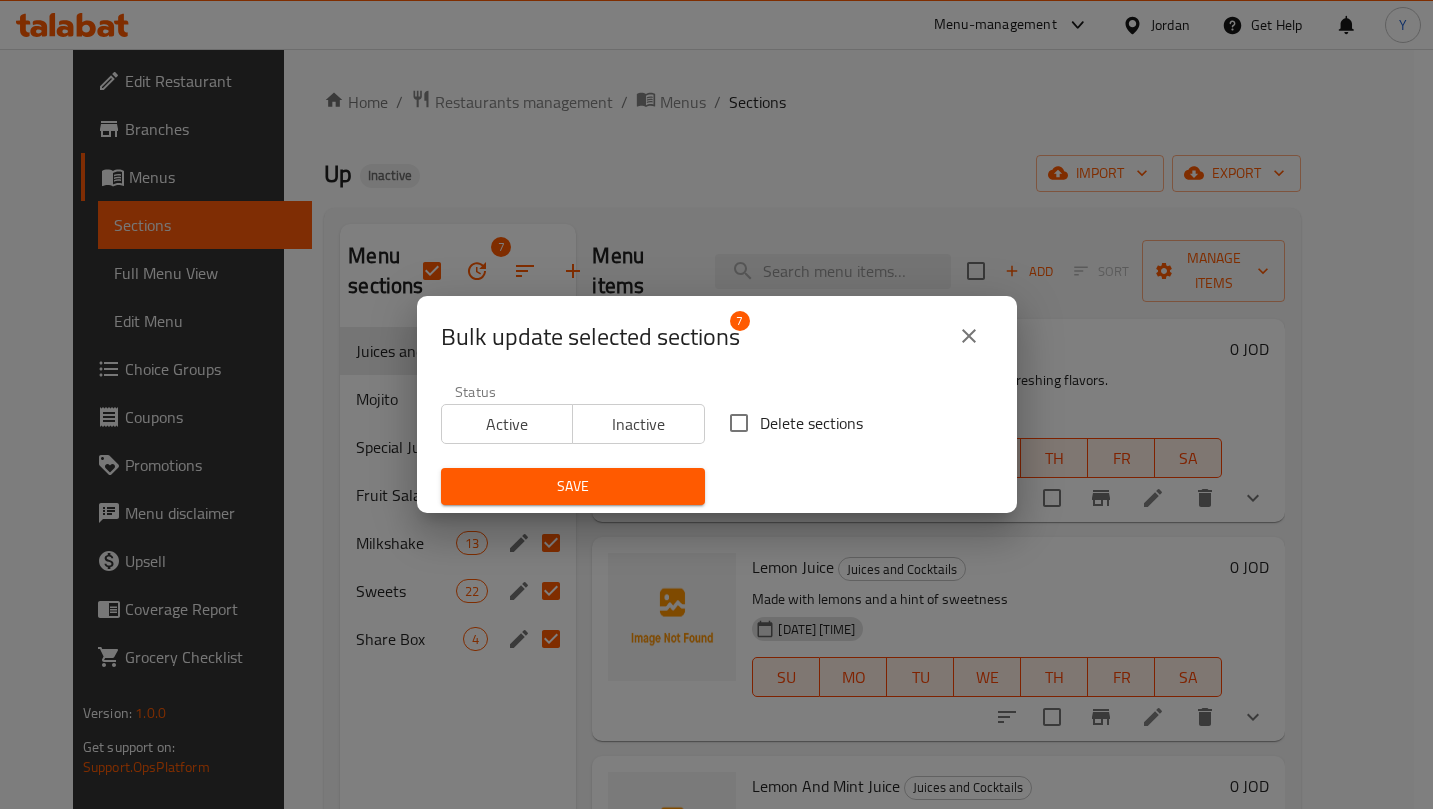 click on "Delete sections" at bounding box center (811, 423) 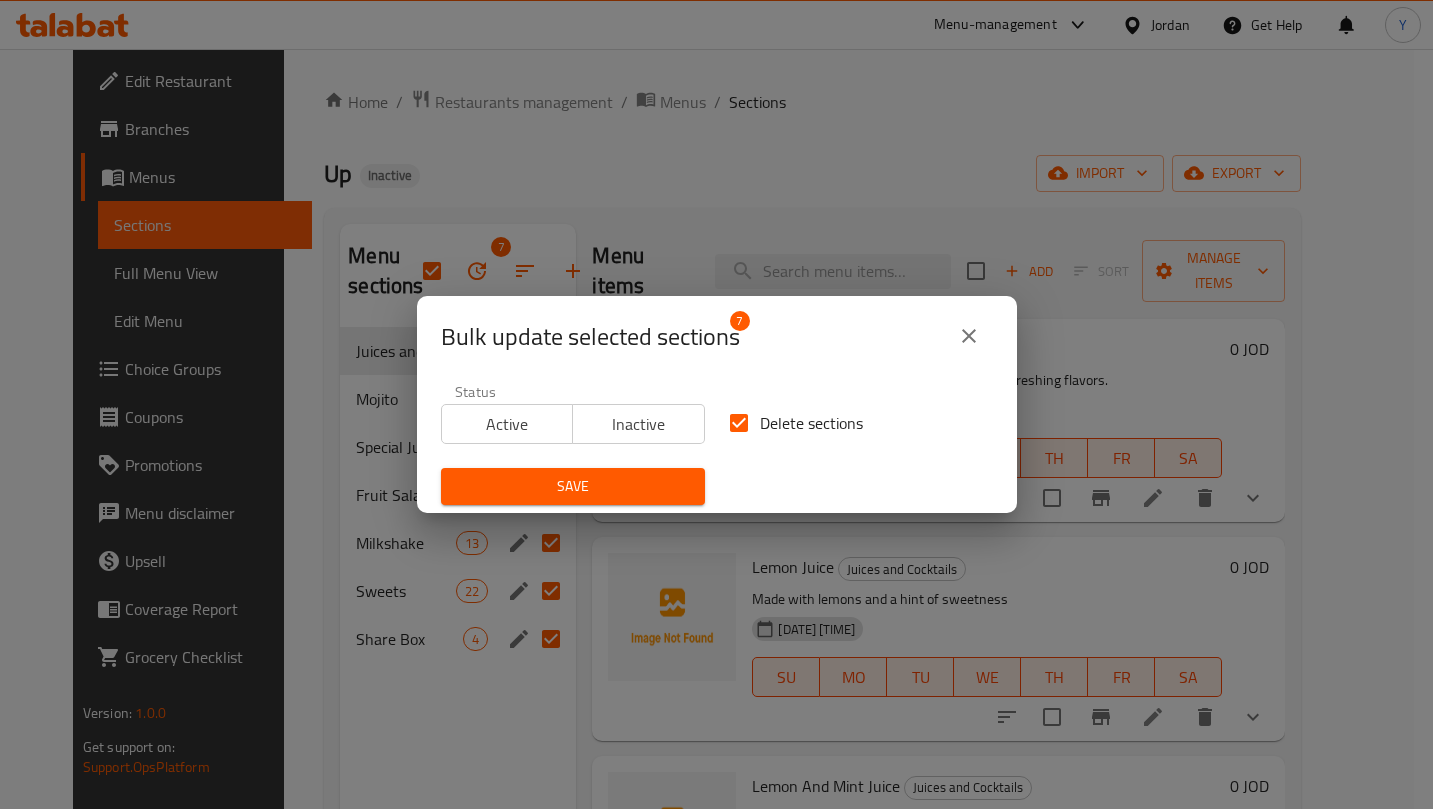 click on "Save" at bounding box center [573, 486] 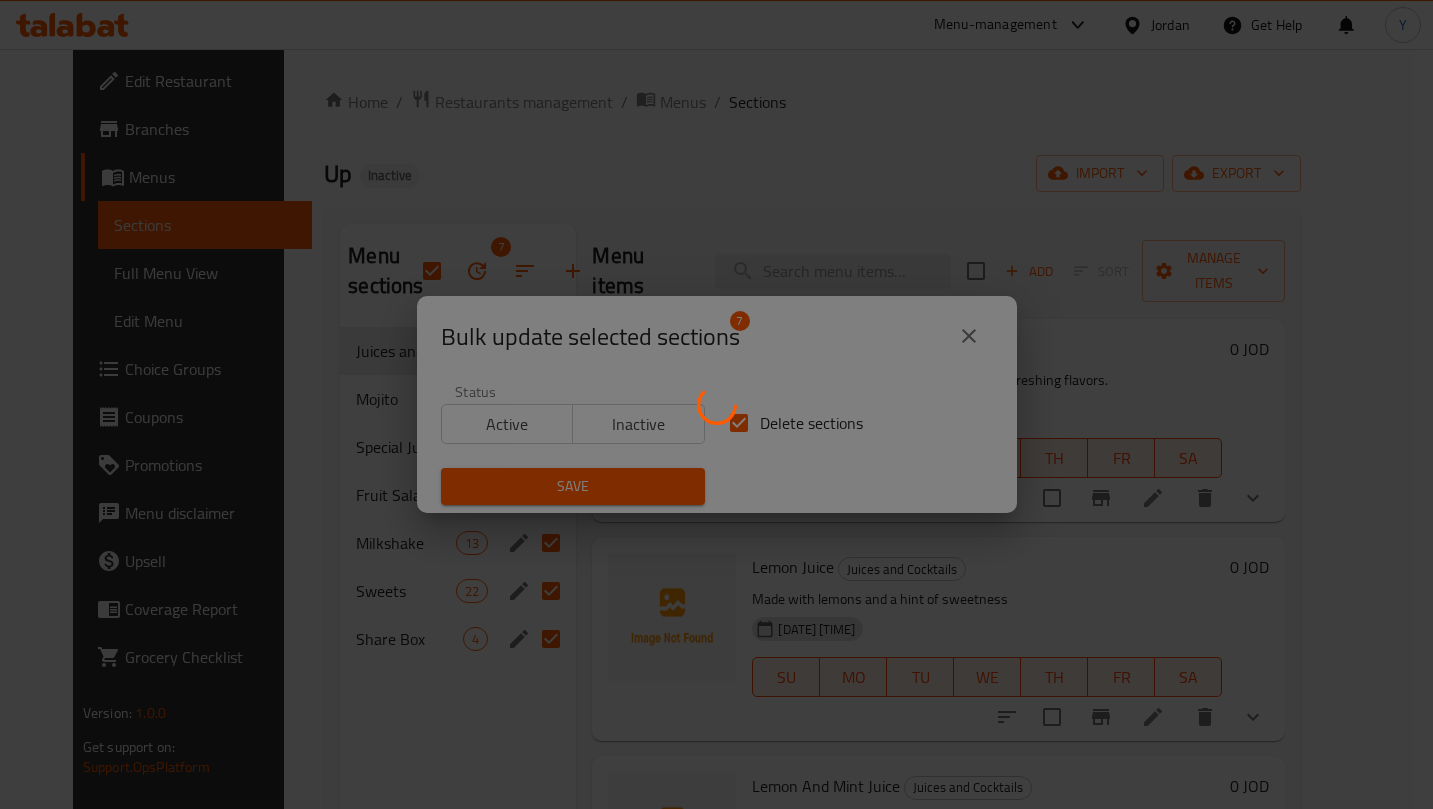 checkbox on "false" 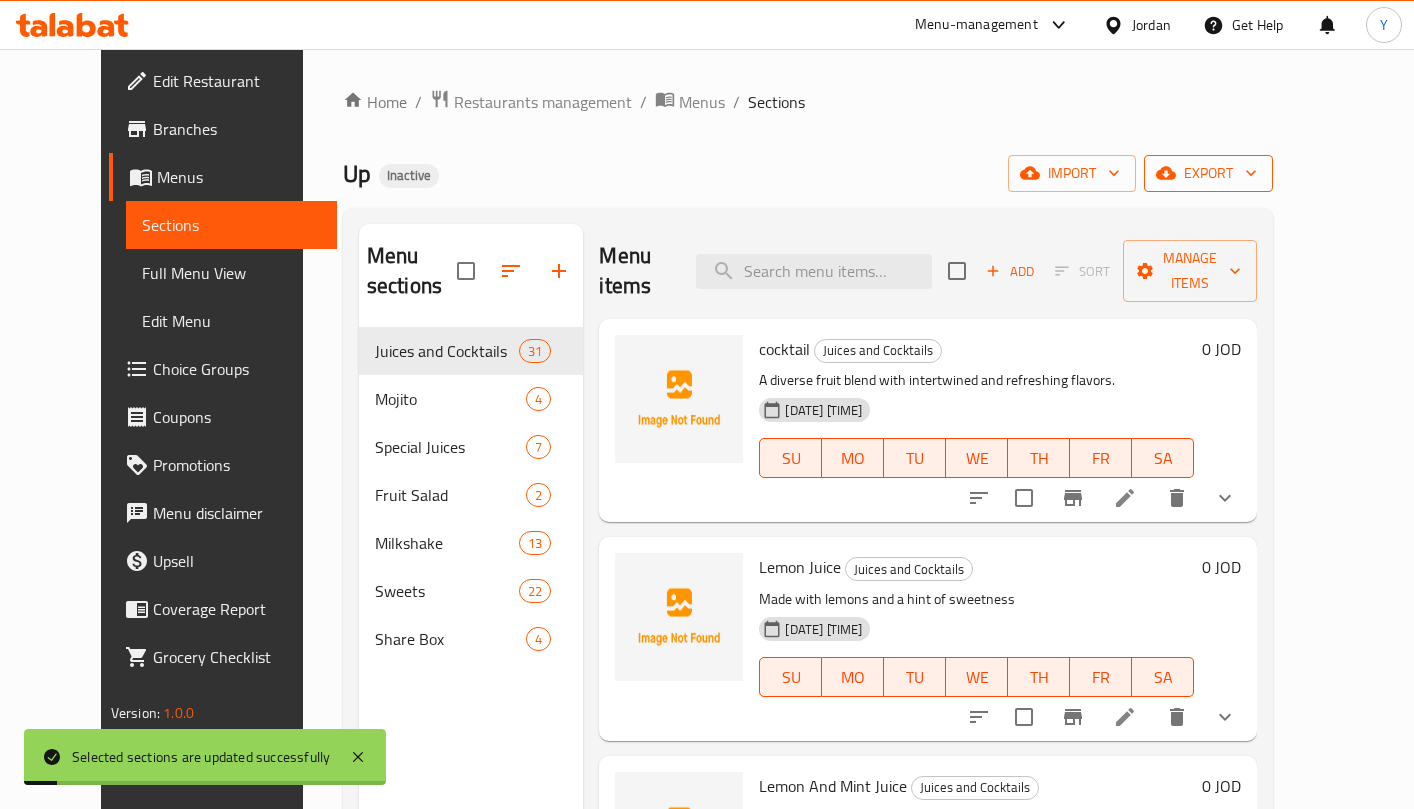 click on "export" at bounding box center (1208, 173) 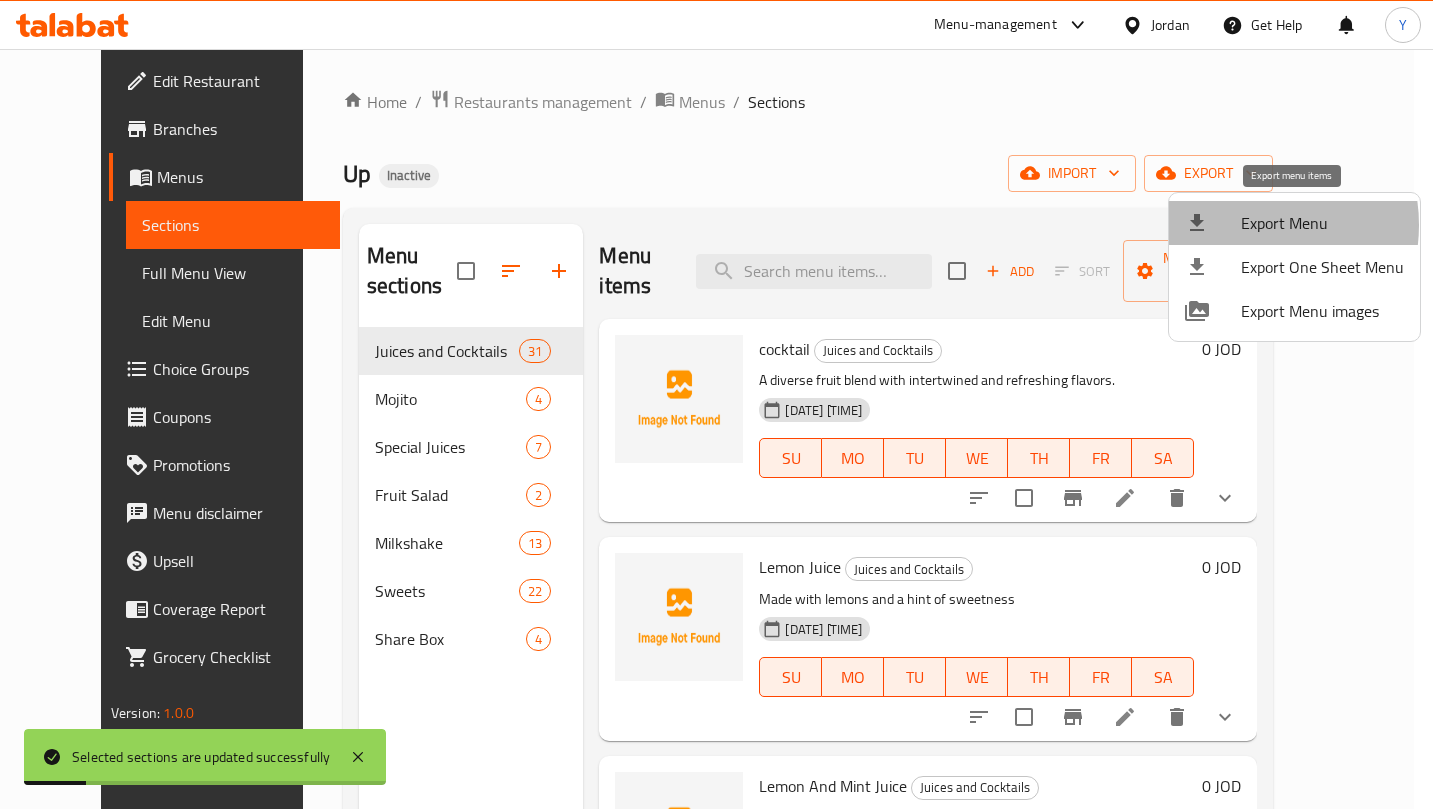 click on "Export Menu" at bounding box center [1322, 223] 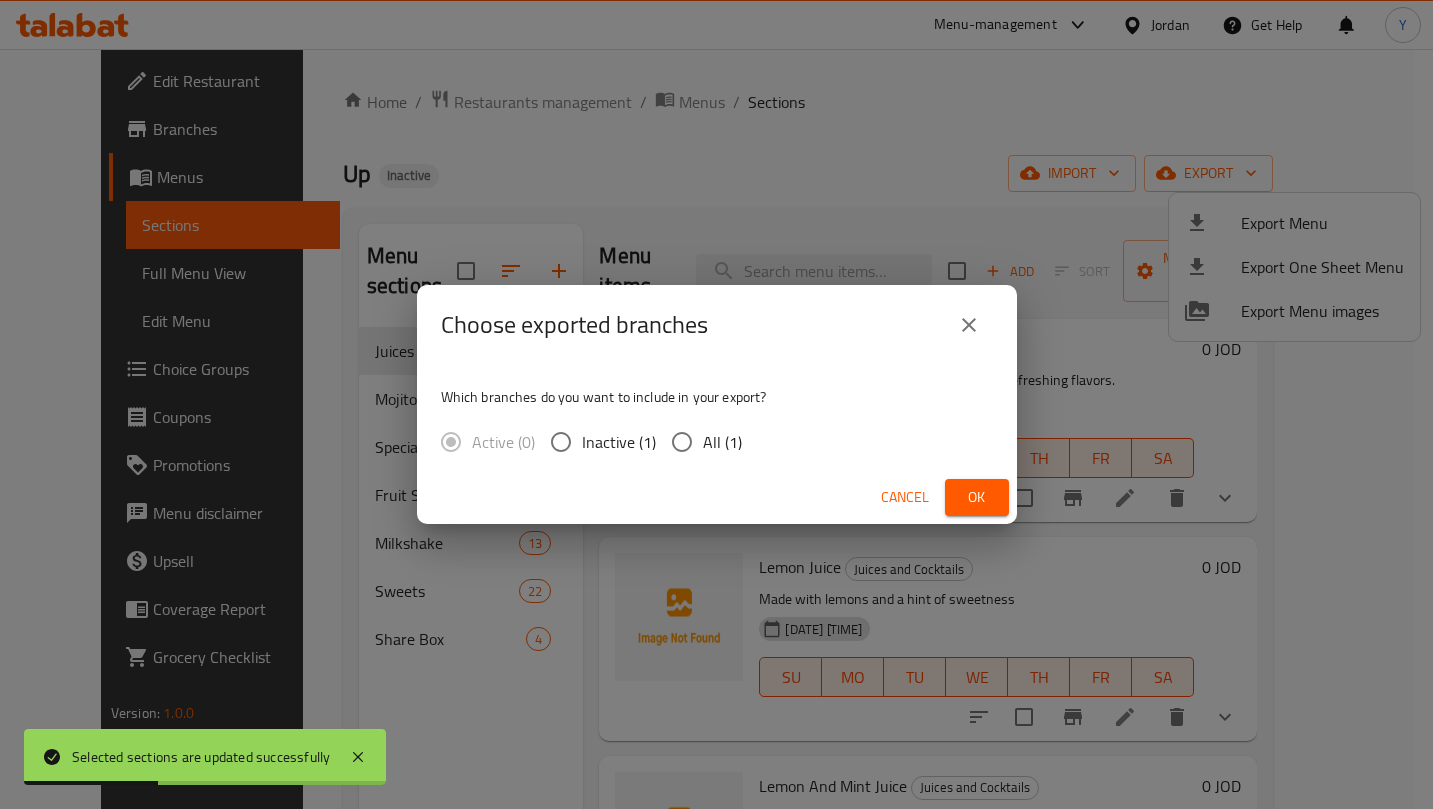 click at bounding box center (969, 325) 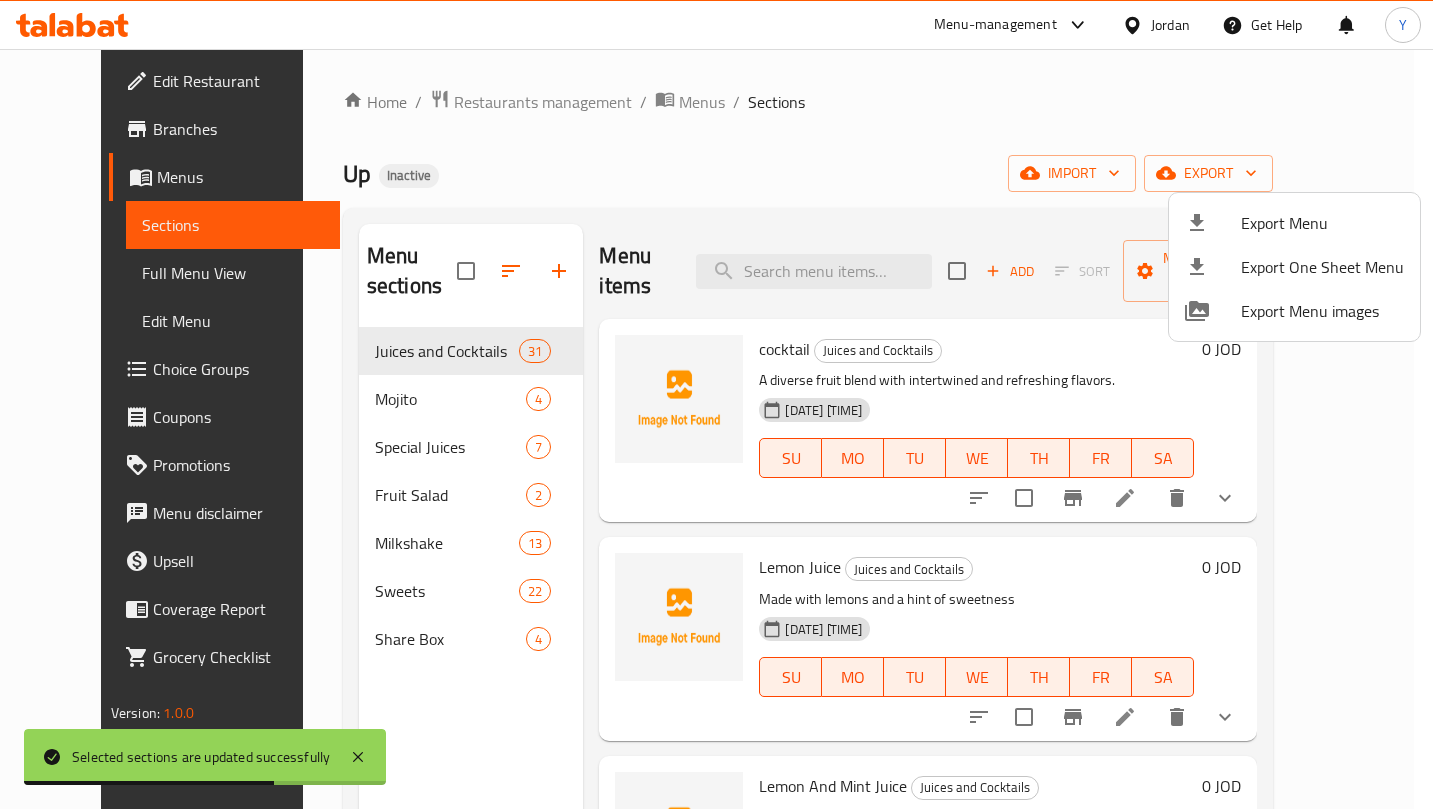 click at bounding box center [716, 404] 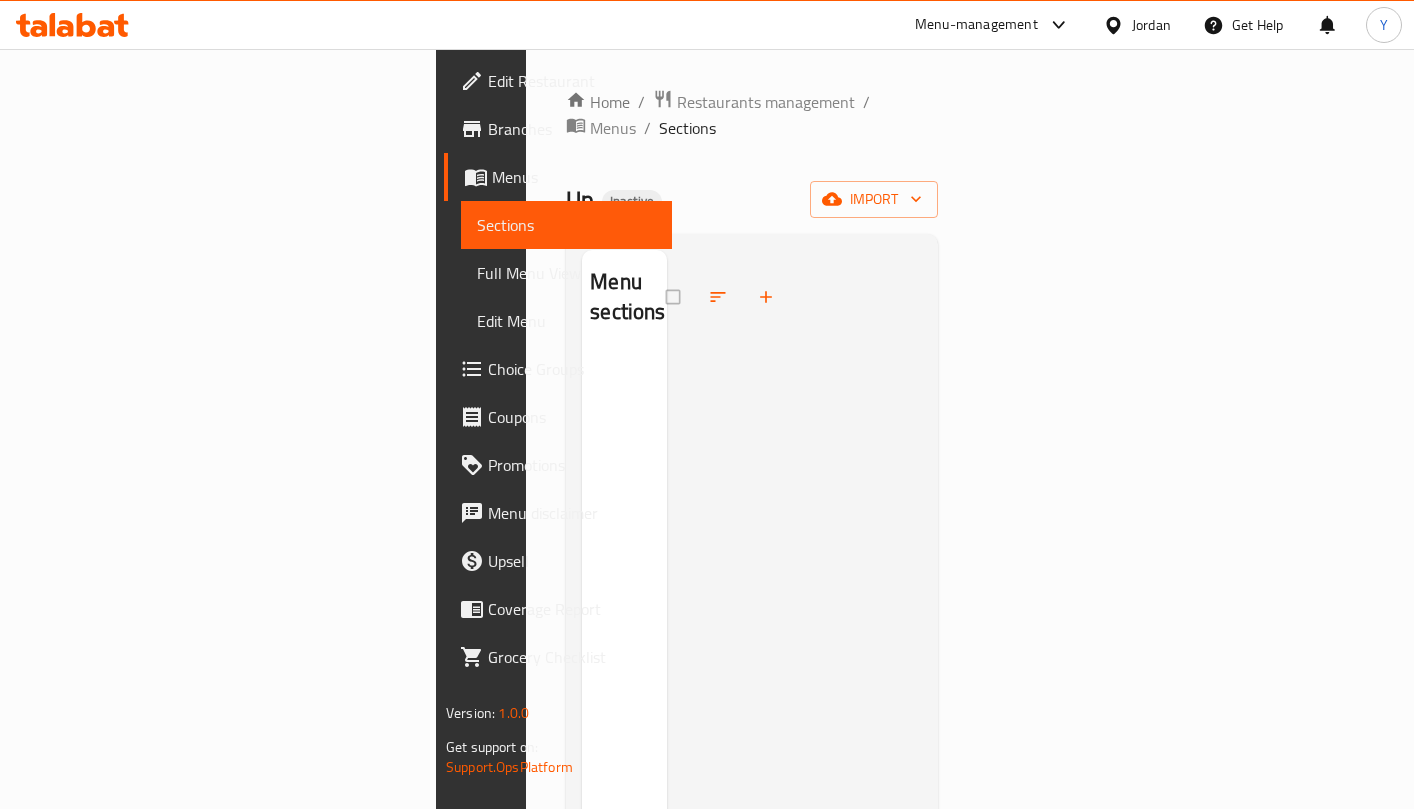 scroll, scrollTop: 0, scrollLeft: 0, axis: both 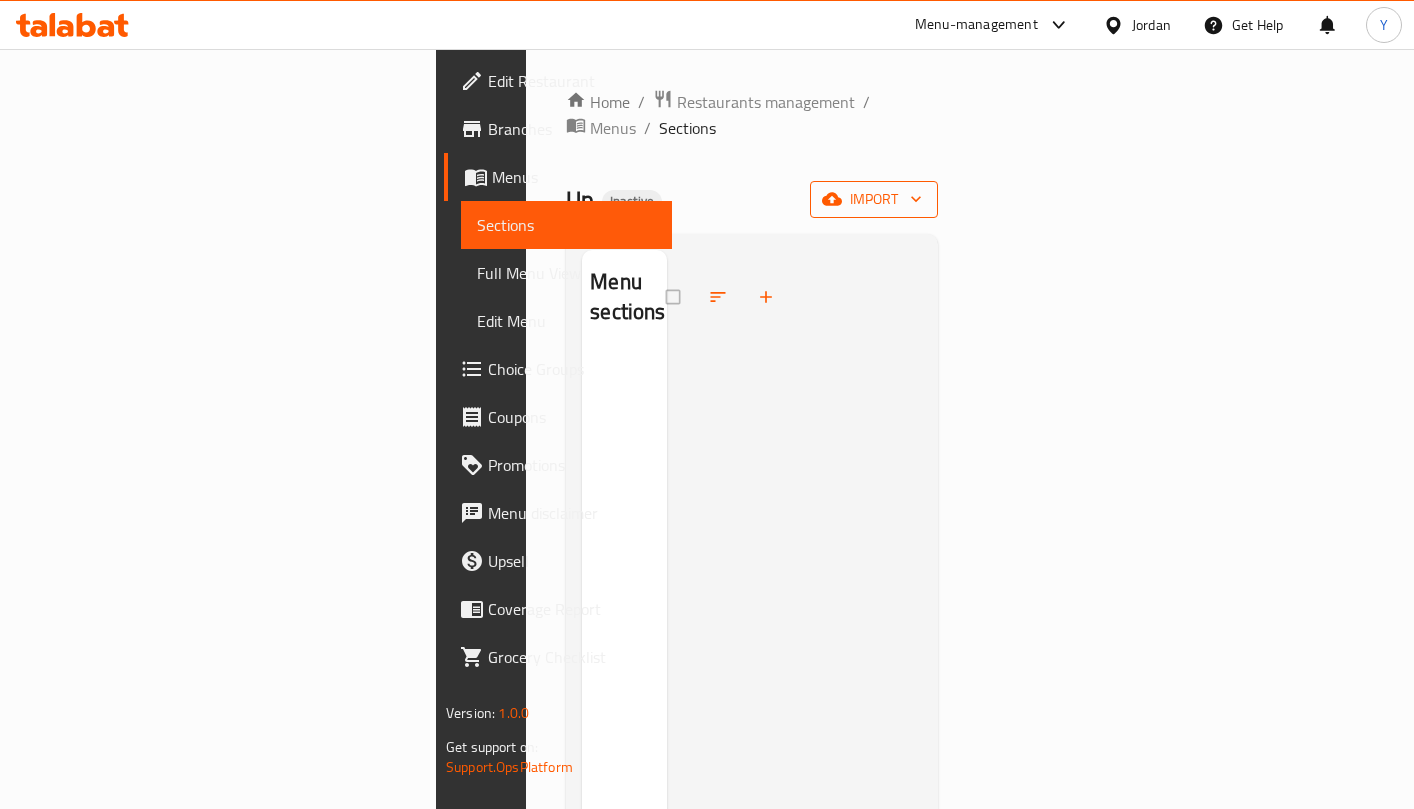 click 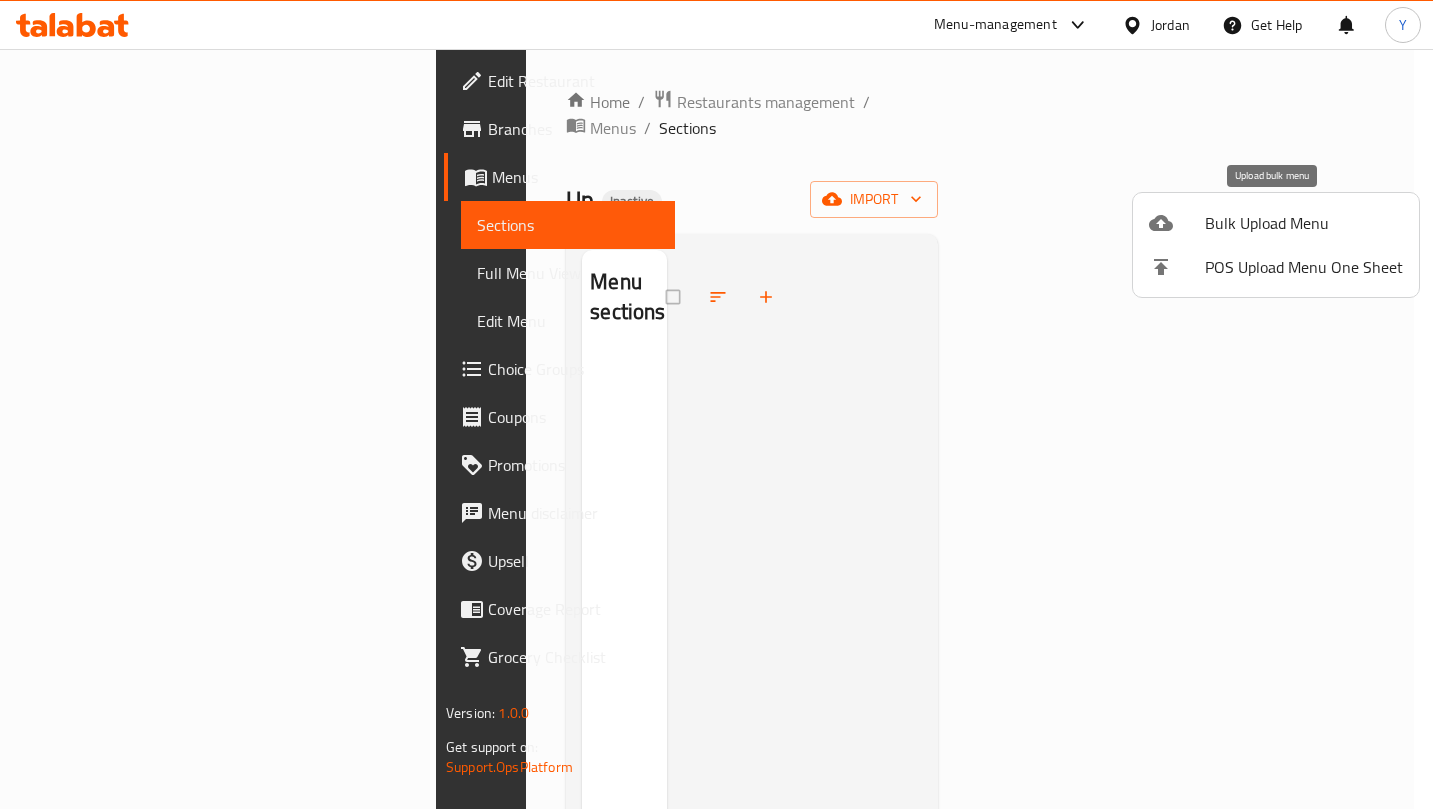click on "Bulk Upload Menu" at bounding box center [1304, 223] 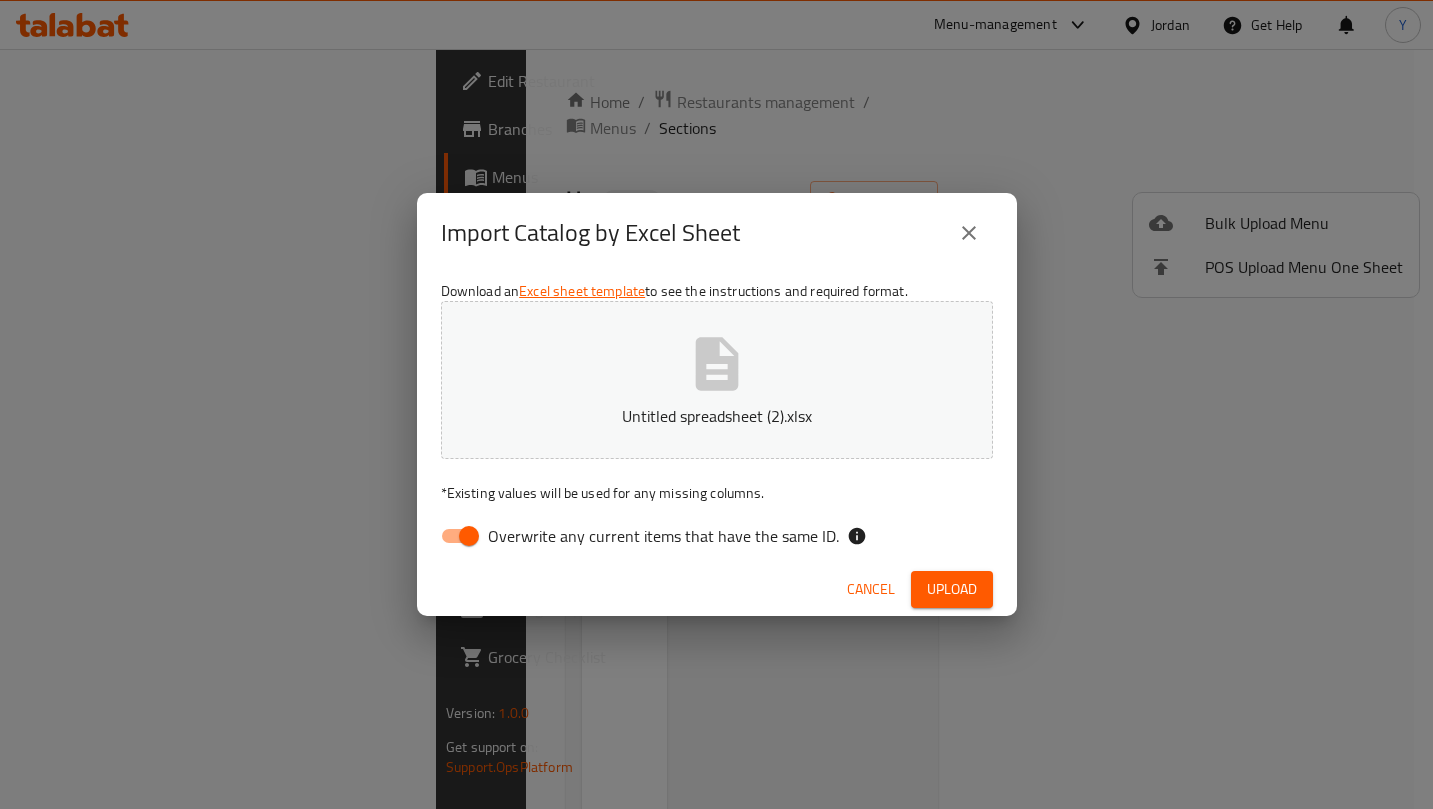 click on "Overwrite any current items that have the same ID." at bounding box center (469, 536) 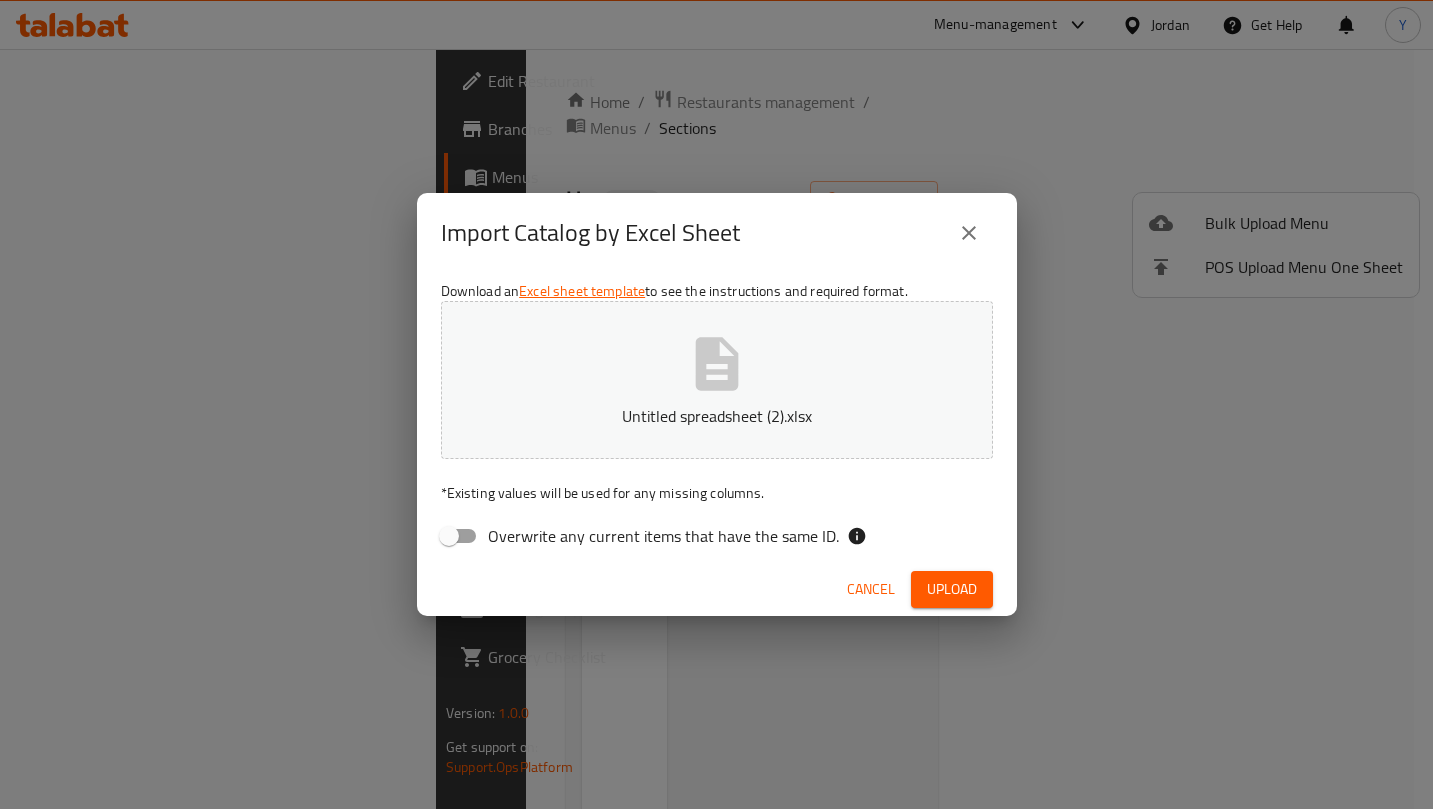 click on "Upload" at bounding box center (952, 589) 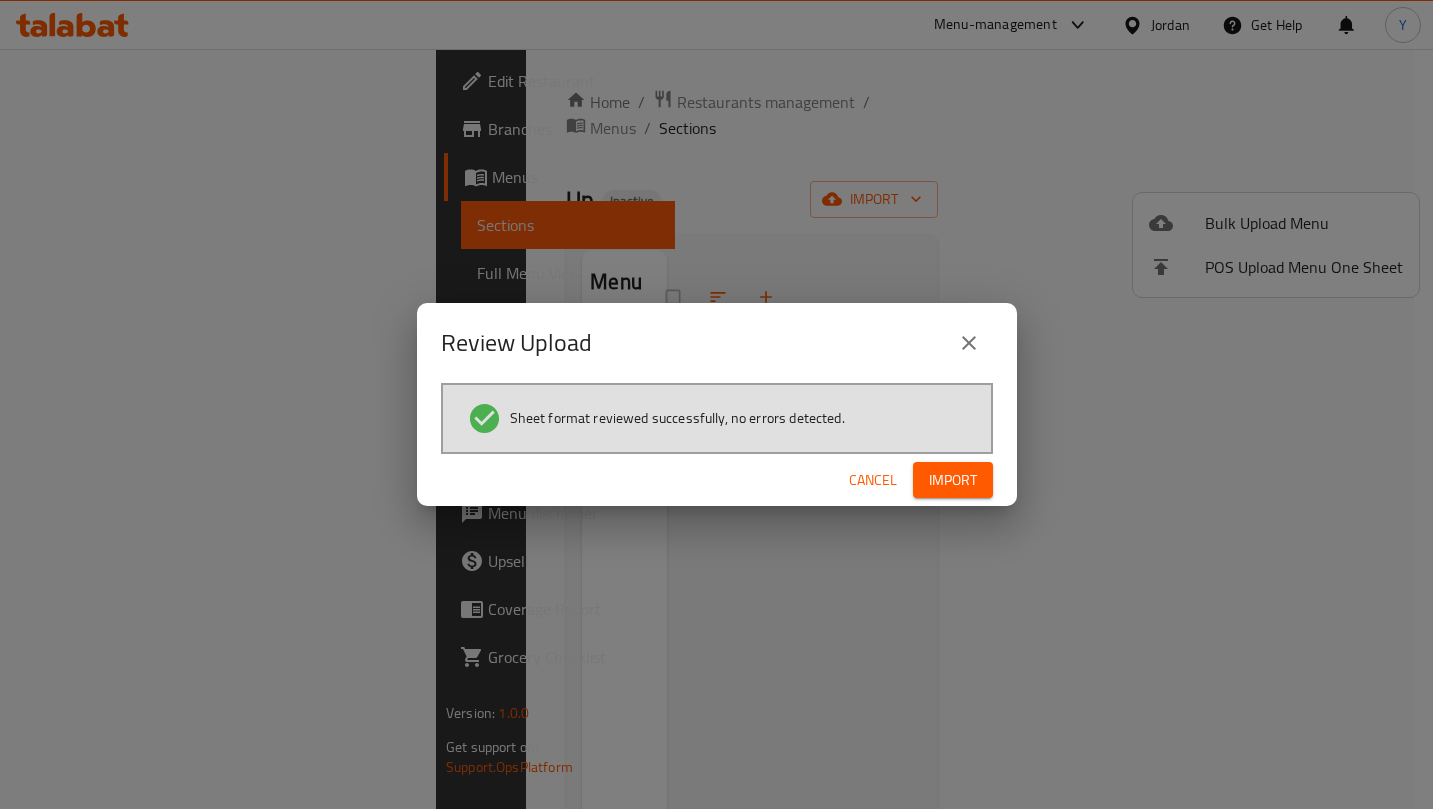click on "Import" at bounding box center [953, 480] 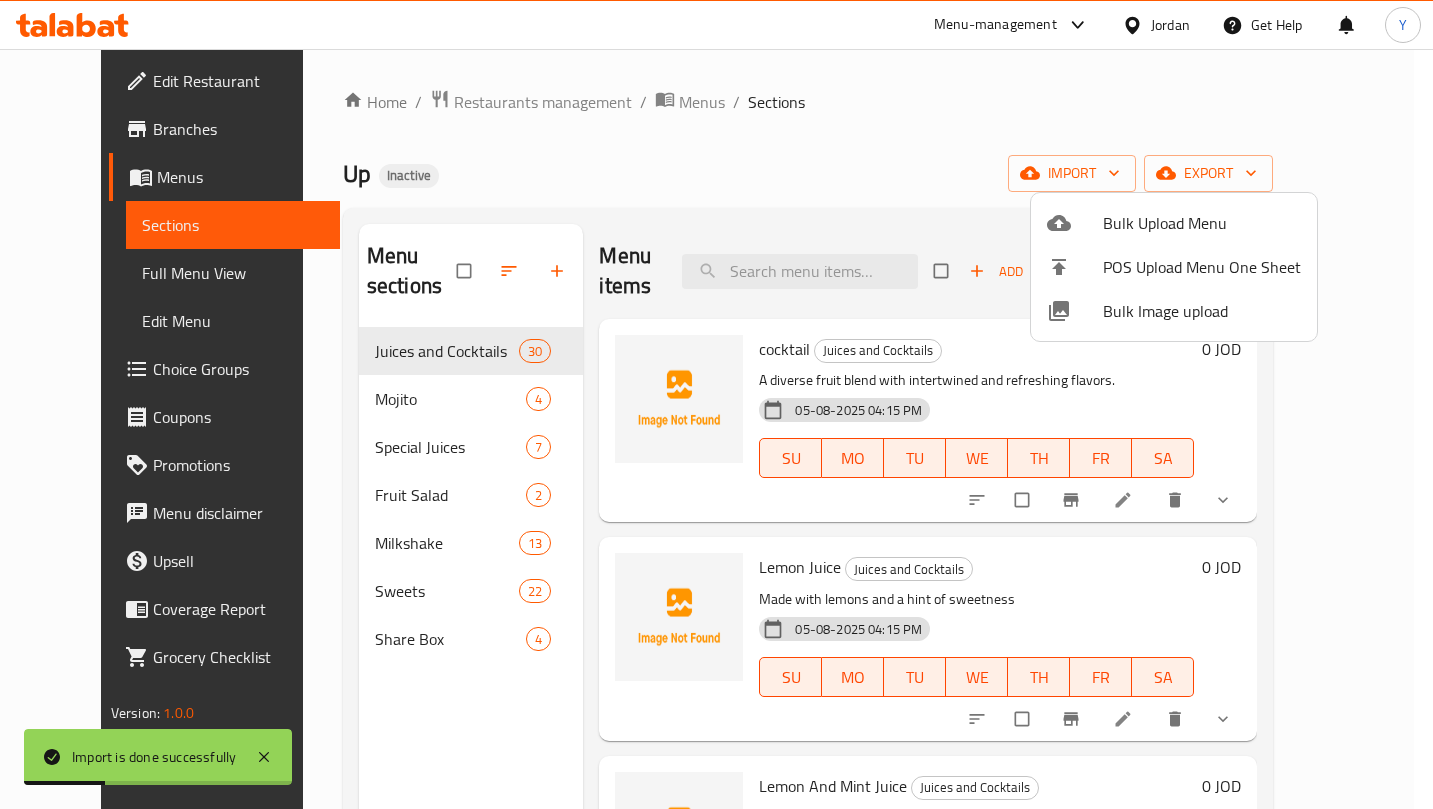 click at bounding box center (716, 404) 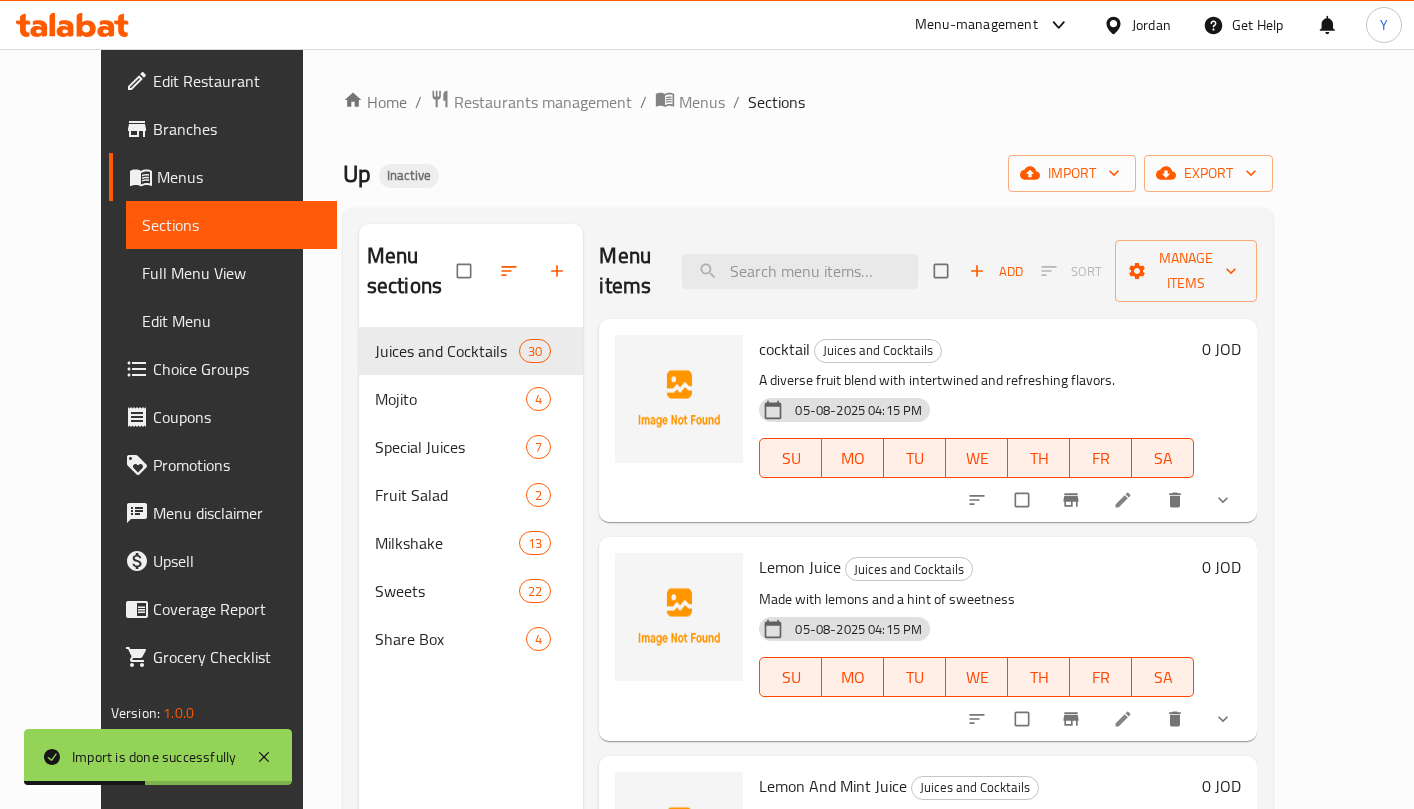 click on "Full Menu View" at bounding box center (231, 273) 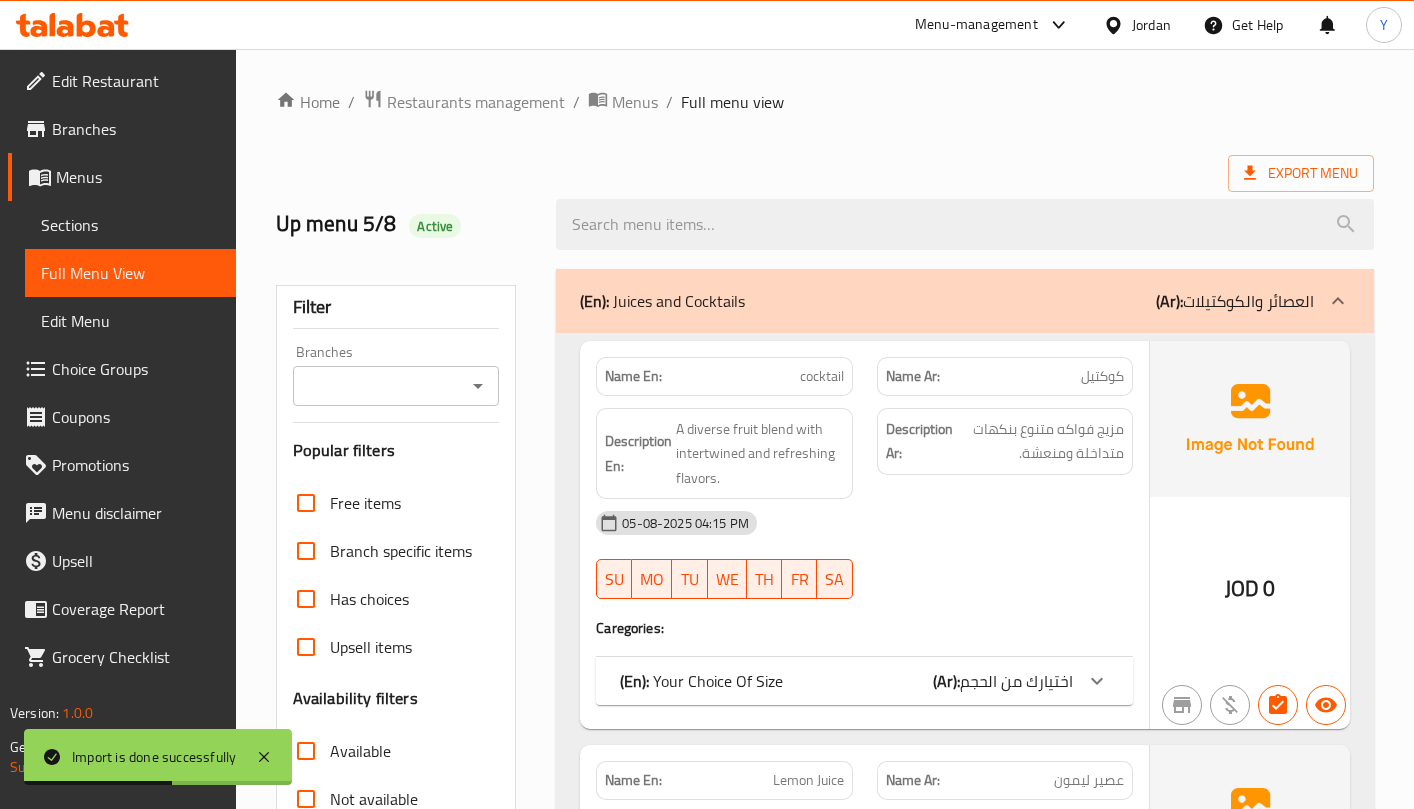 scroll, scrollTop: 707, scrollLeft: 0, axis: vertical 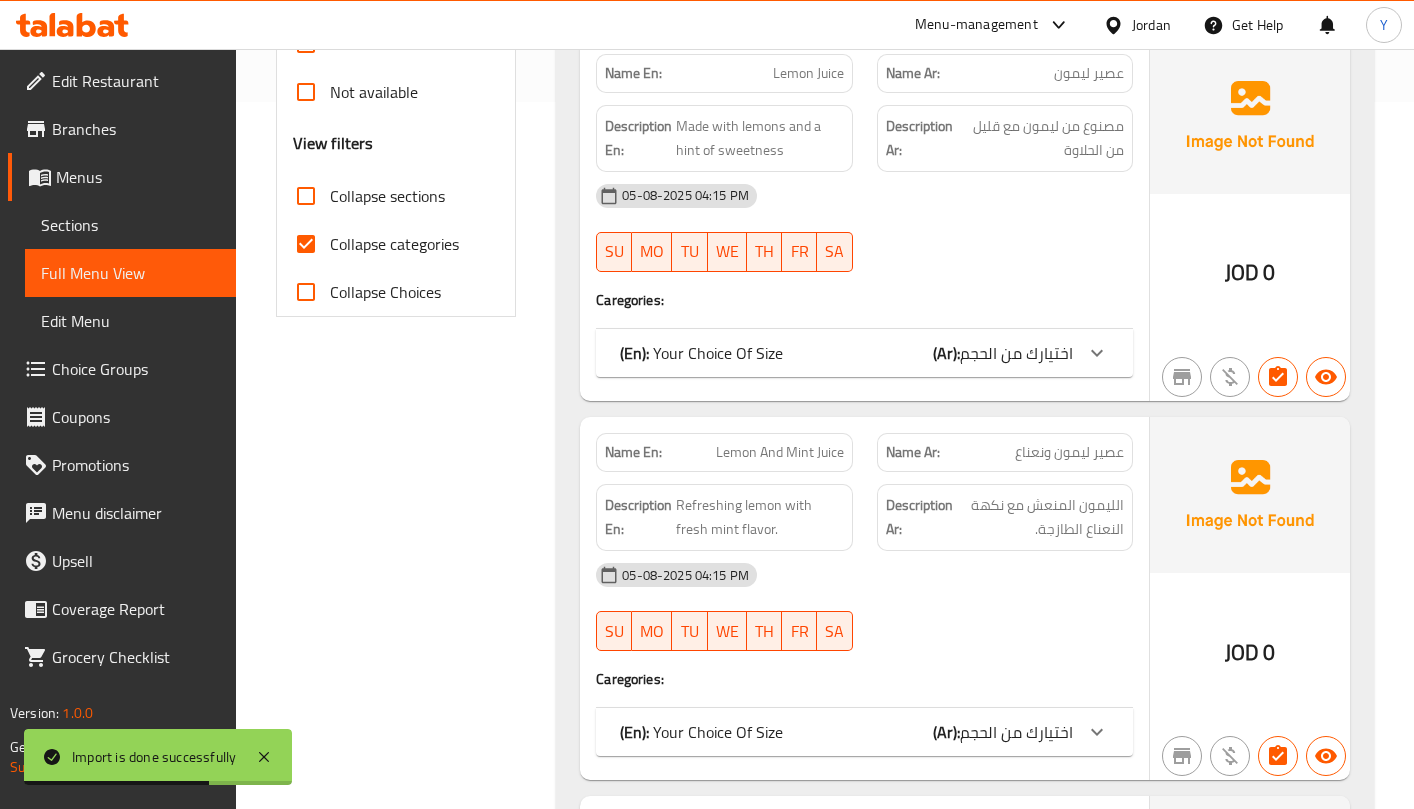 click on "Collapse sections" at bounding box center [387, 196] 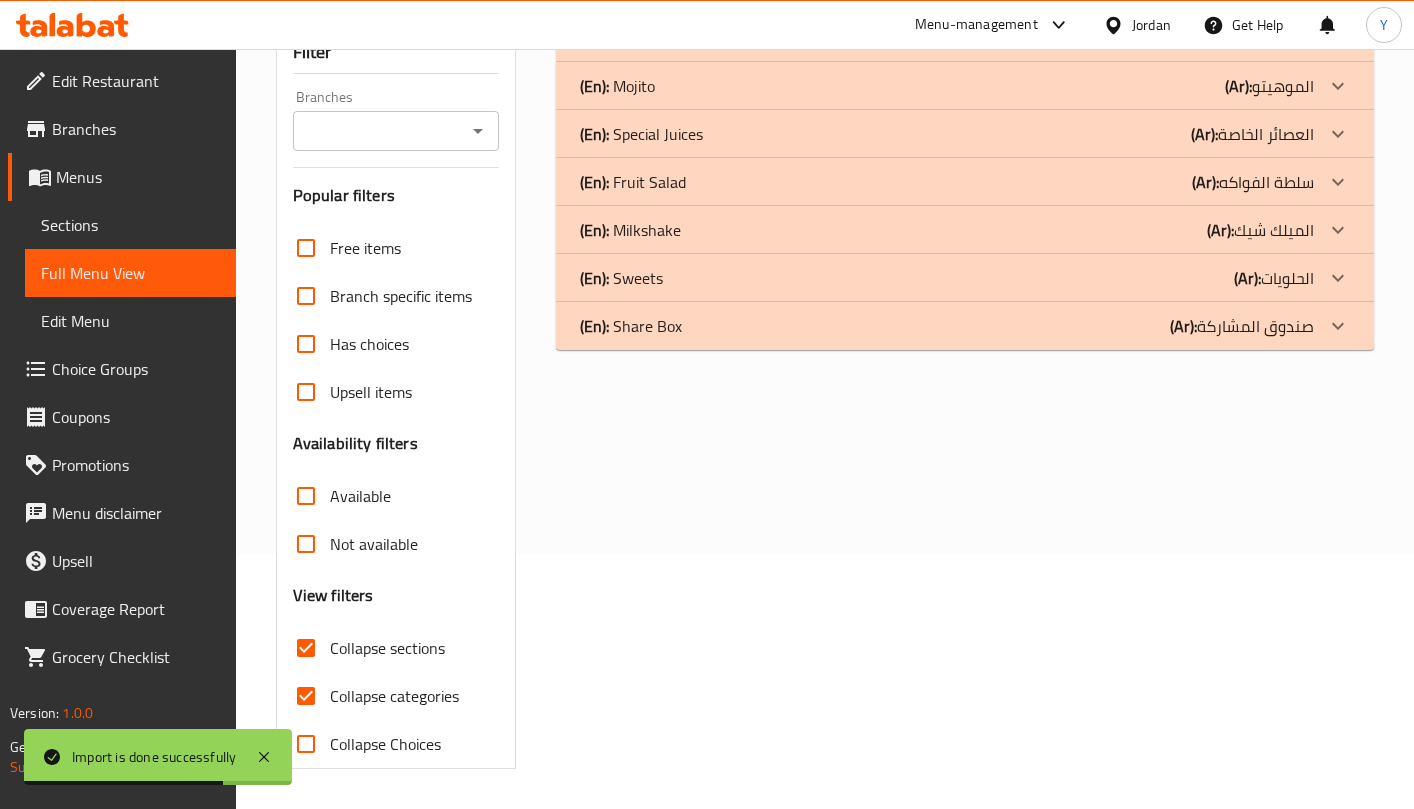 click on "Collapse categories" at bounding box center (394, 696) 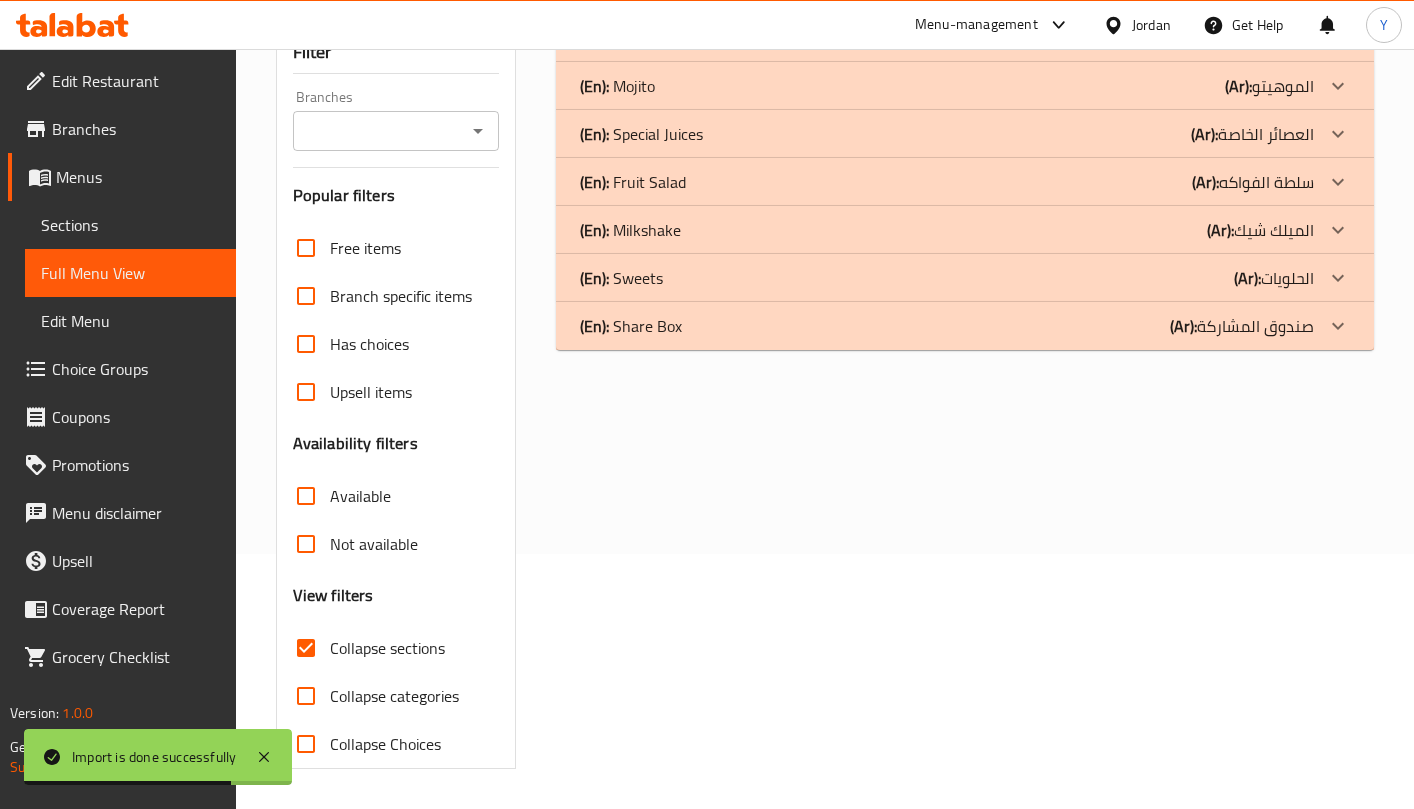 scroll, scrollTop: 255, scrollLeft: 0, axis: vertical 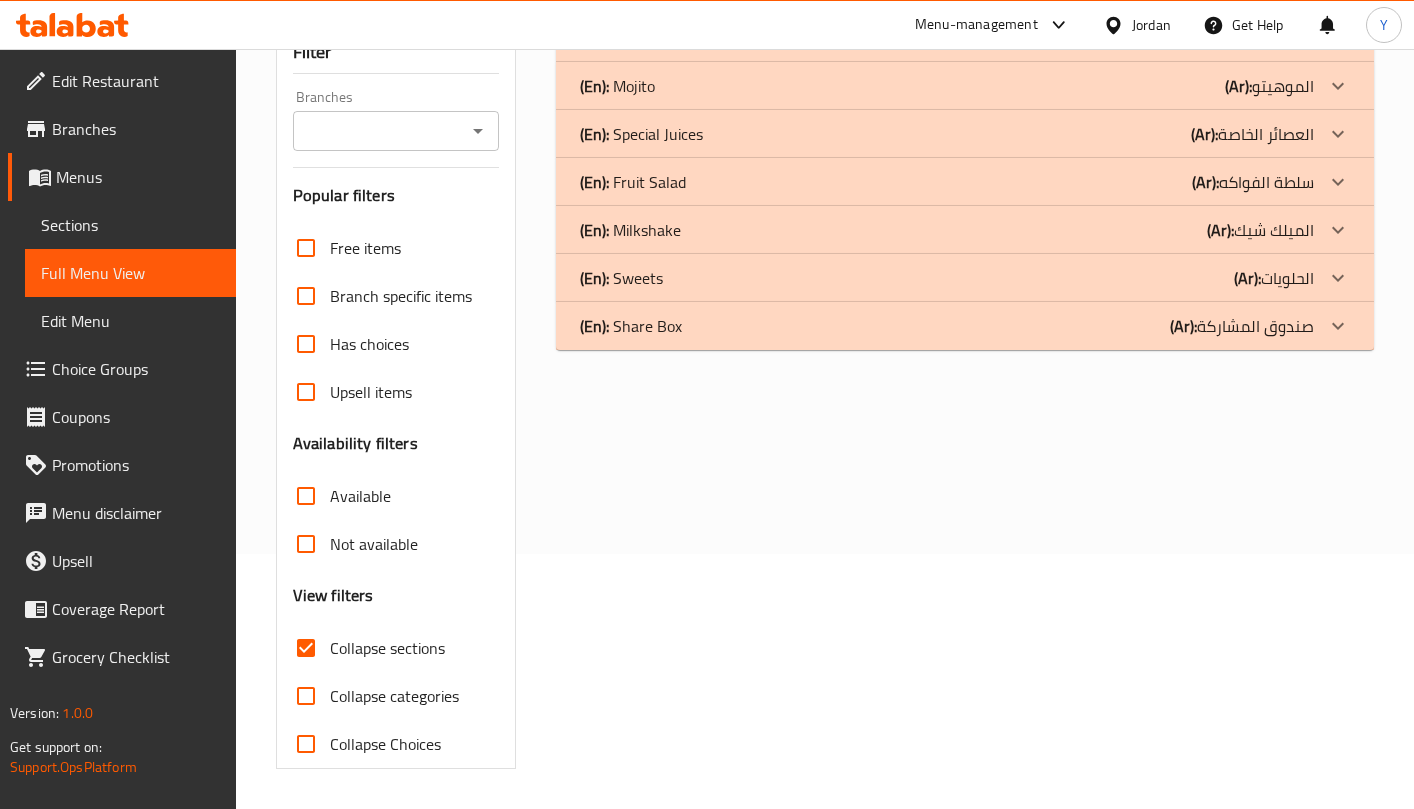 click on "(Ar): العصائر الخاصة" at bounding box center (1235, 38) 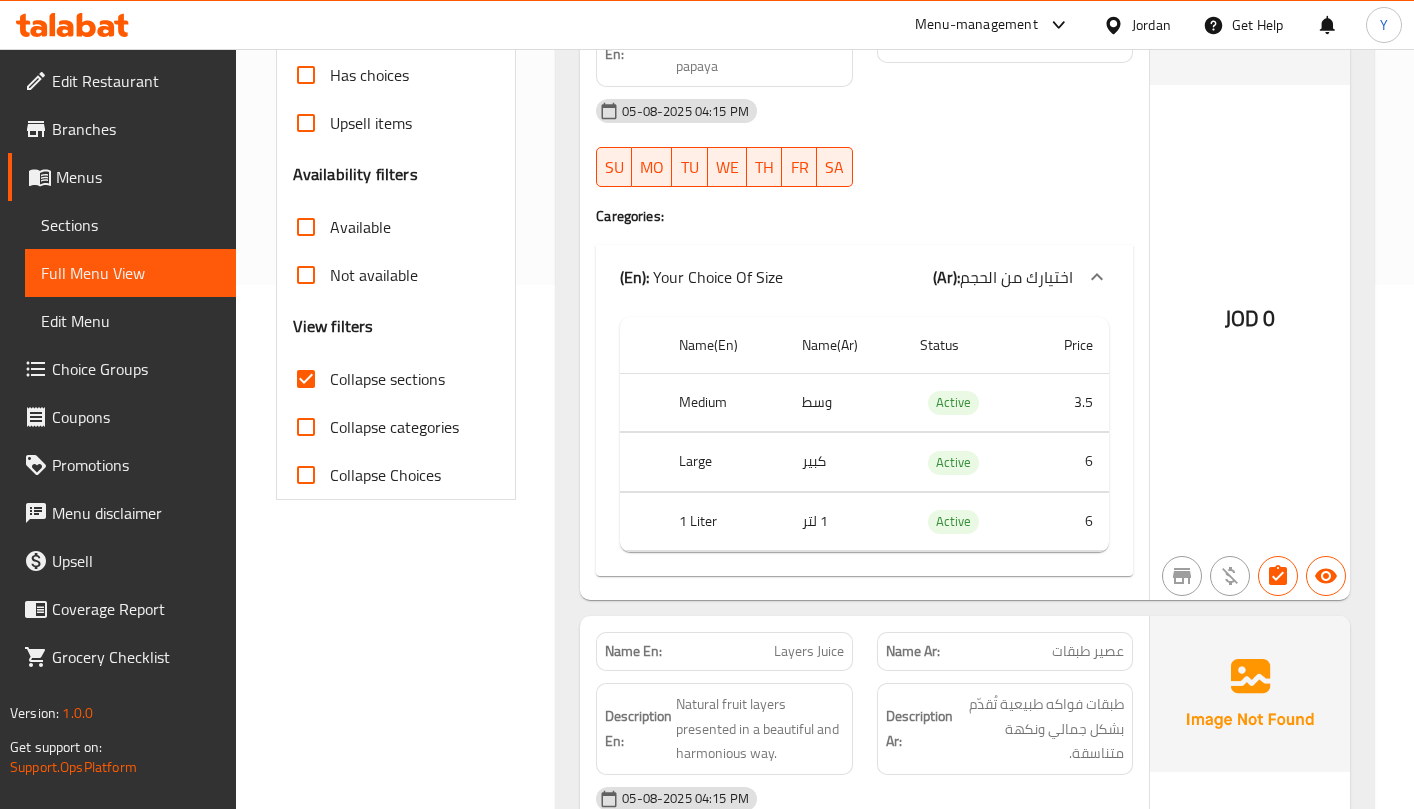 scroll, scrollTop: 697, scrollLeft: 0, axis: vertical 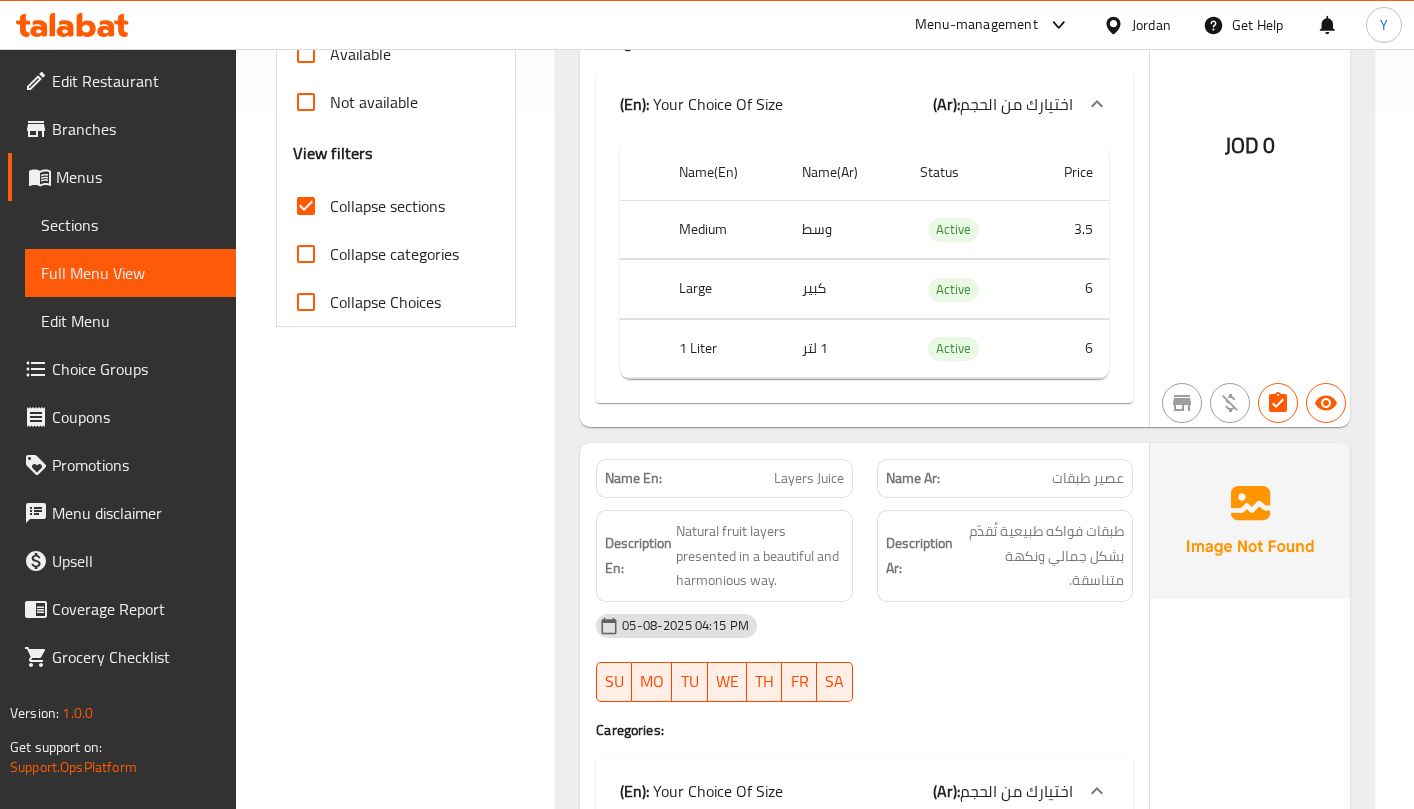 click on "05-08-2025 04:15 PM SU MO TU WE TH FR SA" at bounding box center [864, 658] 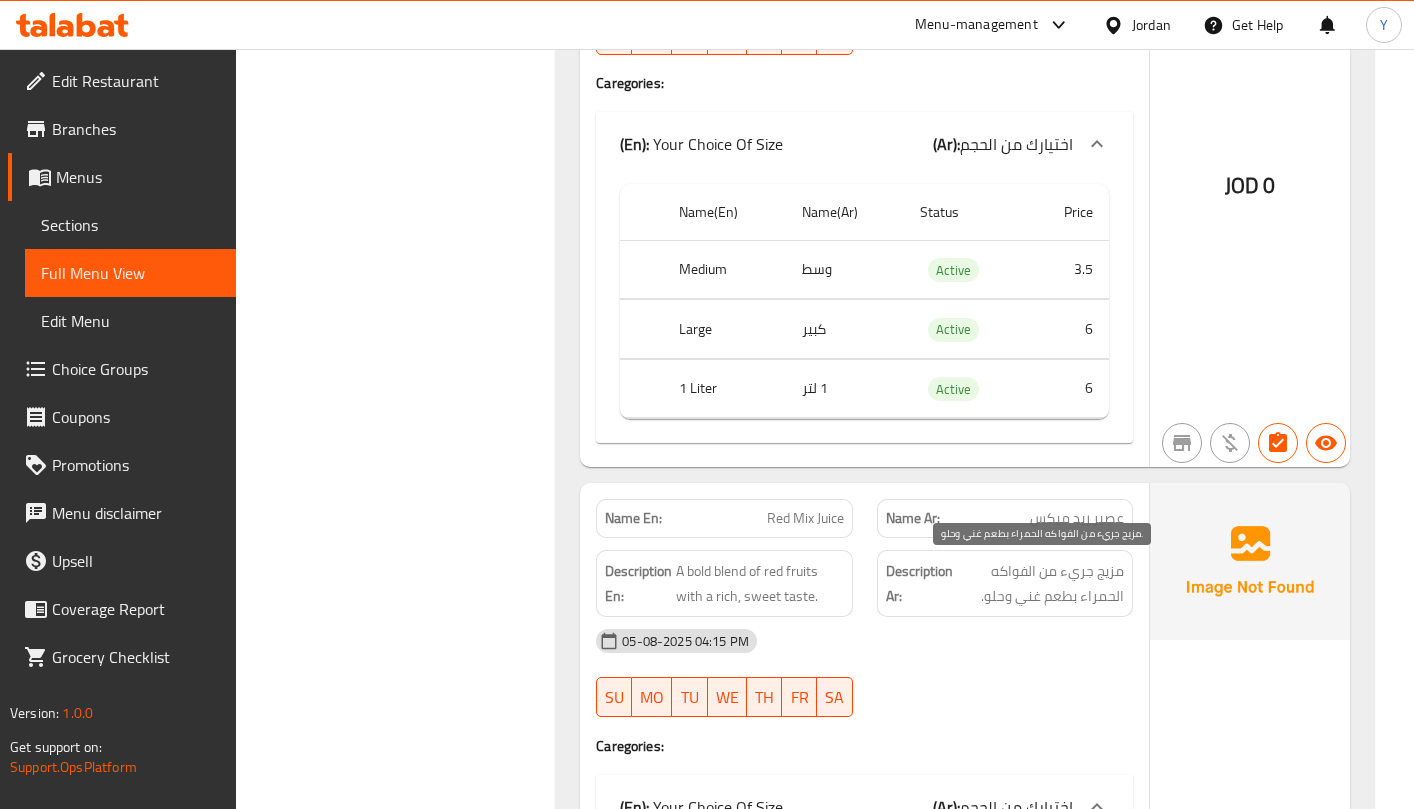 scroll, scrollTop: 1347, scrollLeft: 0, axis: vertical 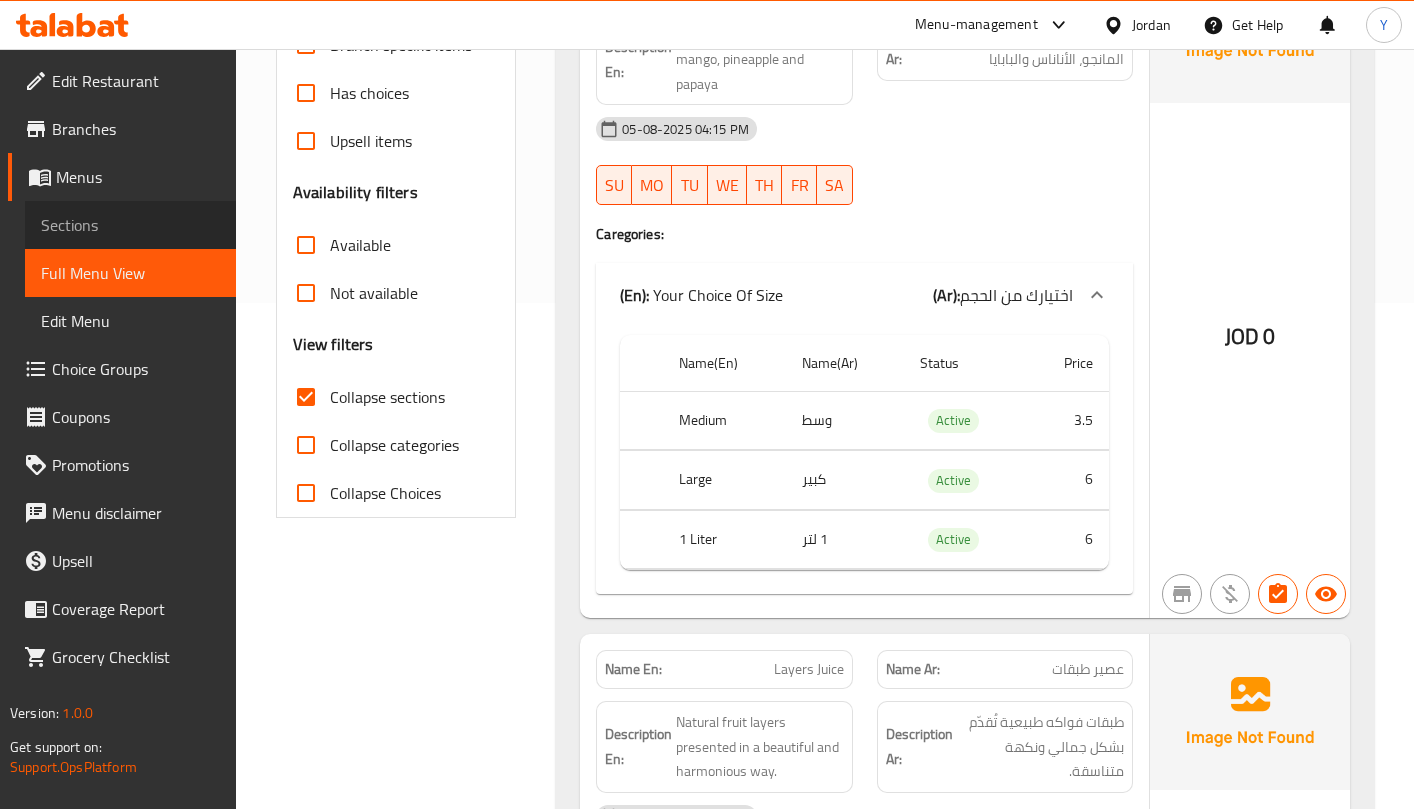 click on "Sections" at bounding box center (130, 225) 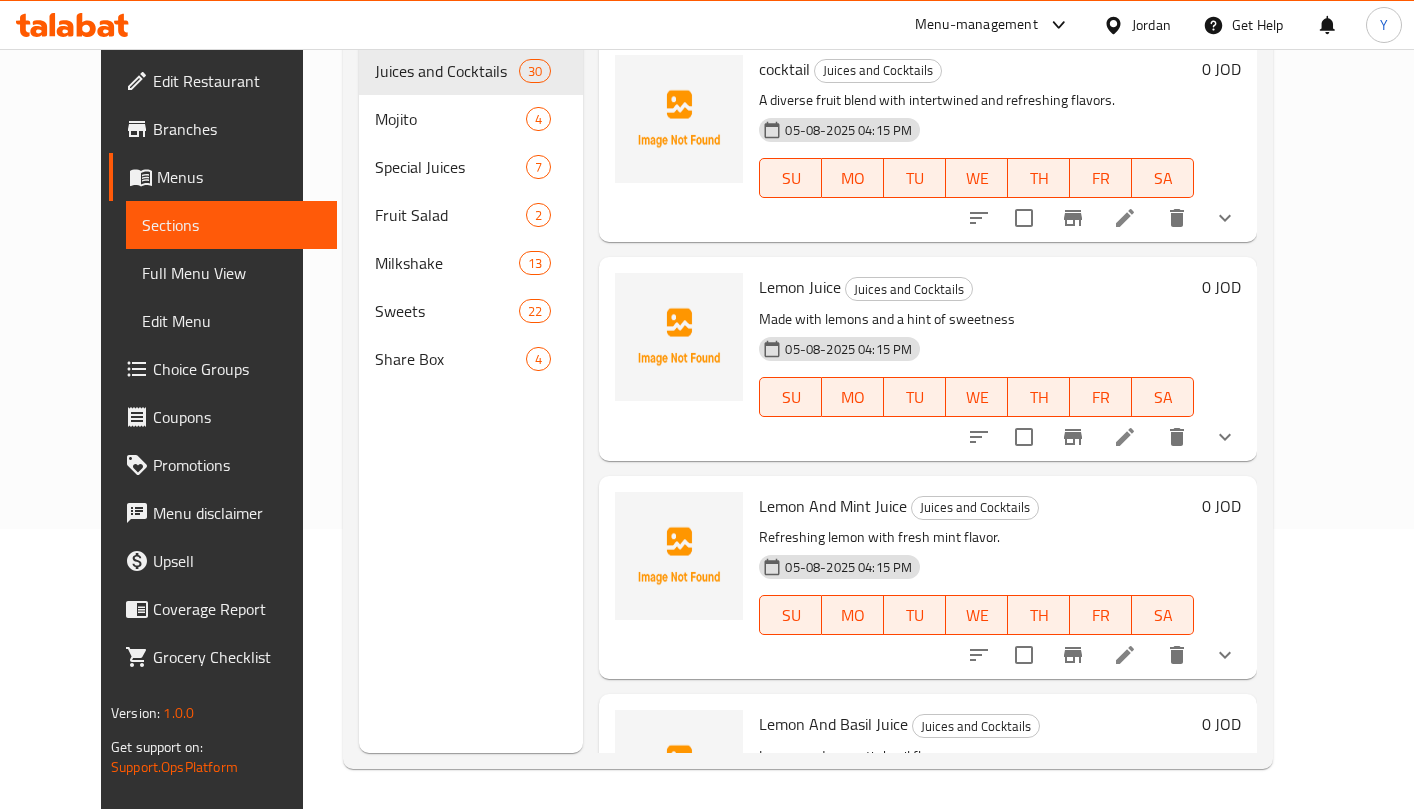 scroll, scrollTop: 280, scrollLeft: 0, axis: vertical 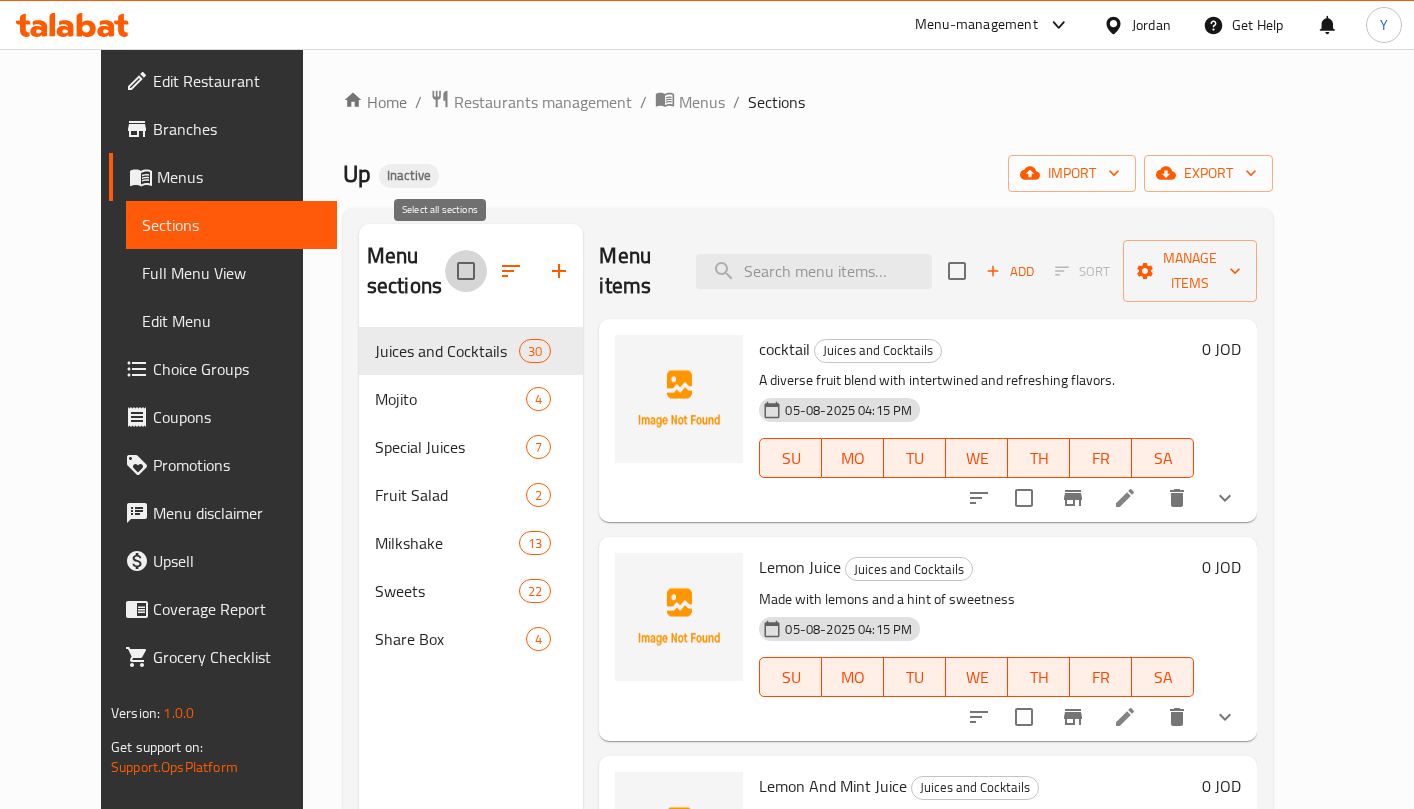 click at bounding box center (466, 271) 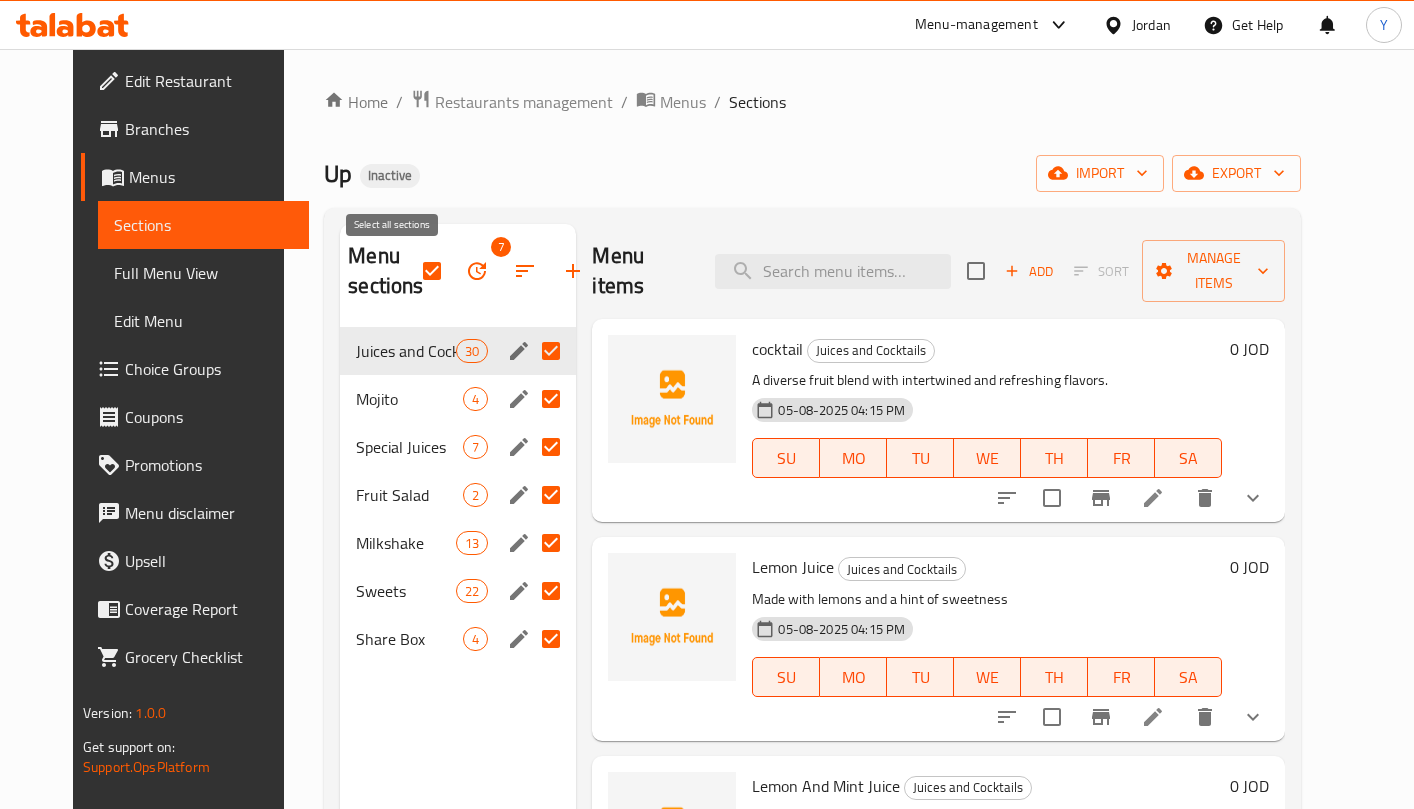 click 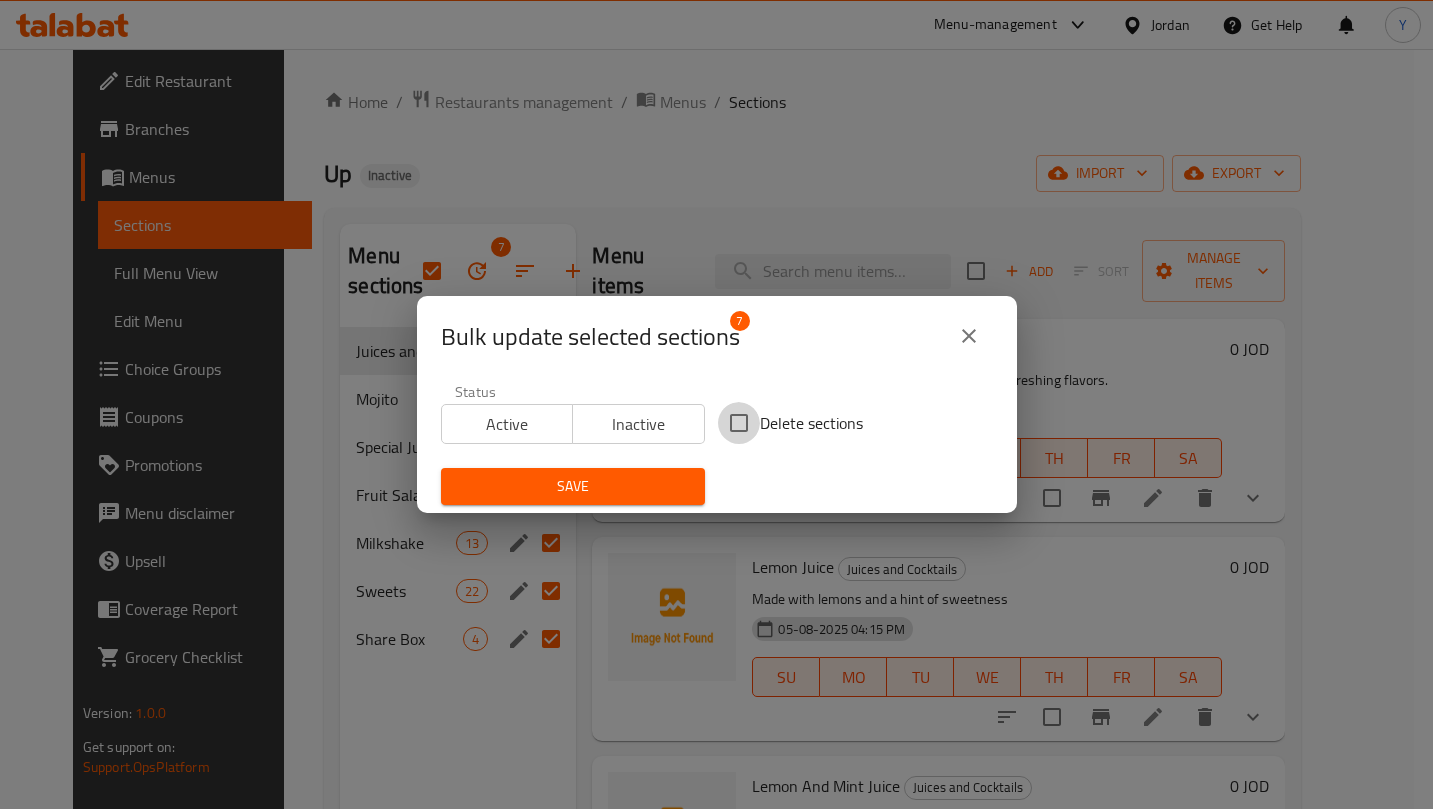click on "Delete sections" at bounding box center (739, 423) 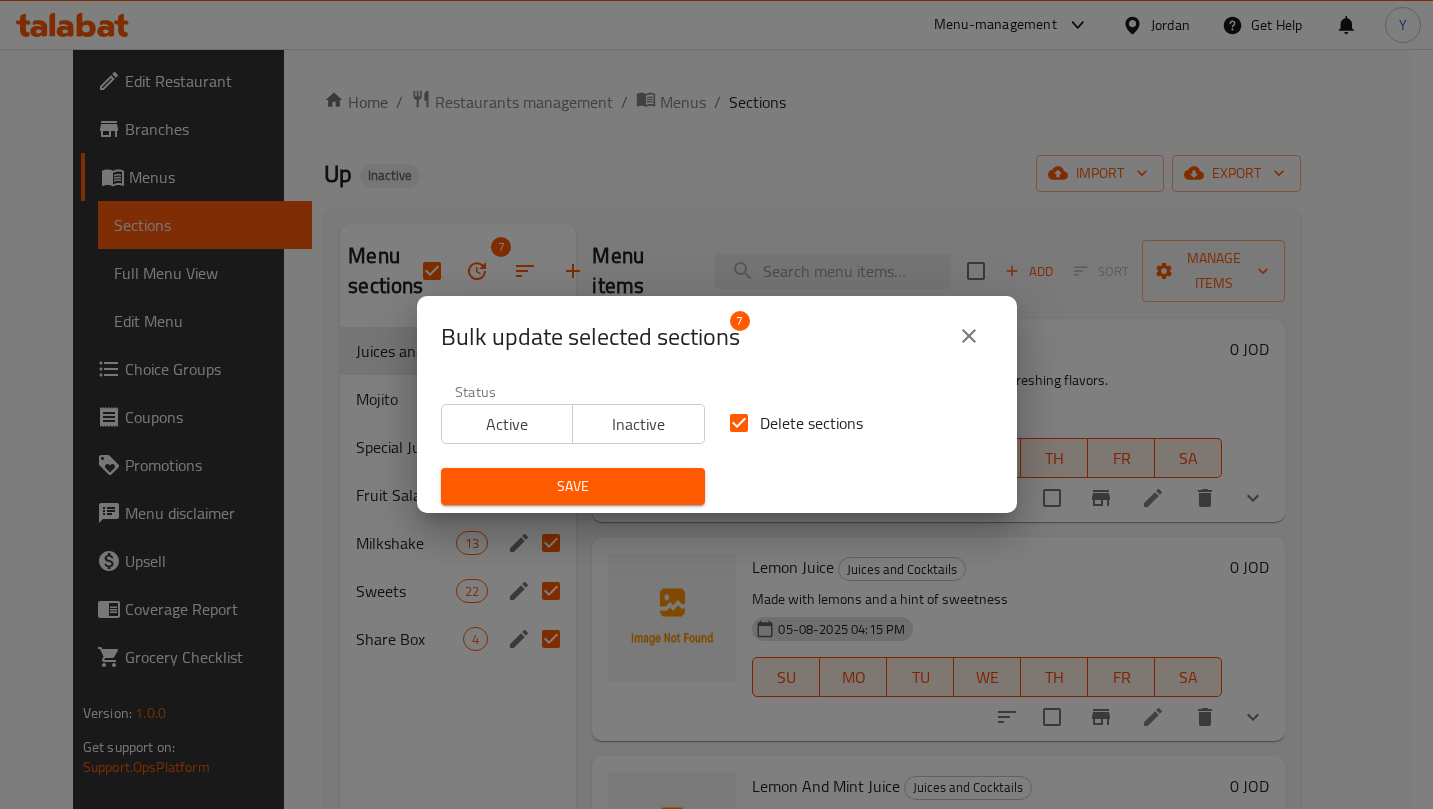 click on "Save" at bounding box center (573, 486) 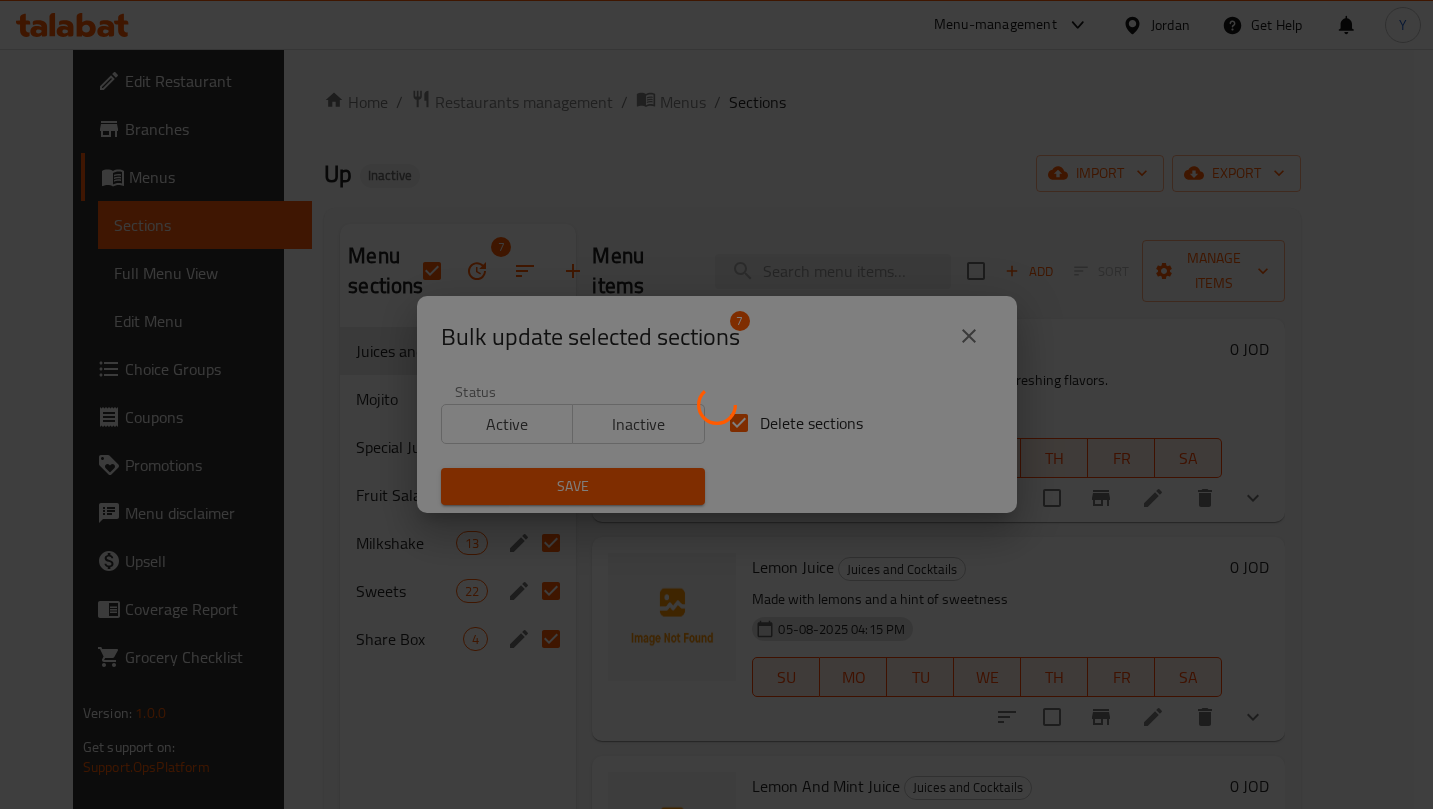 checkbox on "false" 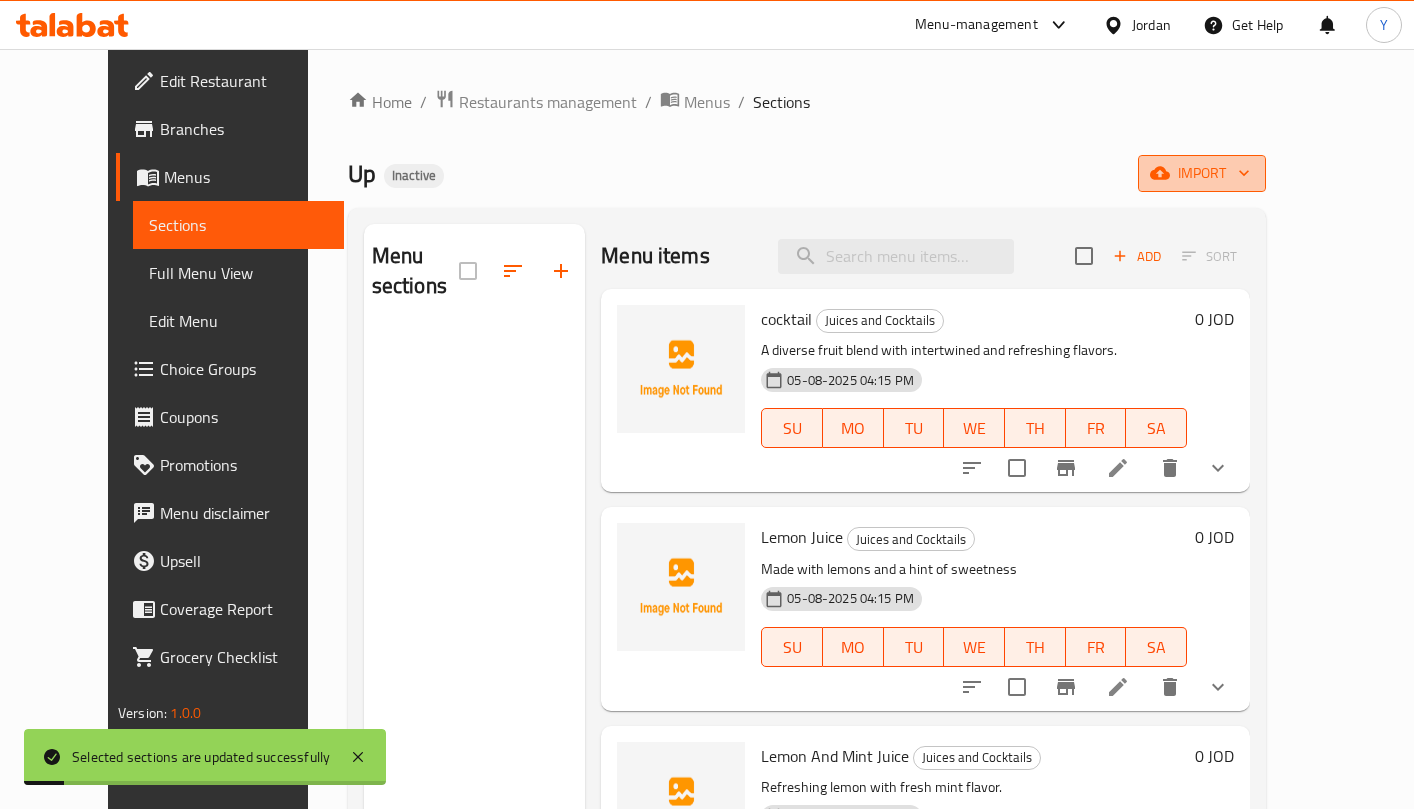 click on "import" at bounding box center (1202, 173) 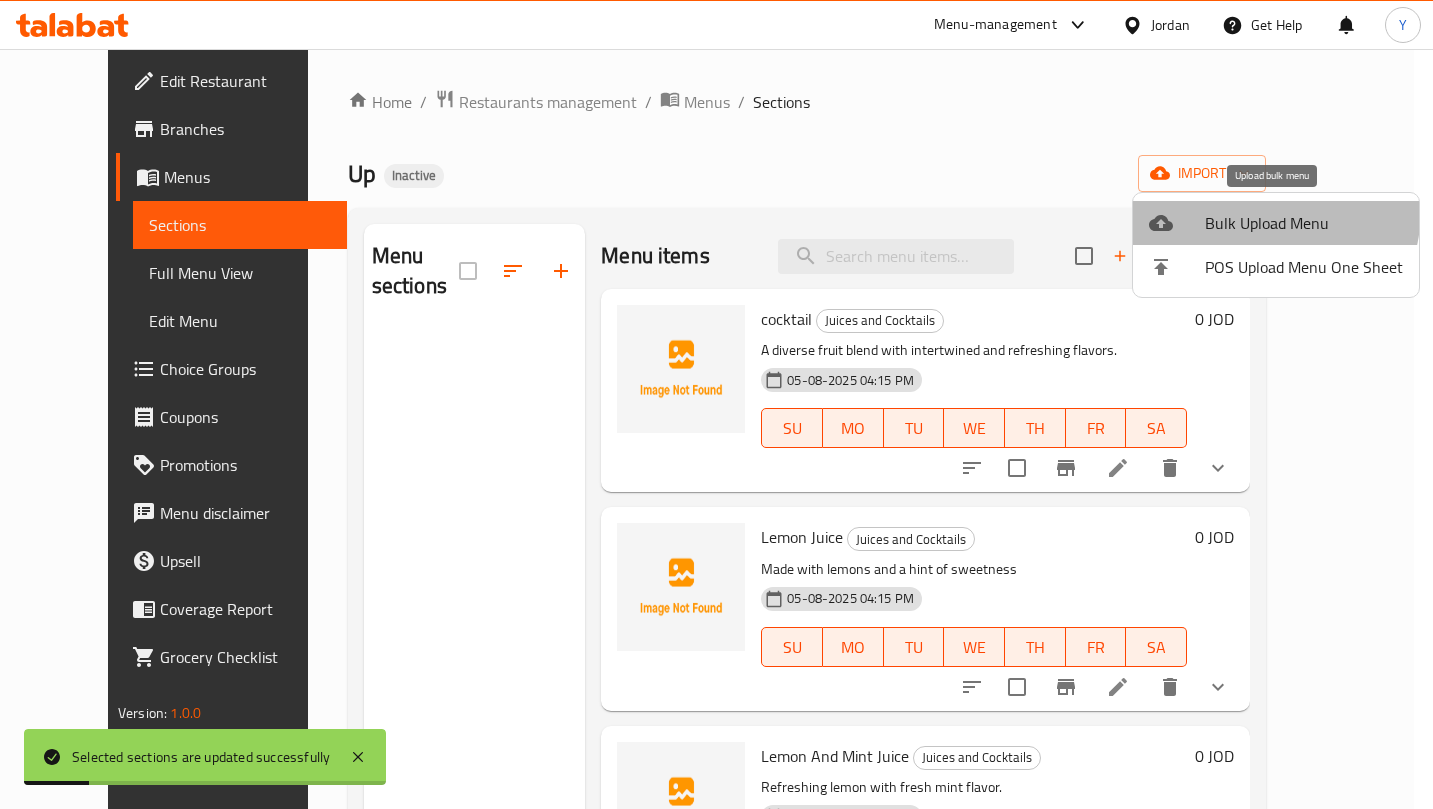click on "Bulk Upload Menu" at bounding box center (1304, 223) 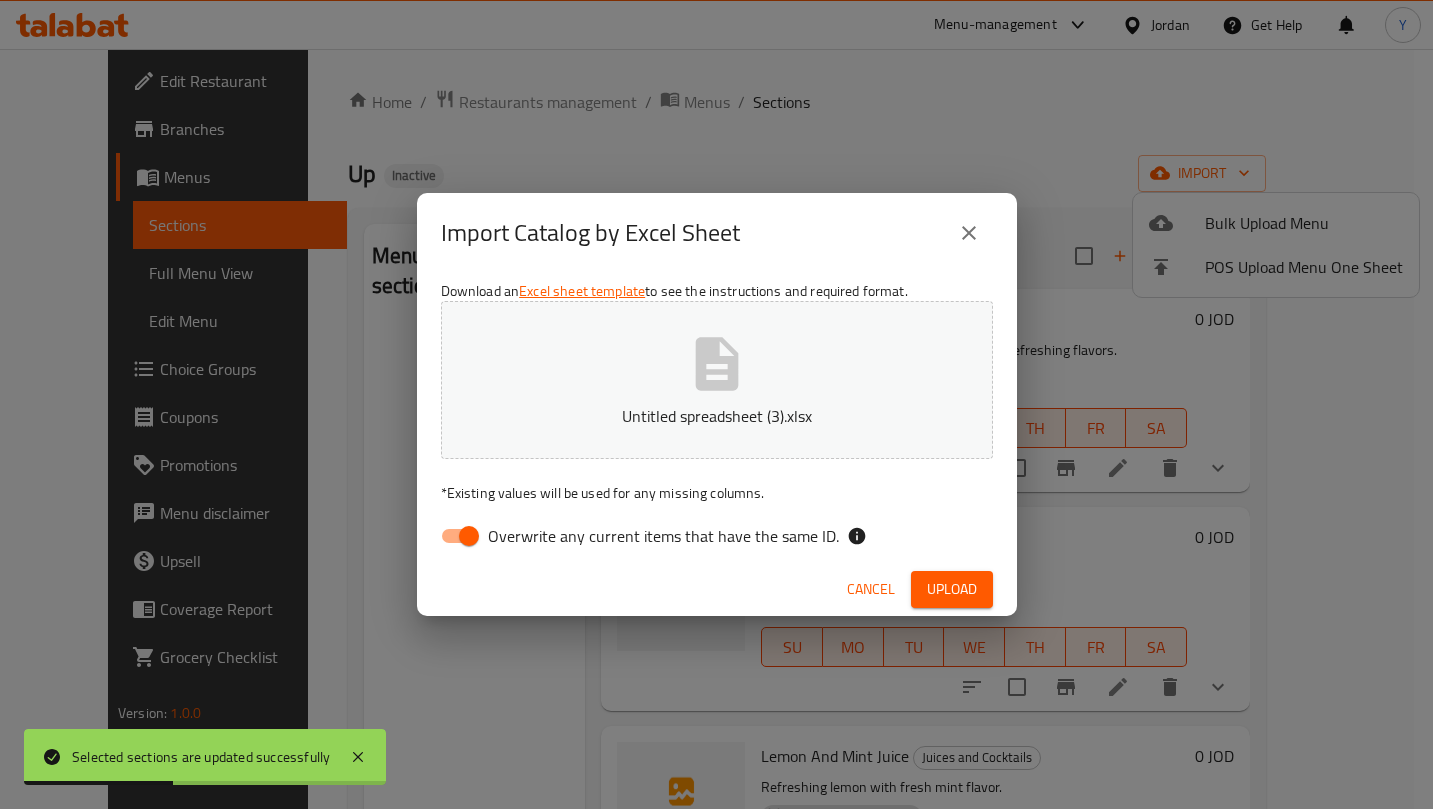click on "Download an  Excel sheet template  to see the instructions and required format. Untitled spreadsheet (3).xlsx * Existing values will be used for any missing columns. Overwrite any current items that have the same ID." at bounding box center [717, 418] 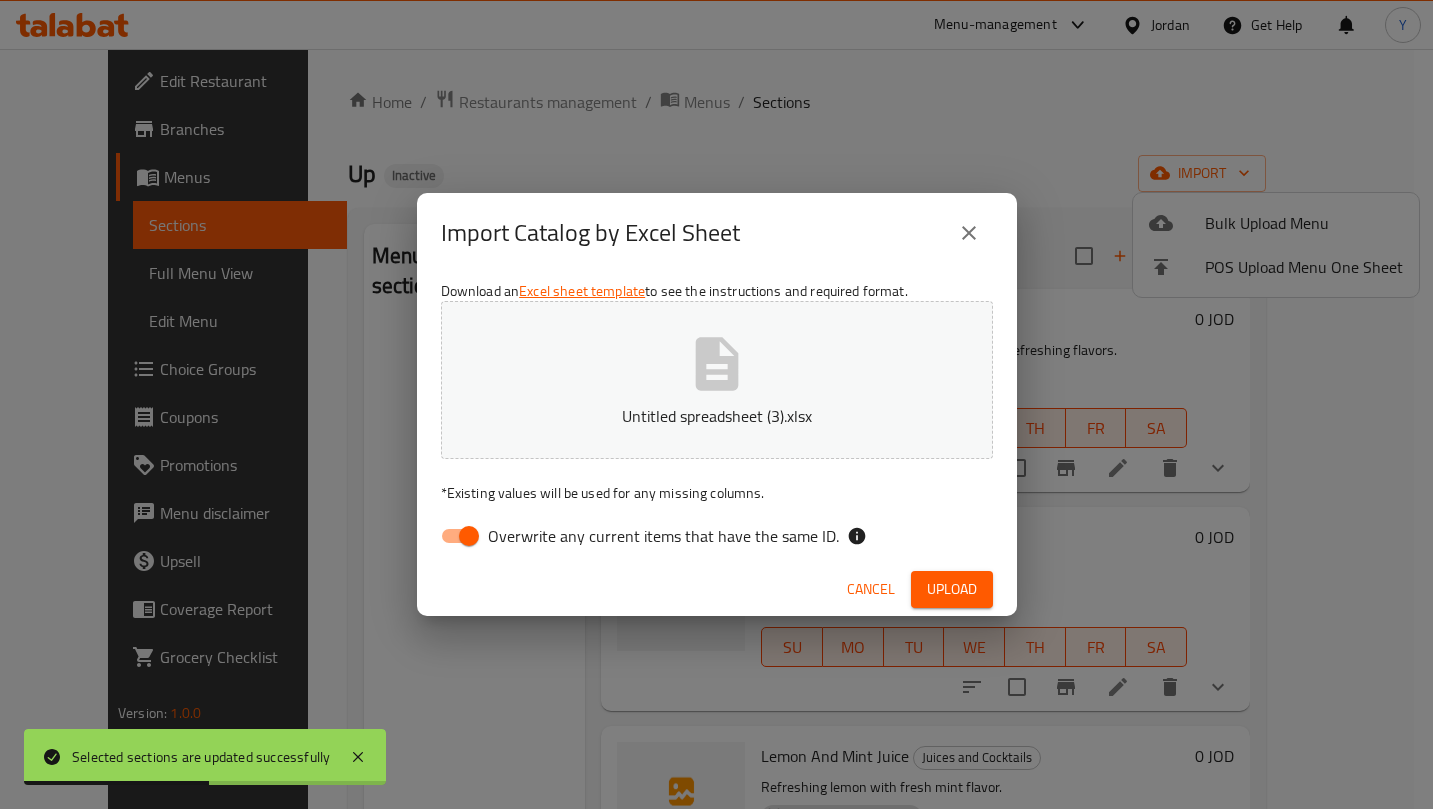 click on "Overwrite any current items that have the same ID." at bounding box center [469, 536] 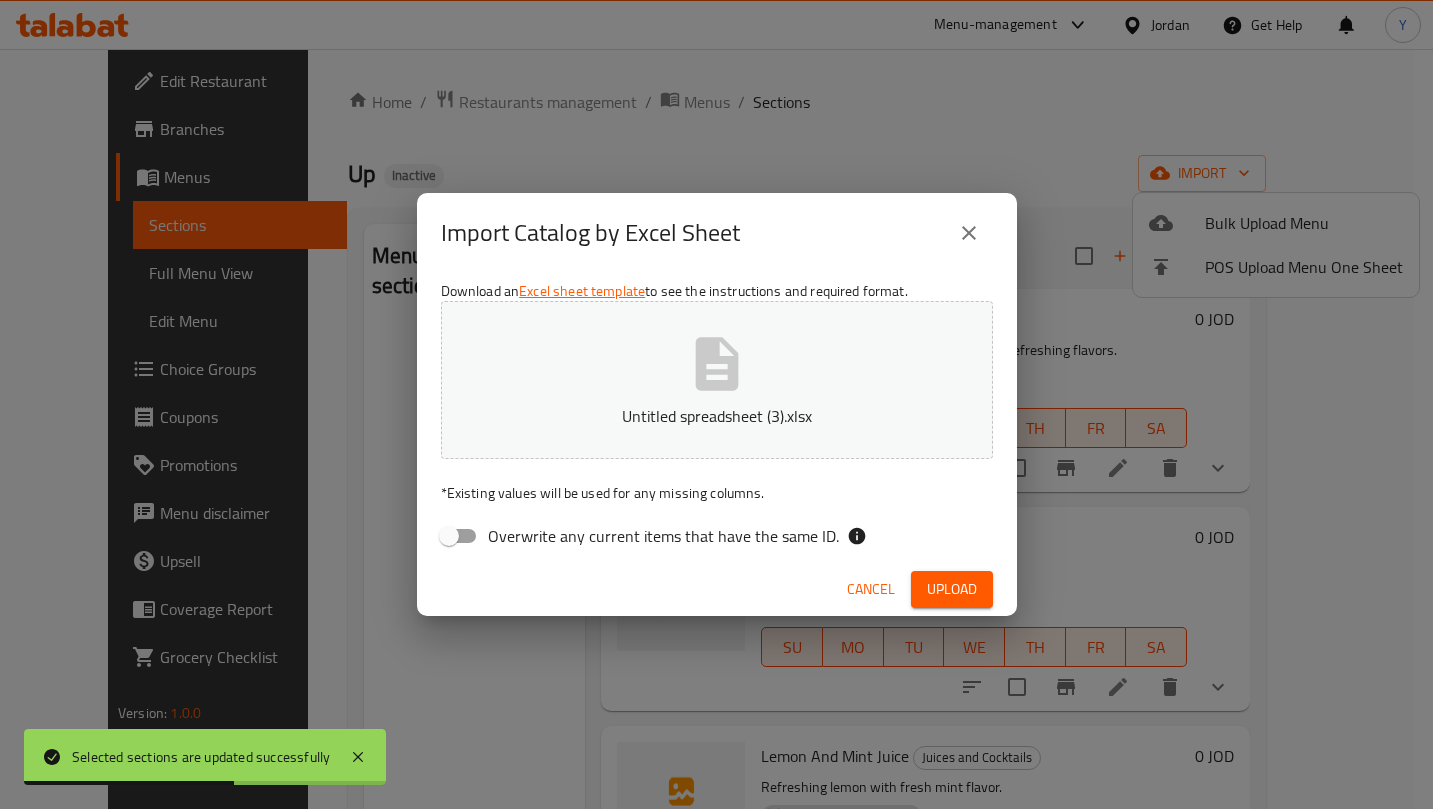 click on "Upload" at bounding box center [952, 589] 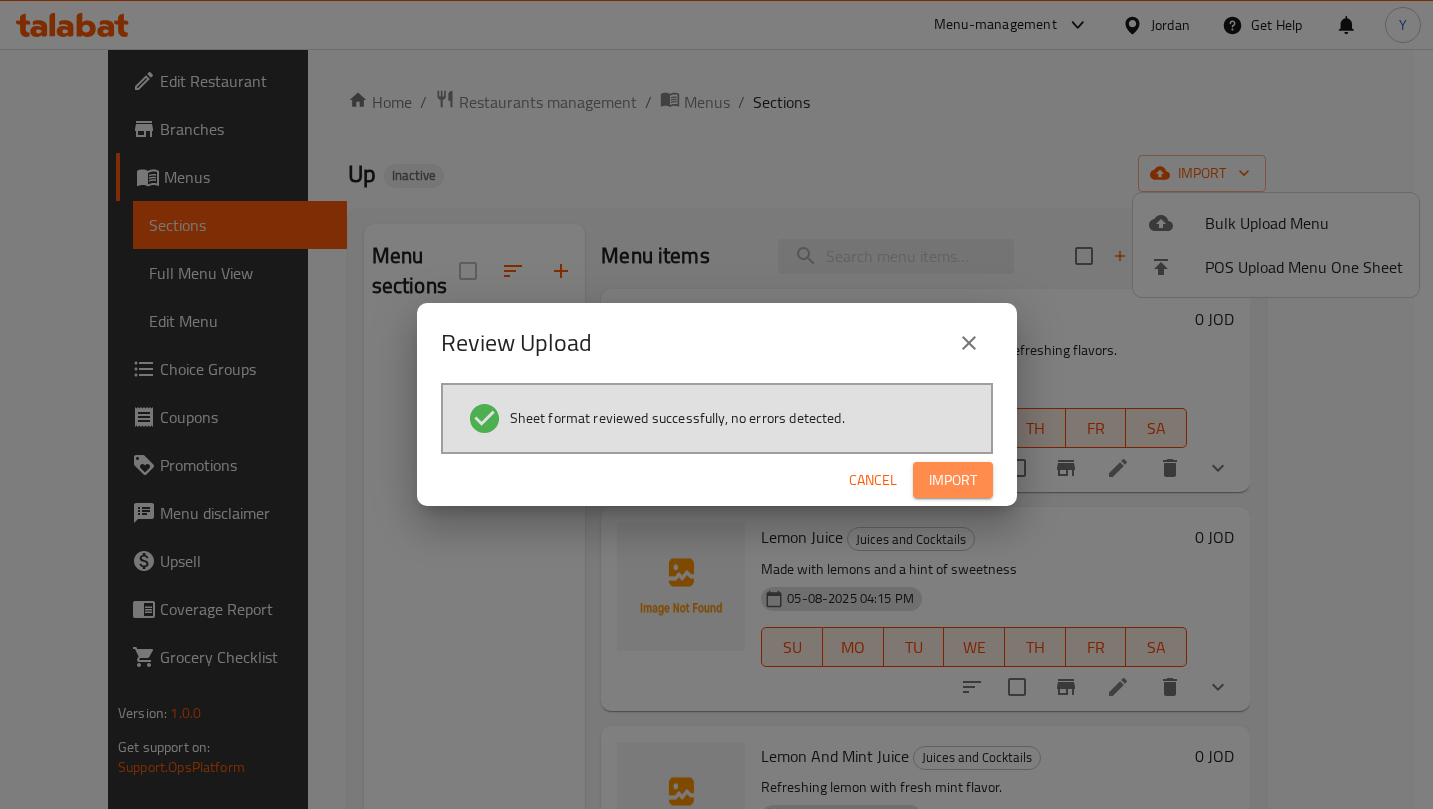 click on "Import" at bounding box center [953, 480] 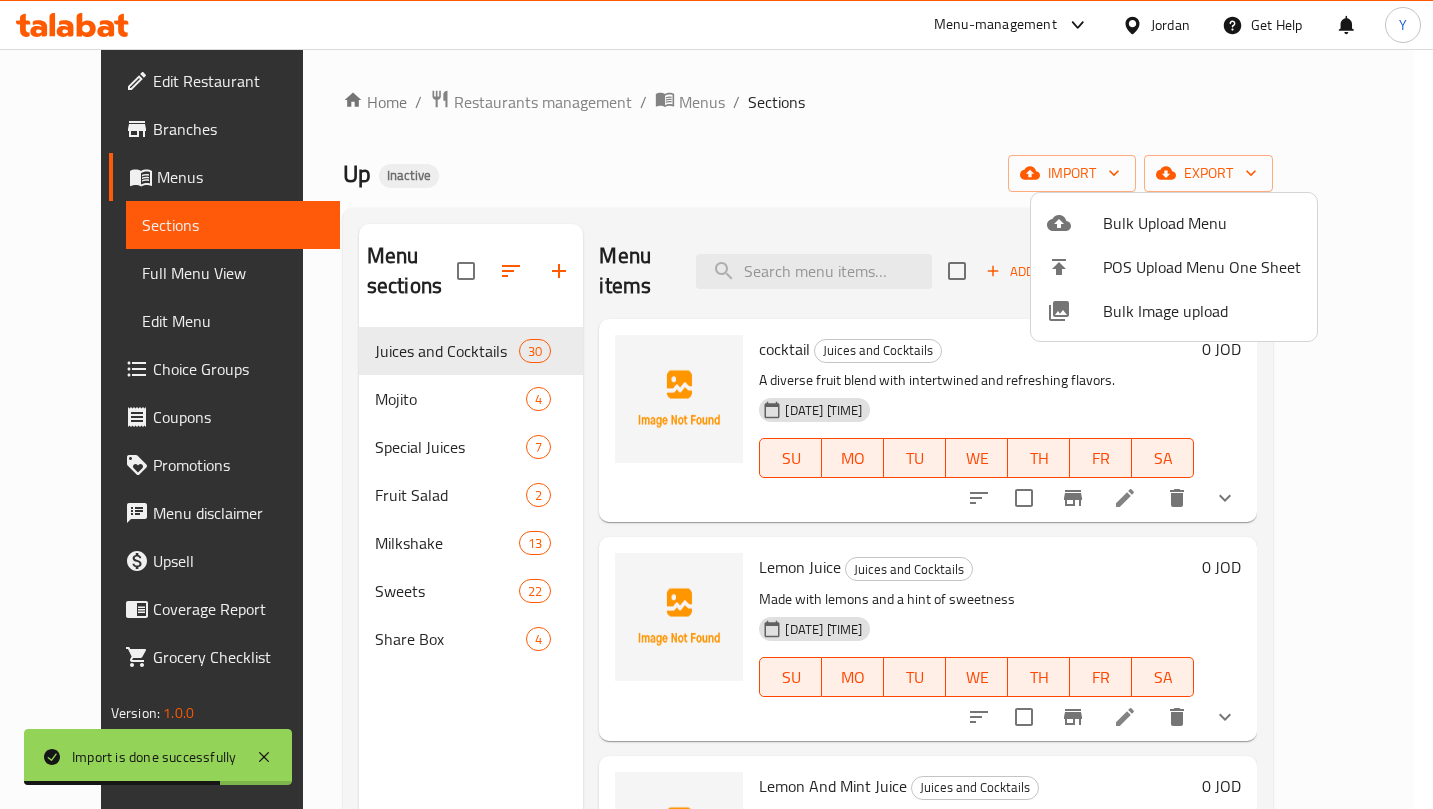 click at bounding box center [716, 404] 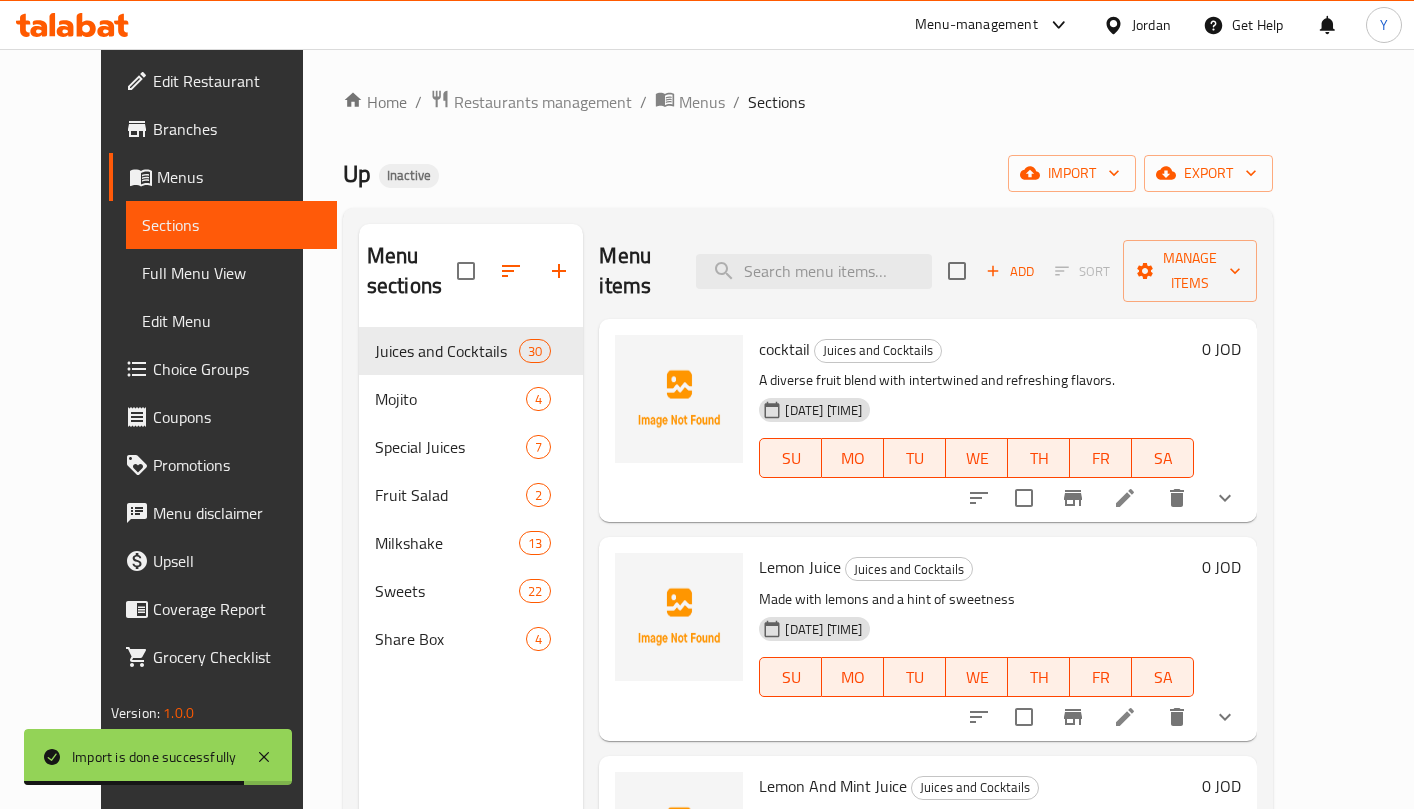 click on "Full Menu View" at bounding box center (231, 273) 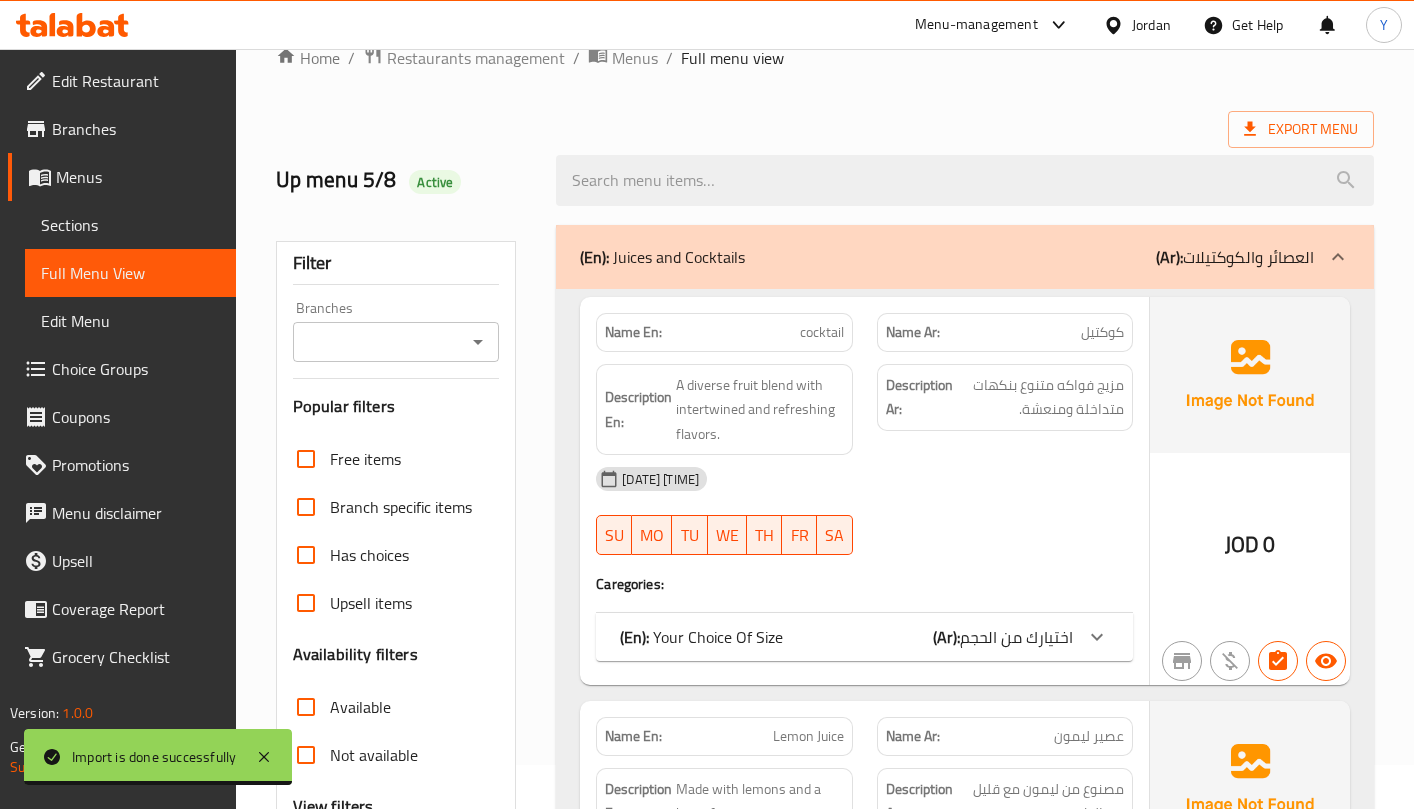scroll, scrollTop: 707, scrollLeft: 0, axis: vertical 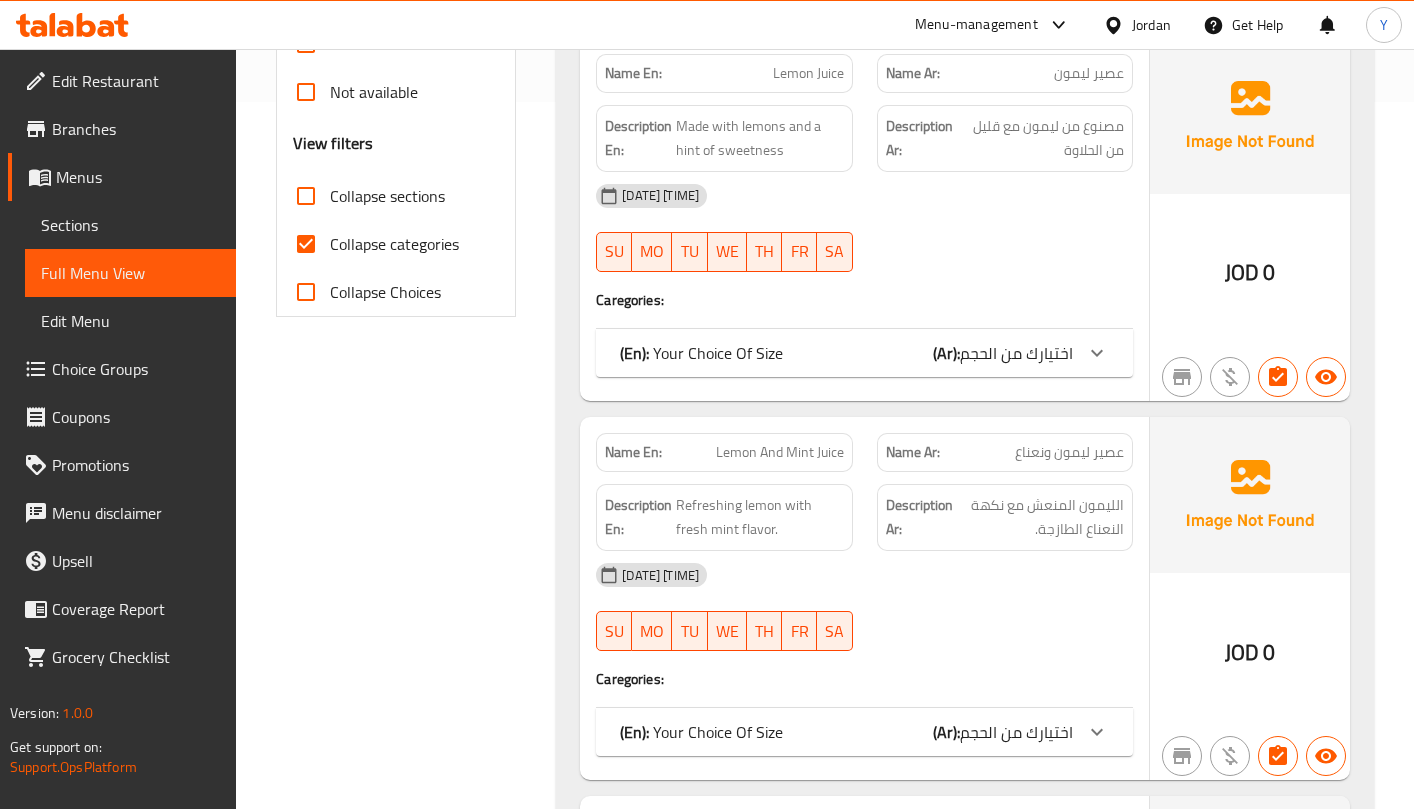 click on "Collapse sections" at bounding box center (387, 196) 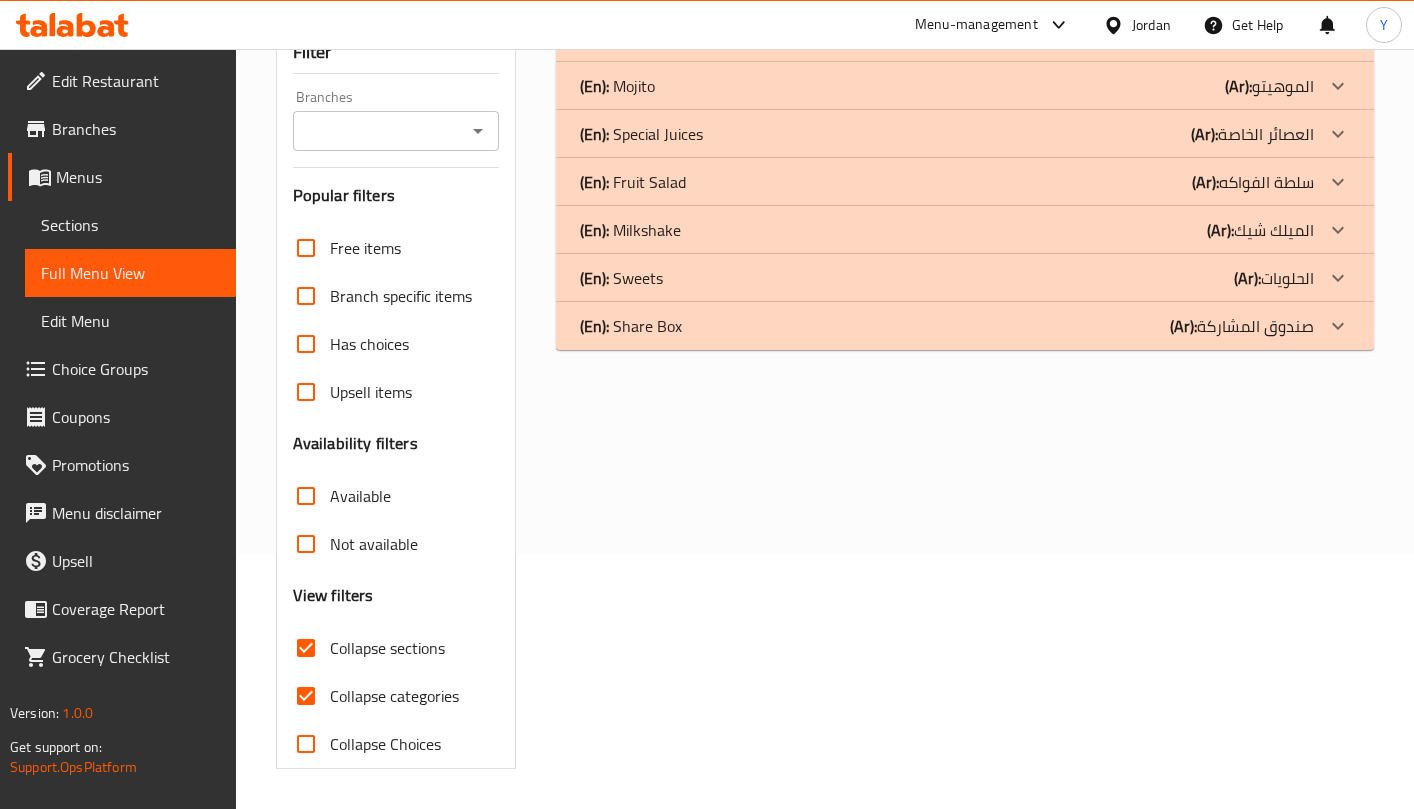 click on "Collapse categories" at bounding box center (306, 696) 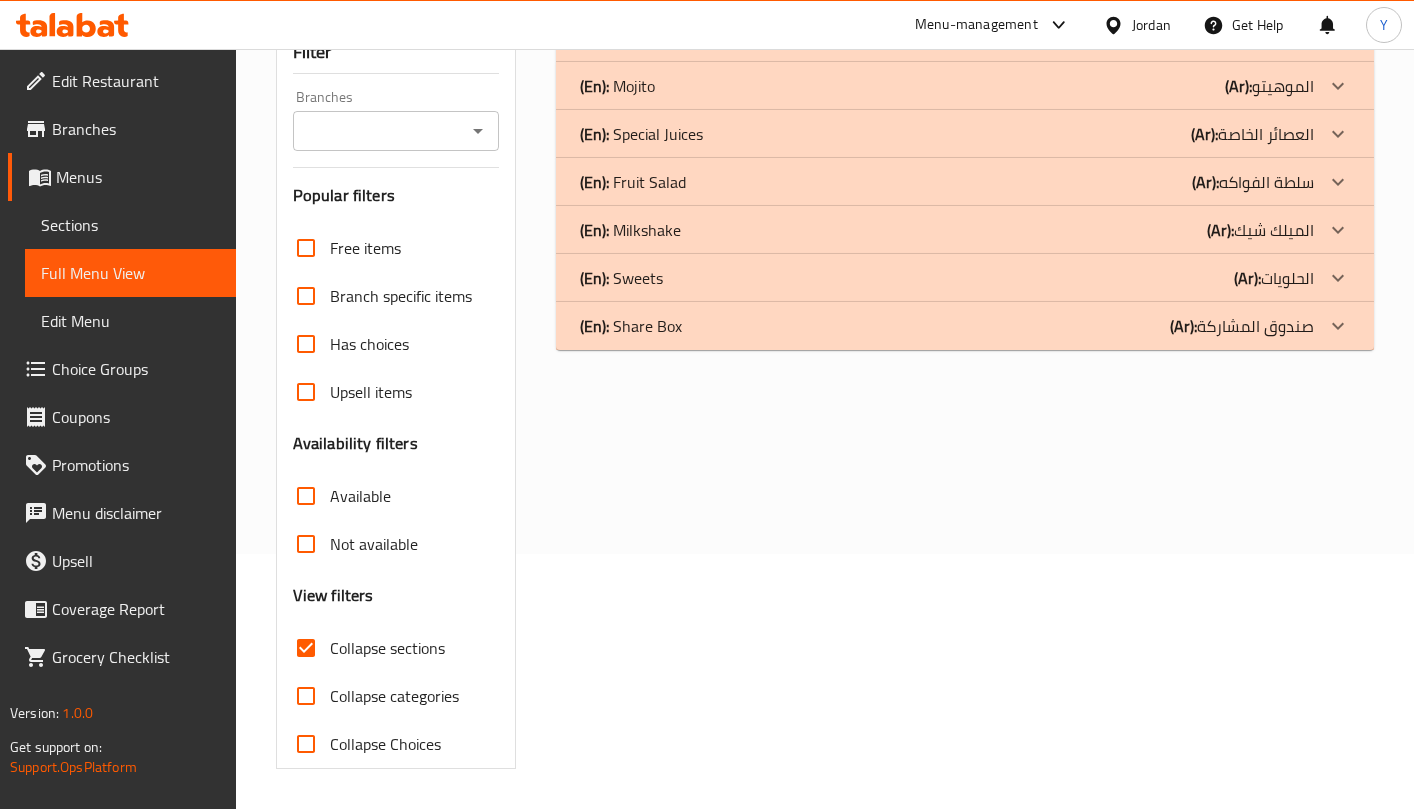 scroll, scrollTop: 255, scrollLeft: 0, axis: vertical 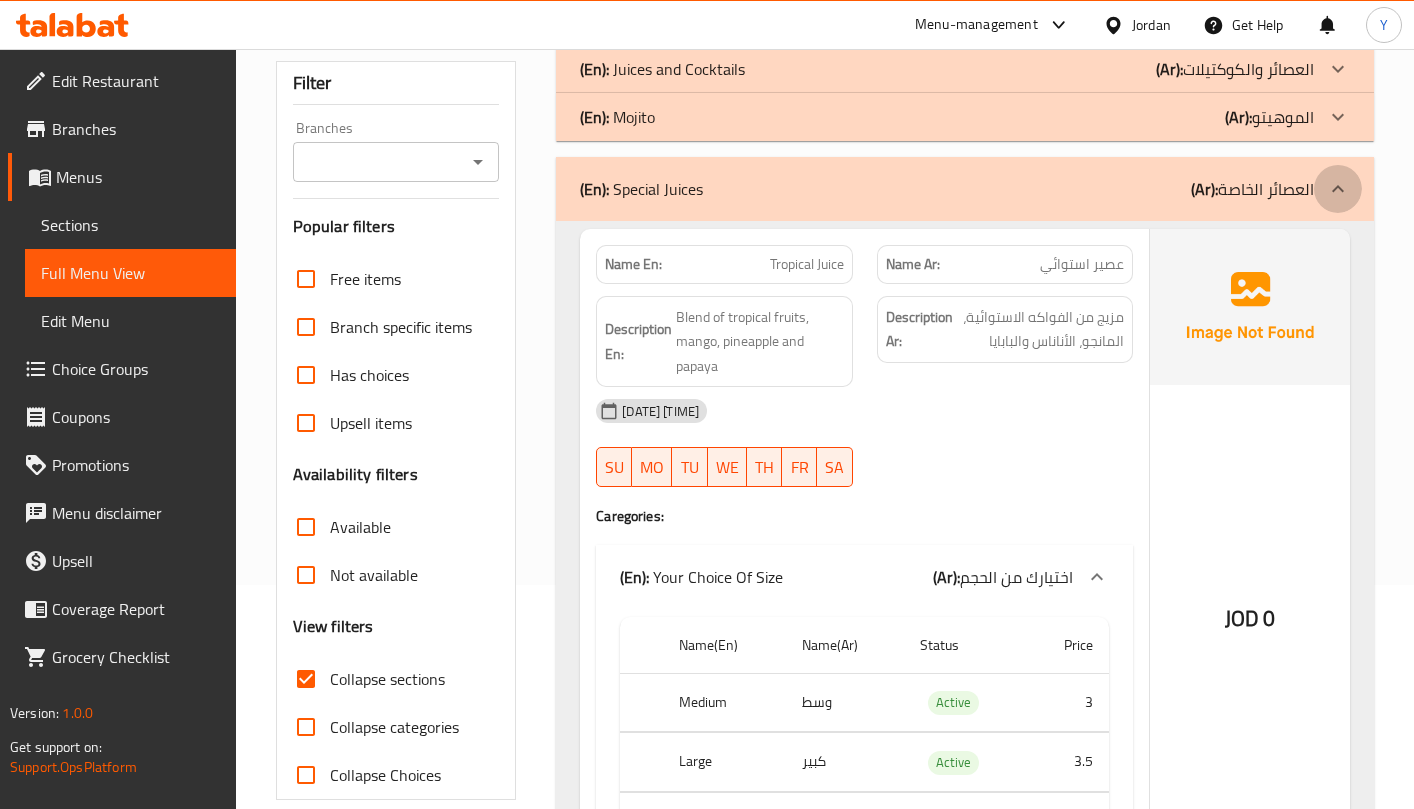 click at bounding box center (1338, 189) 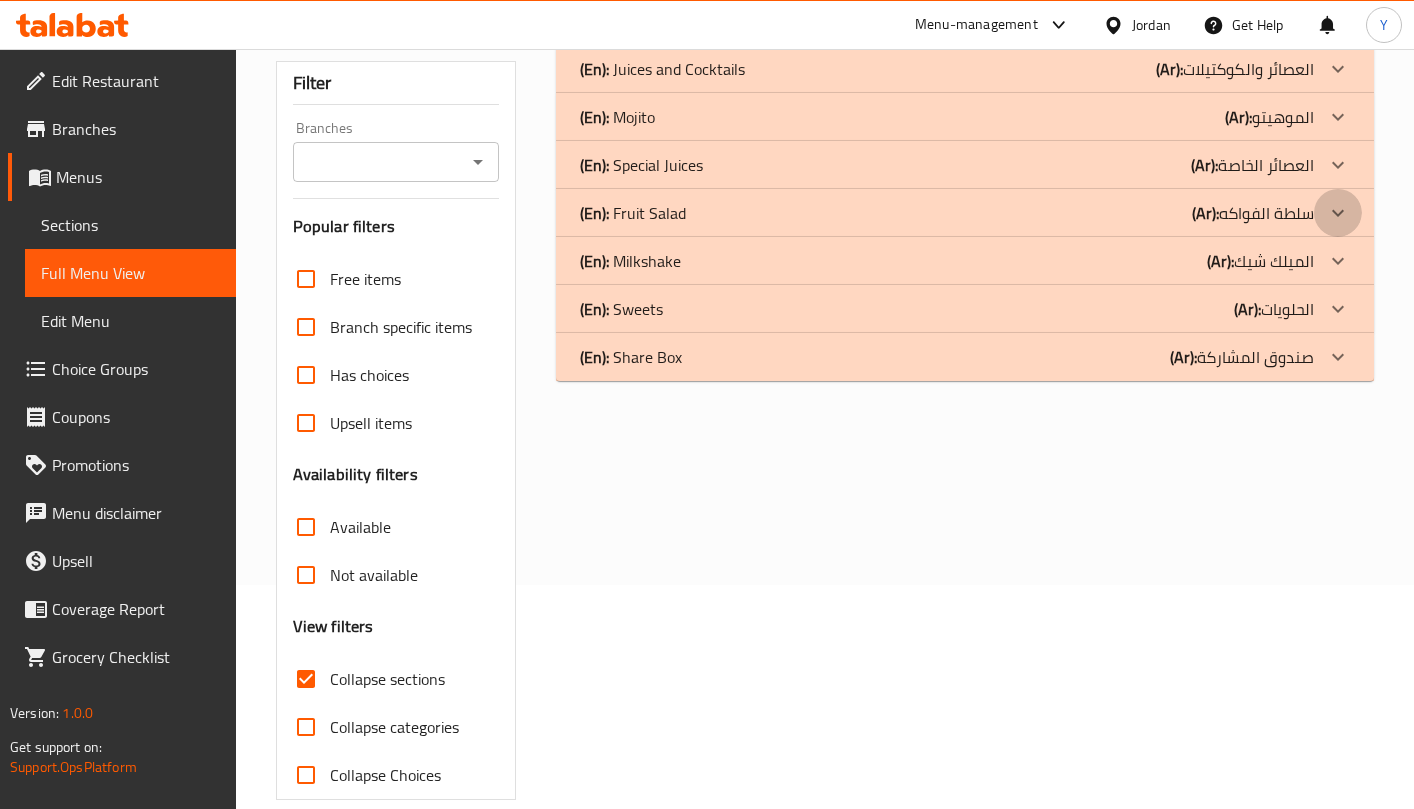 click at bounding box center [1338, 69] 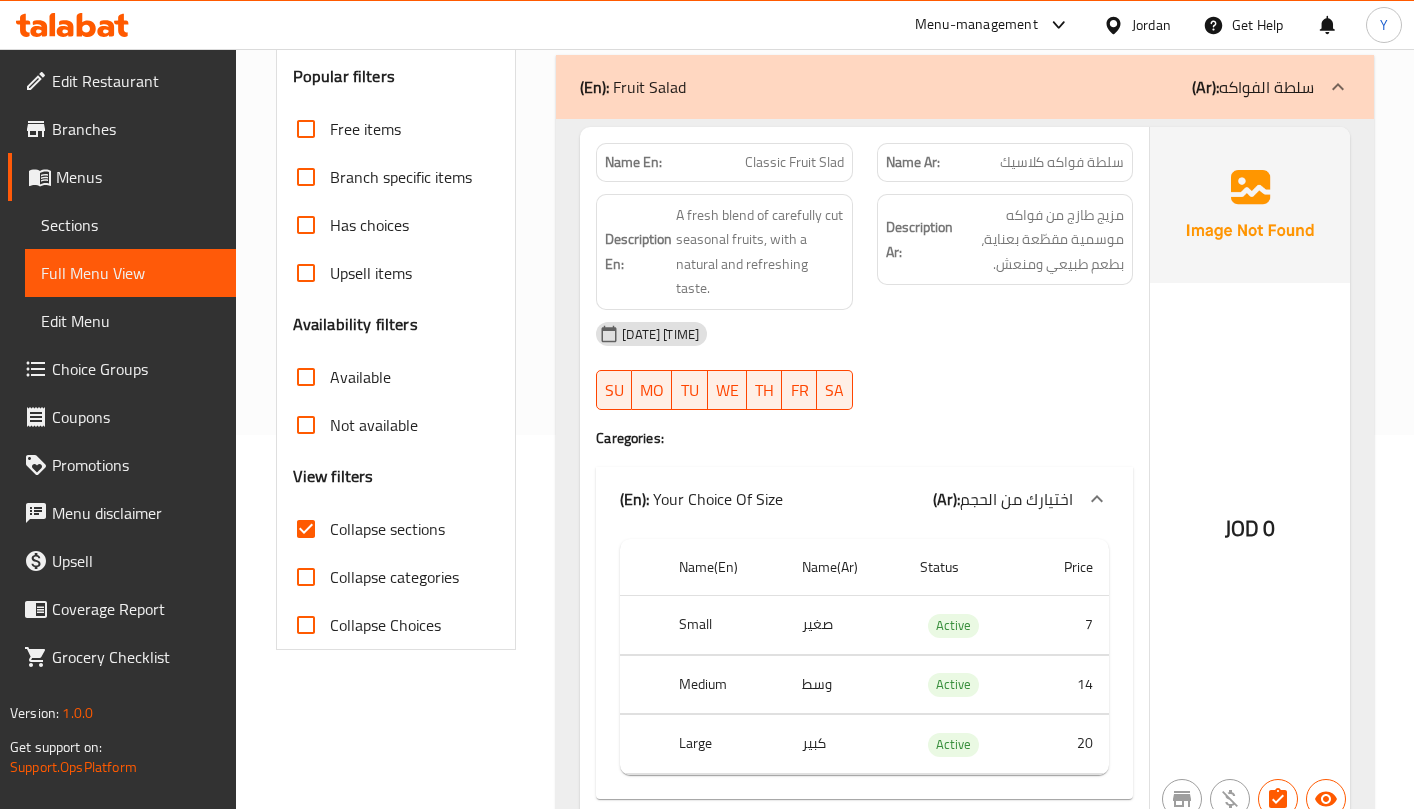 scroll, scrollTop: 426, scrollLeft: 0, axis: vertical 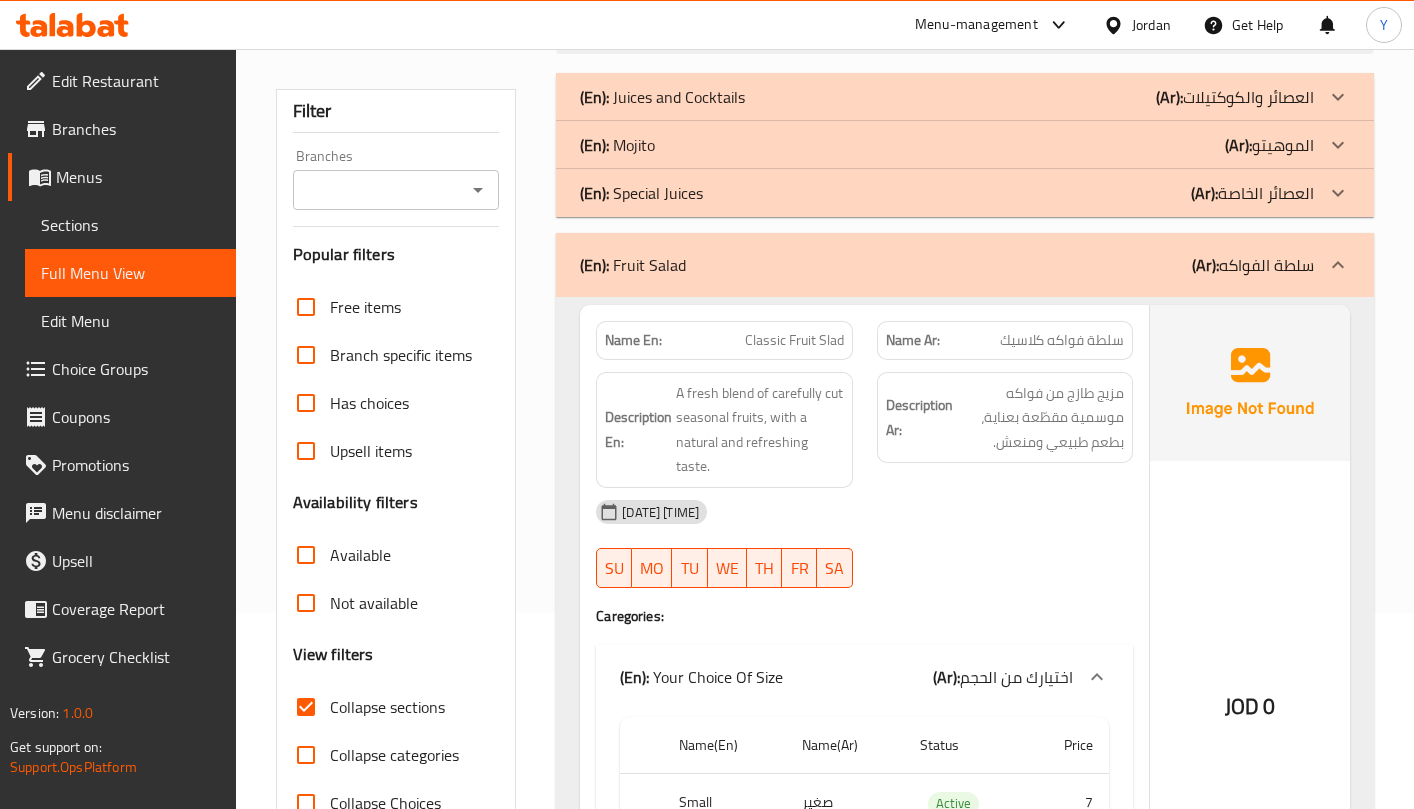 click at bounding box center [1338, 265] 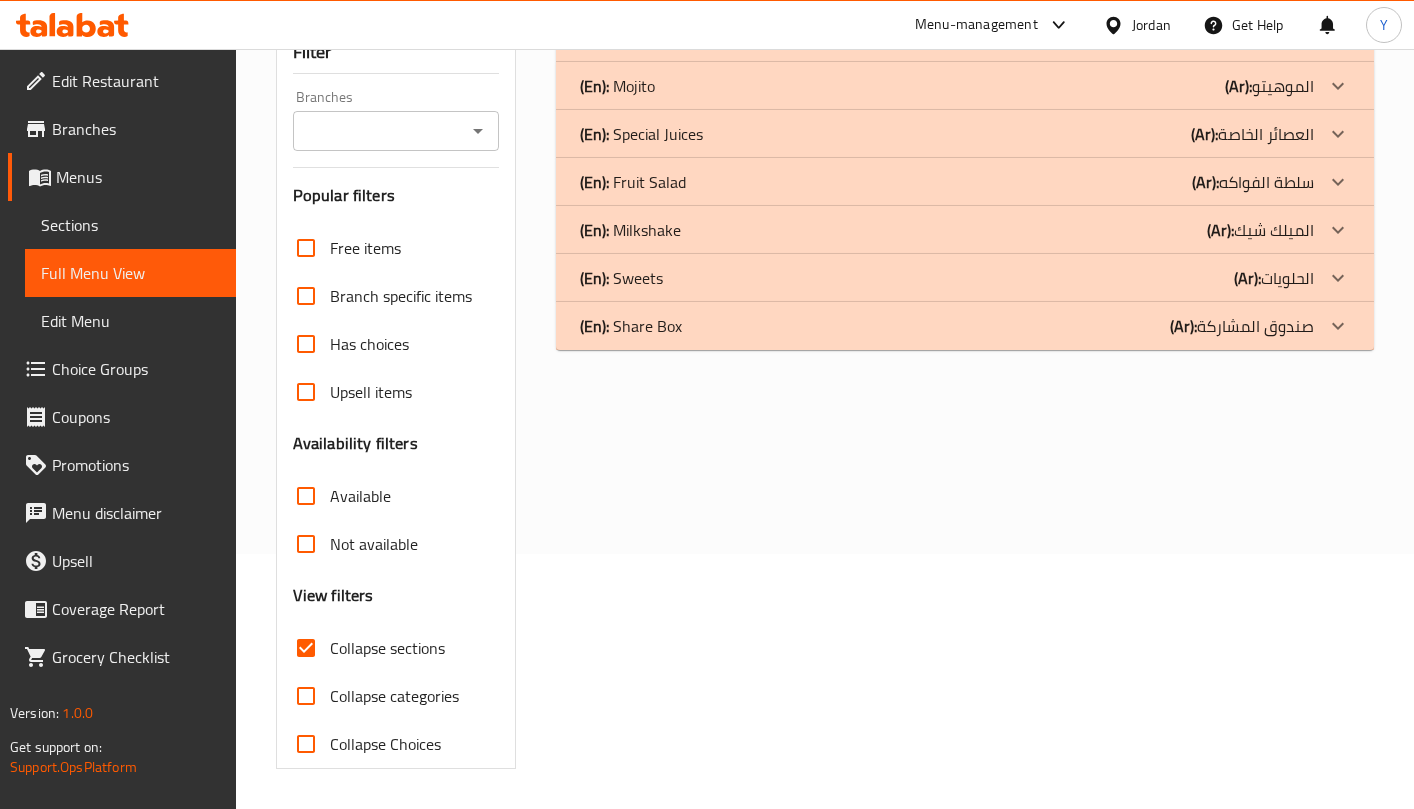 scroll, scrollTop: 255, scrollLeft: 0, axis: vertical 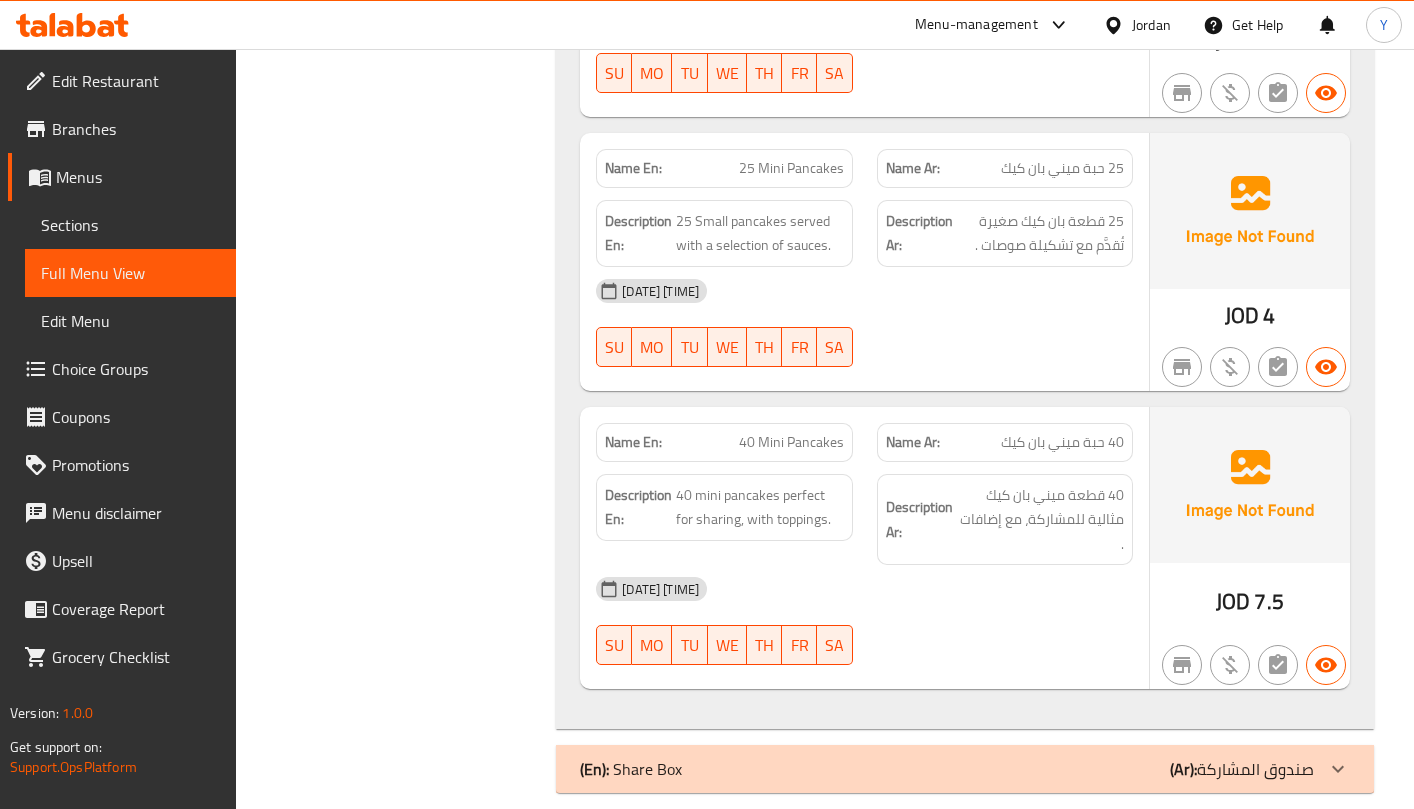 click on "(Ar): صندوق المشاركة" at bounding box center [1235, -6141] 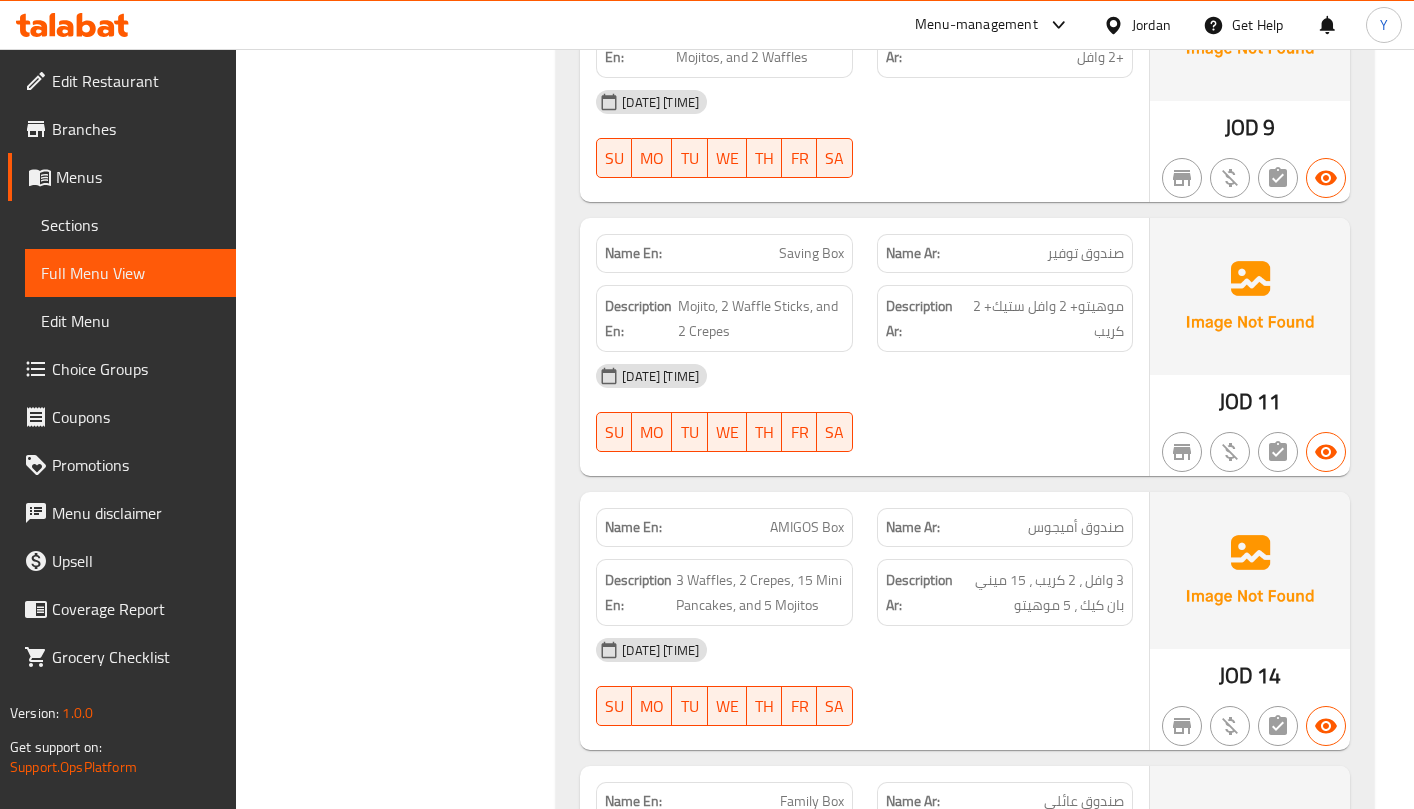 scroll, scrollTop: 7602, scrollLeft: 0, axis: vertical 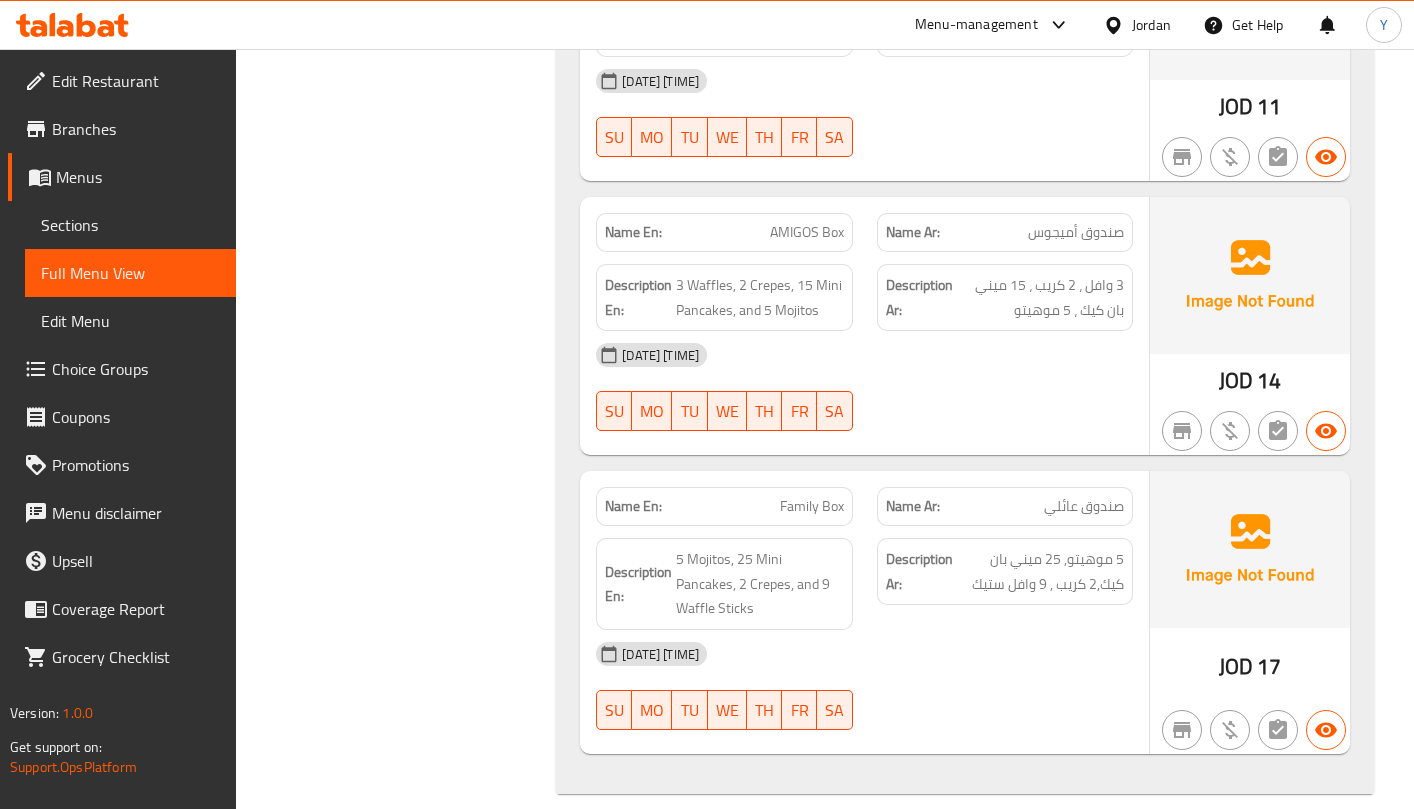 click on "05-08-2025 04:21 PM" at bounding box center (864, -5878) 